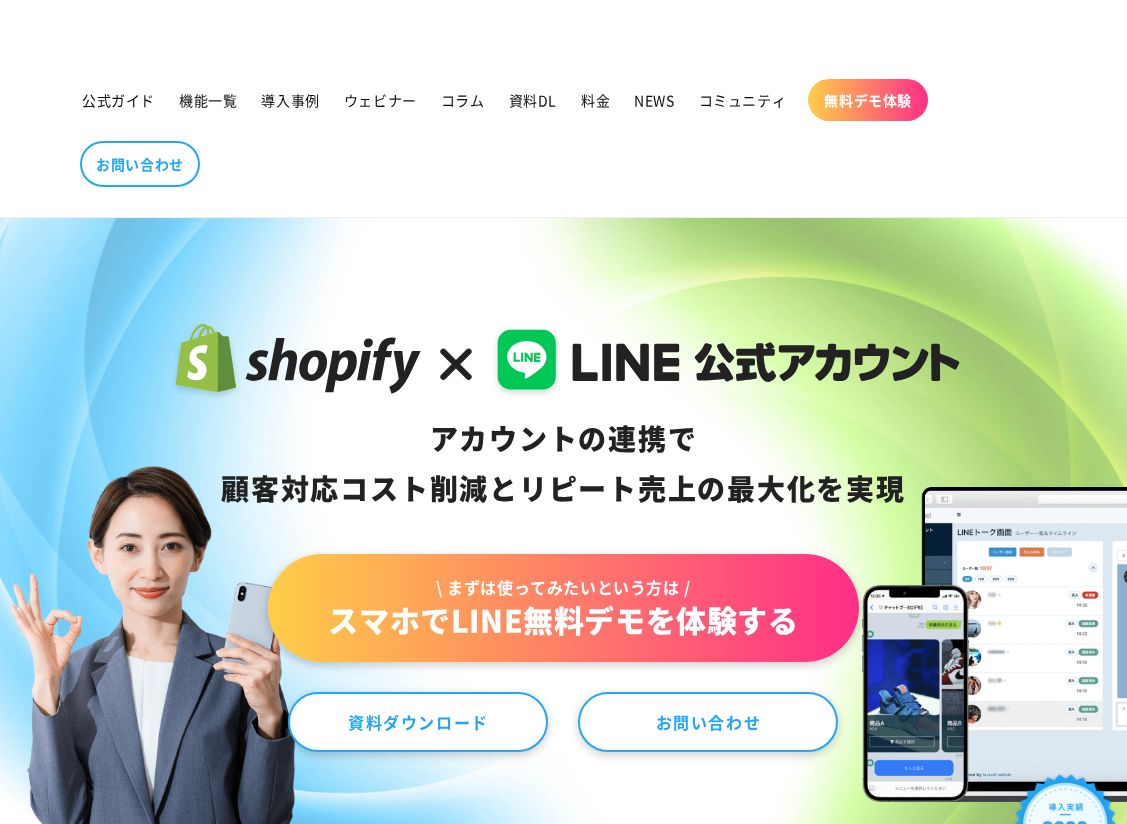scroll, scrollTop: 0, scrollLeft: 0, axis: both 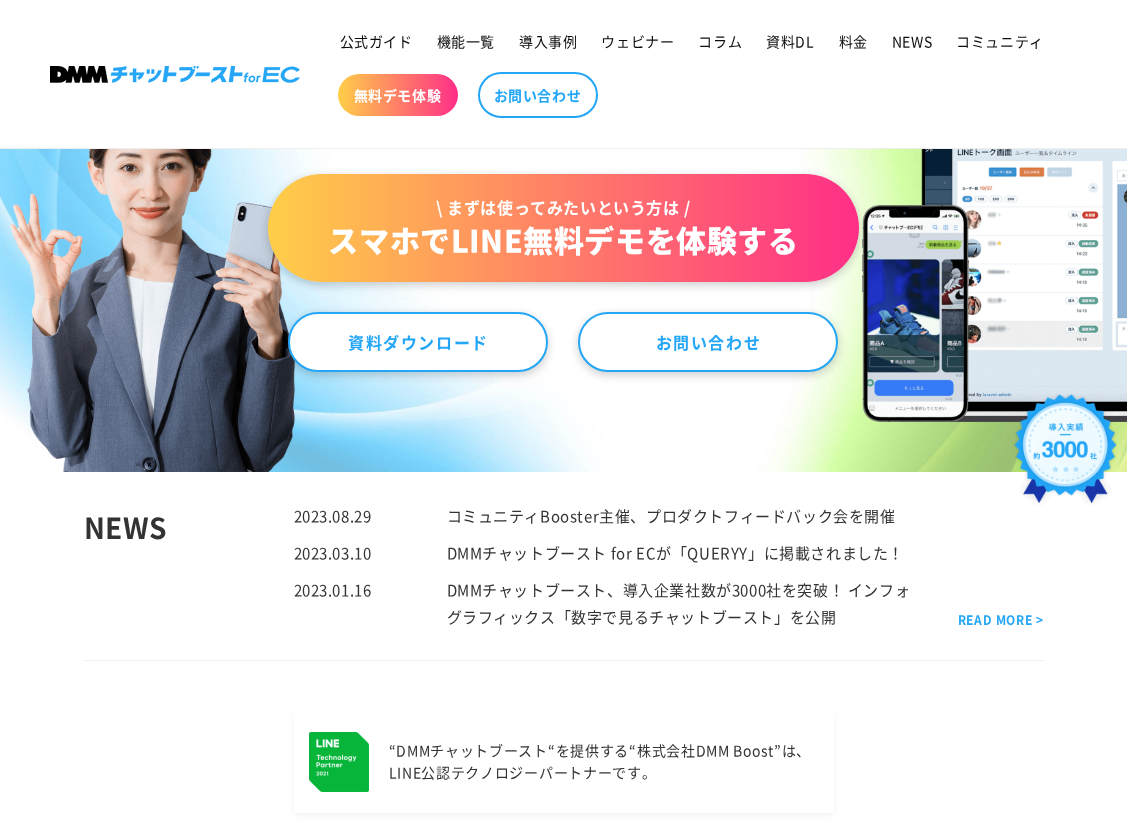 drag, startPoint x: 213, startPoint y: 497, endPoint x: 746, endPoint y: 656, distance: 556.2104 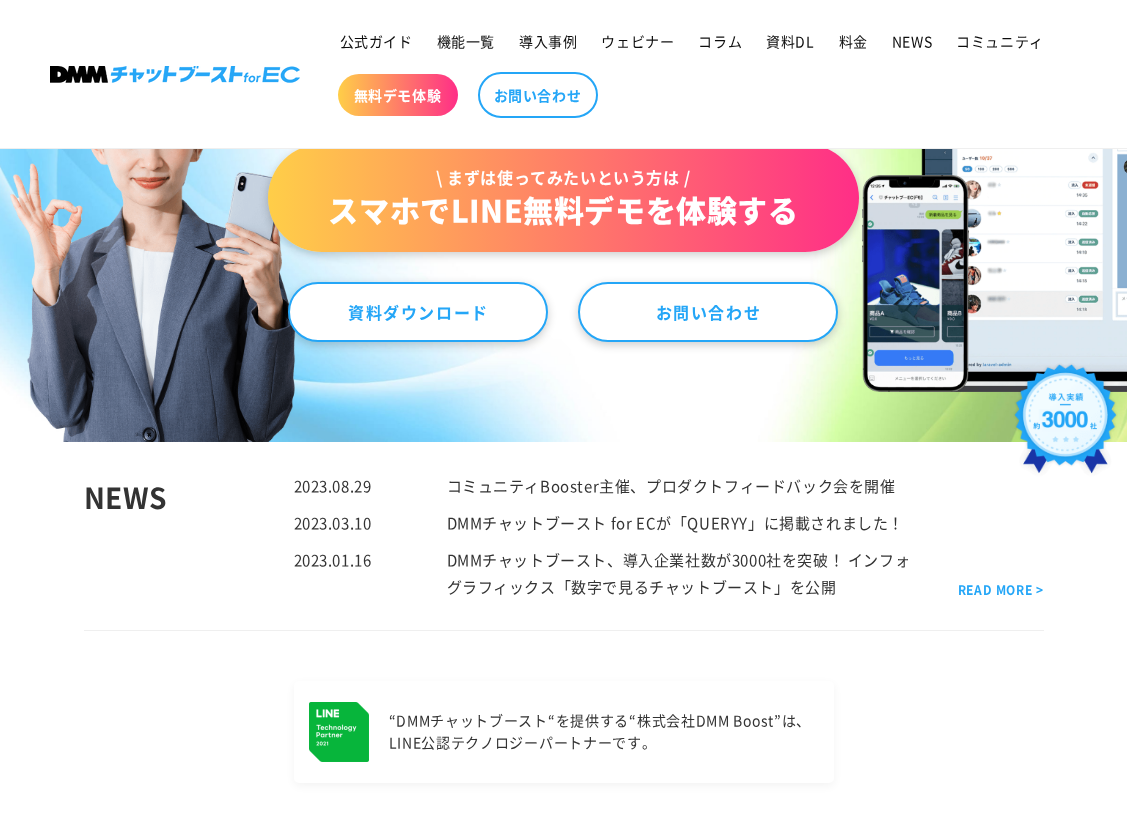 scroll, scrollTop: 600, scrollLeft: 0, axis: vertical 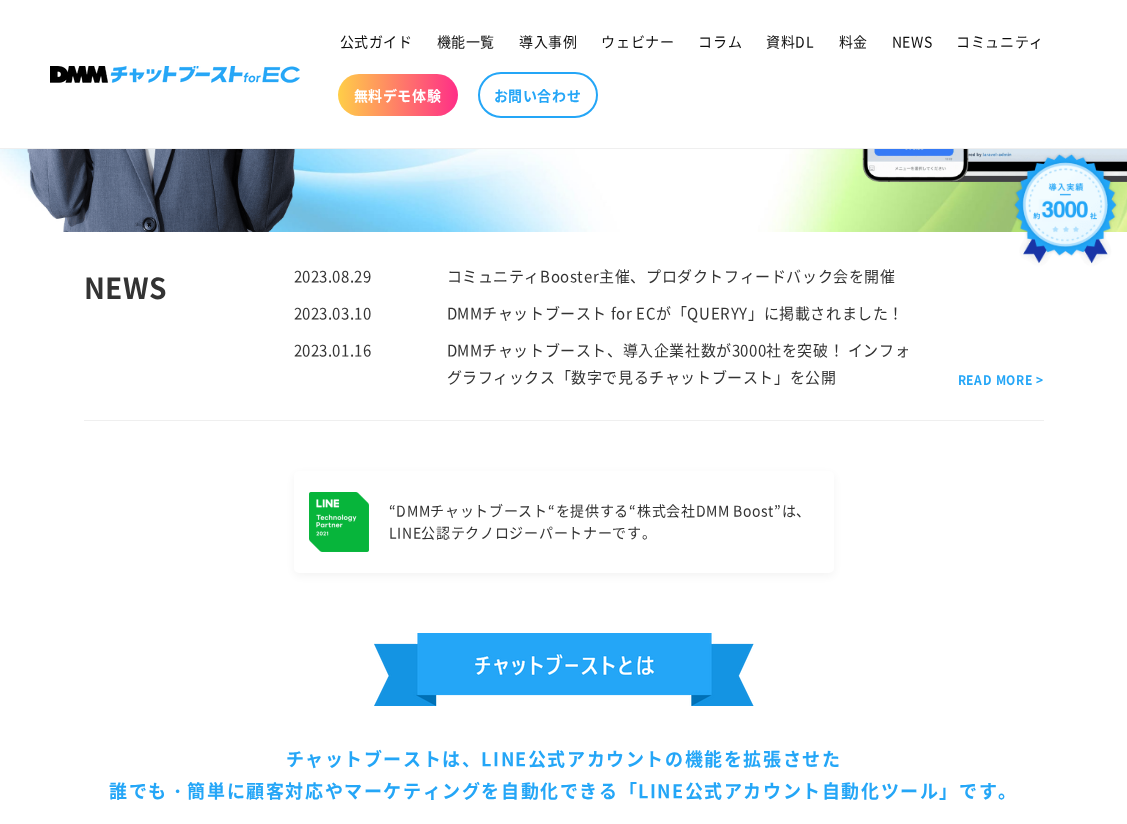 drag, startPoint x: 282, startPoint y: 486, endPoint x: 814, endPoint y: 551, distance: 535.9562 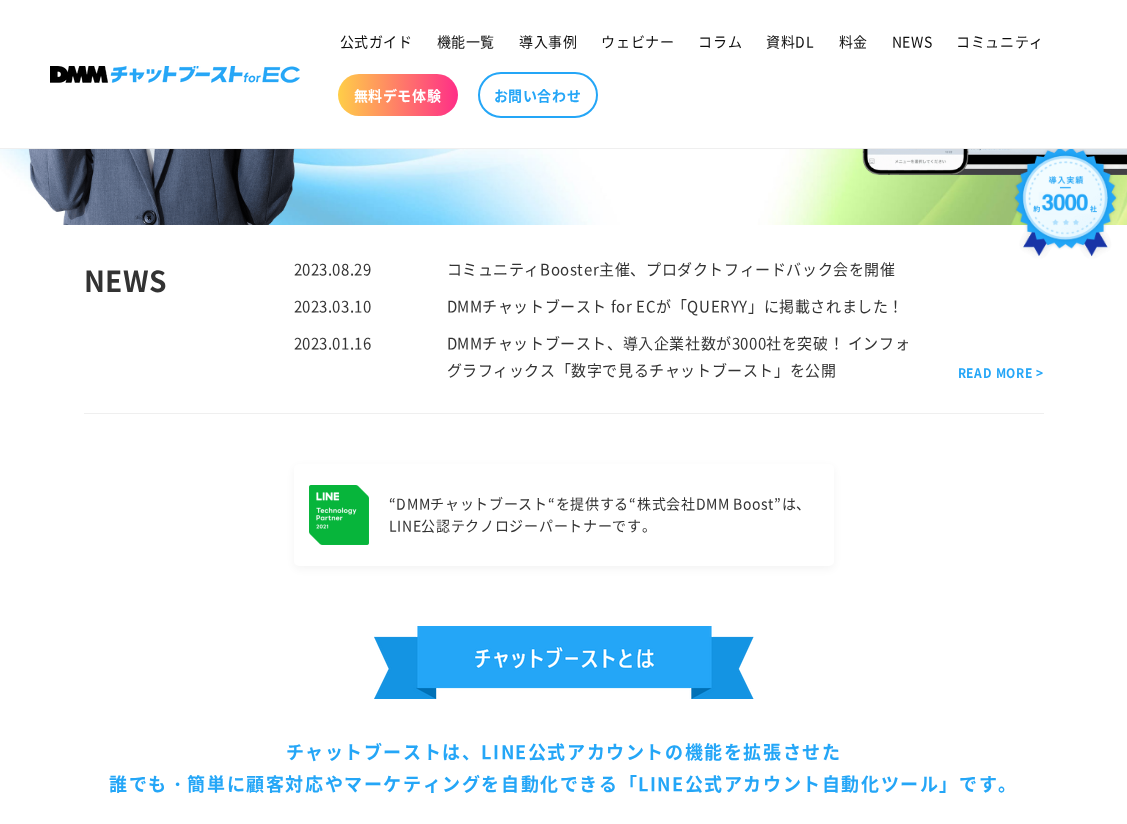 scroll, scrollTop: 840, scrollLeft: 0, axis: vertical 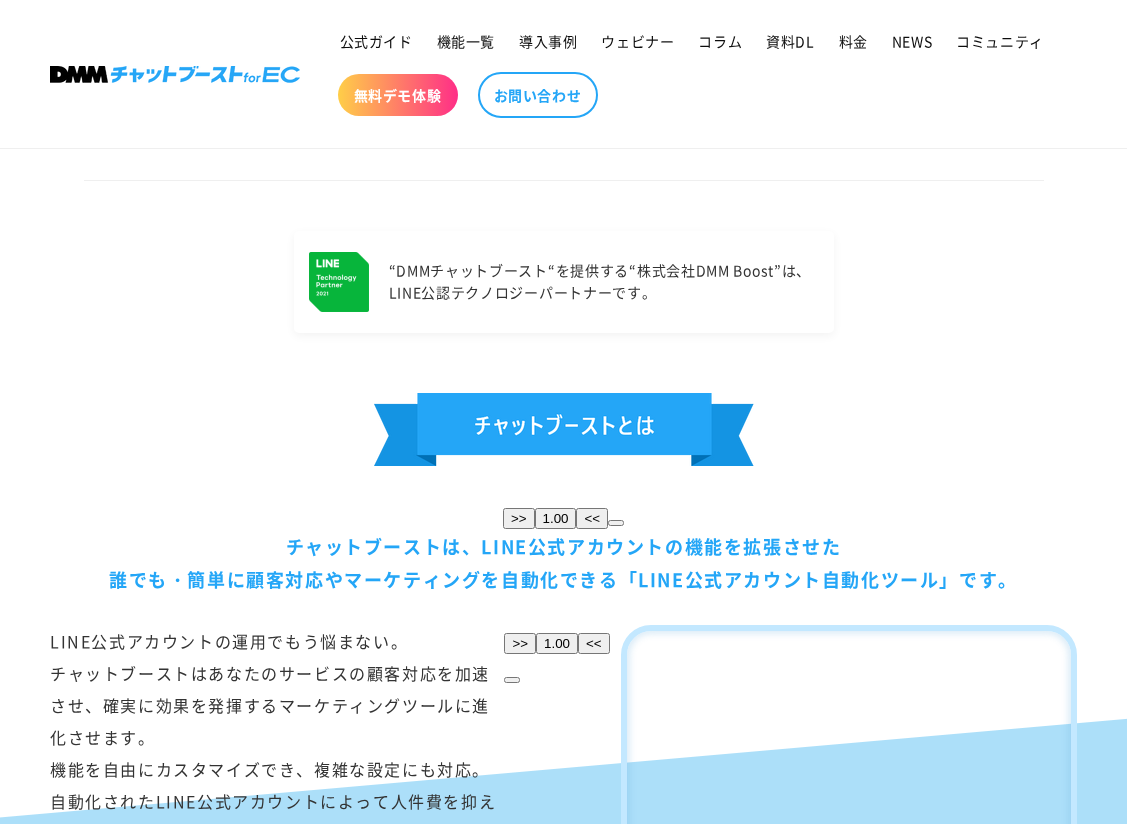drag, startPoint x: 282, startPoint y: 430, endPoint x: 1065, endPoint y: 556, distance: 793.0731 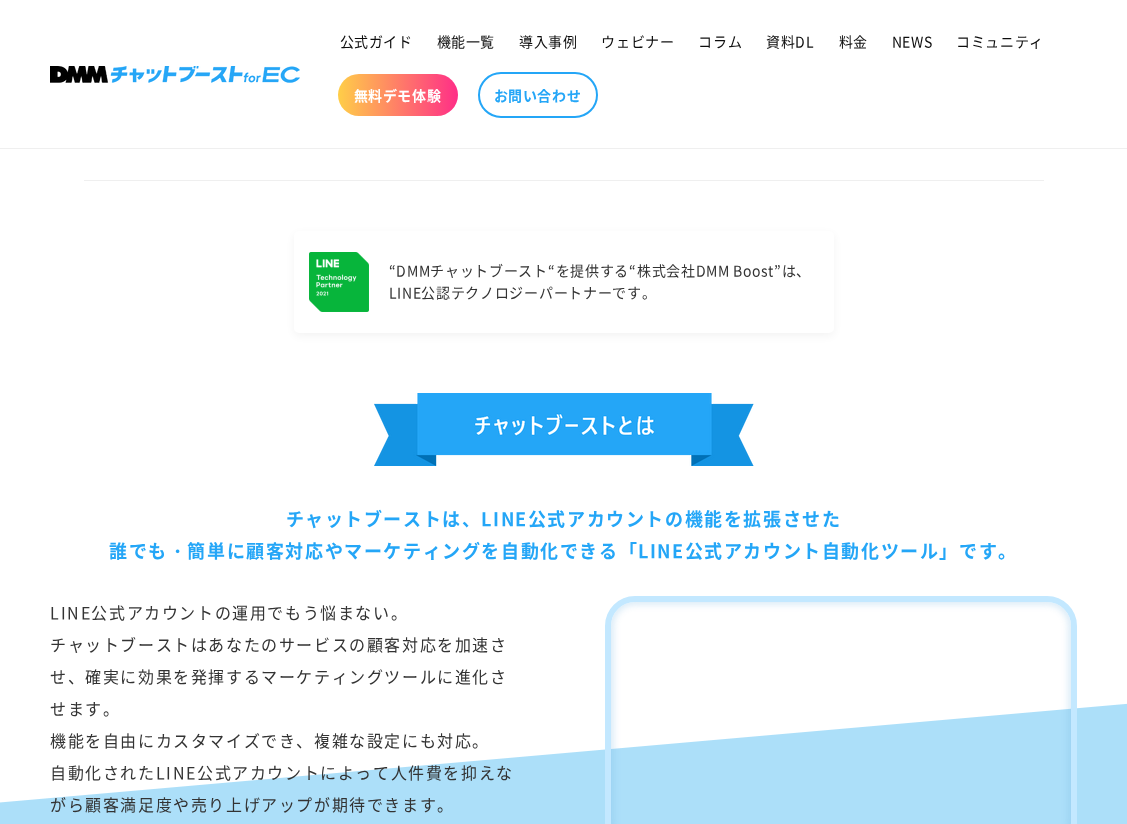 click on ">> 1.00 <<
チャットブーストは、LINE公式アカウントの機能を拡張させた
誰でも・簡単に顧客対応やマーケティングを自動化できる「LINE公式アカウント自動化ツール」です。
LINE公式アカウントの運用でもう悩まない。 チャットブーストはあなたのサービスの顧客対応を加速させ、確実に効果を発揮するマーケティングツールに進化させます。 機能を自由にカスタマイズでき、複雑な設定にも対応。 自動化されたLINE公式アカウントによって人件費を抑えながら顧客満足度や売り上げアップが期待できます。
>> 1.00 <<" at bounding box center (563, 622) 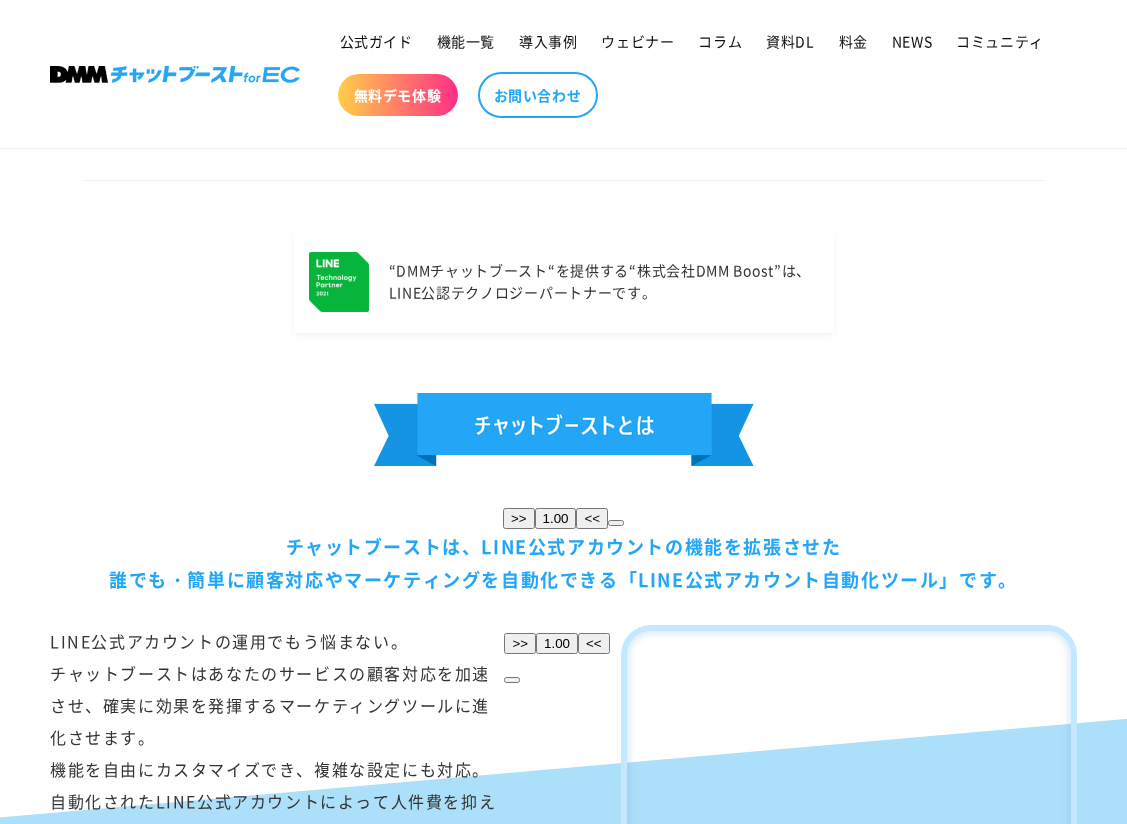 click on "チャットブーストは、LINE公式アカウントの機能を拡張させた
誰でも・簡単に顧客対応やマーケティングを自動化できる「LINE公式アカウント自動化ツール」です。" at bounding box center [563, 562] 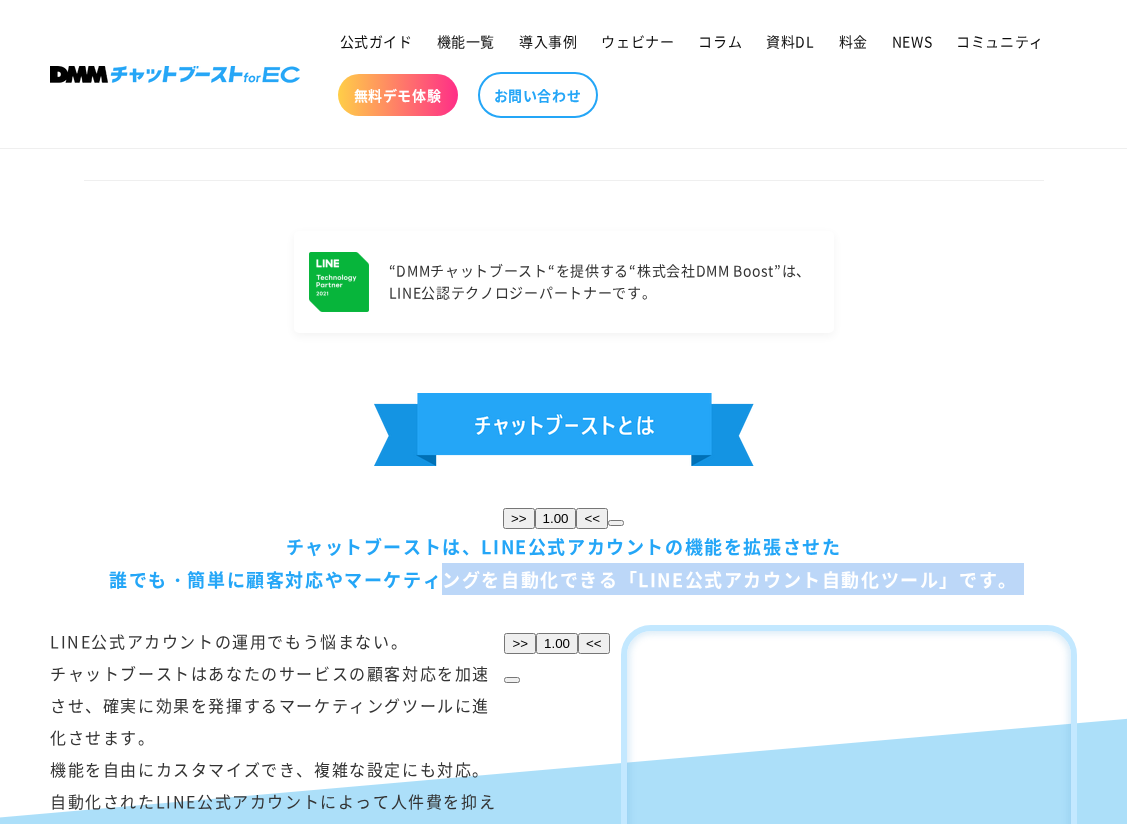 click on "チャットブーストは、LINE公式アカウントの機能を拡張させた
誰でも・簡単に顧客対応やマーケティングを自動化できる「LINE公式アカウント自動化ツール」です。" at bounding box center [563, 562] 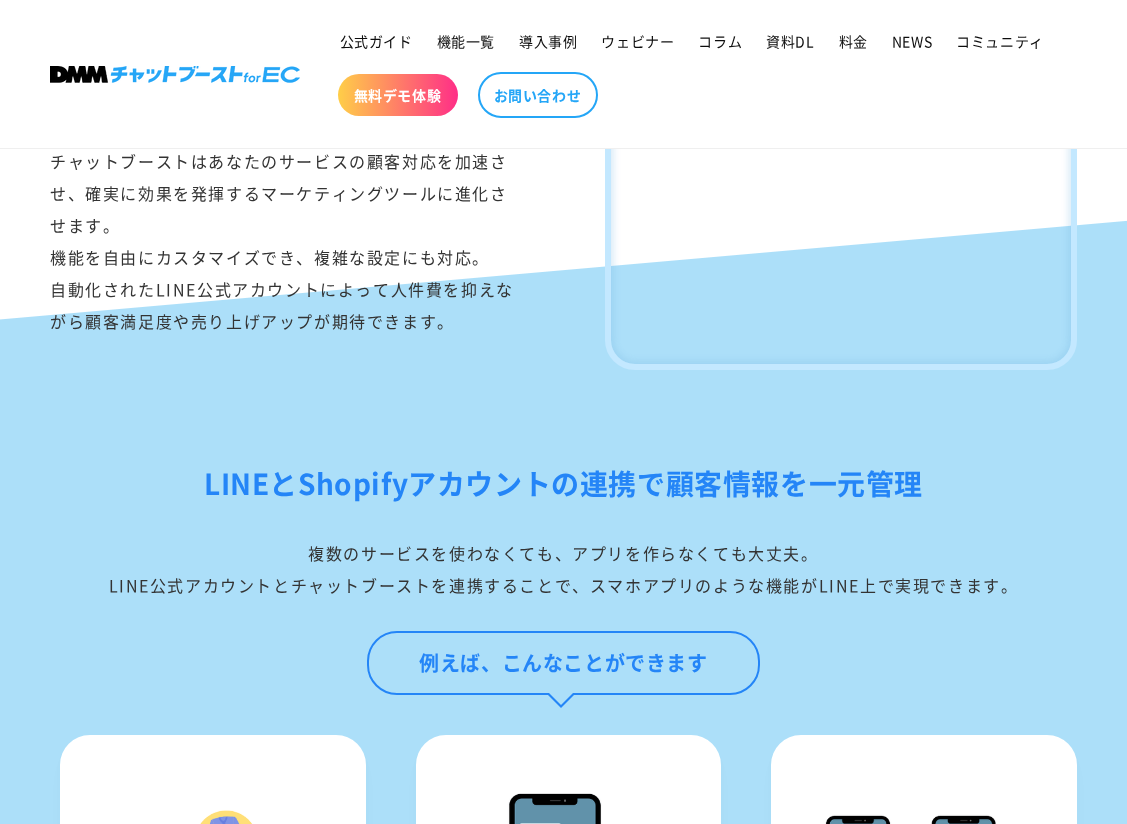 scroll, scrollTop: 1439, scrollLeft: 0, axis: vertical 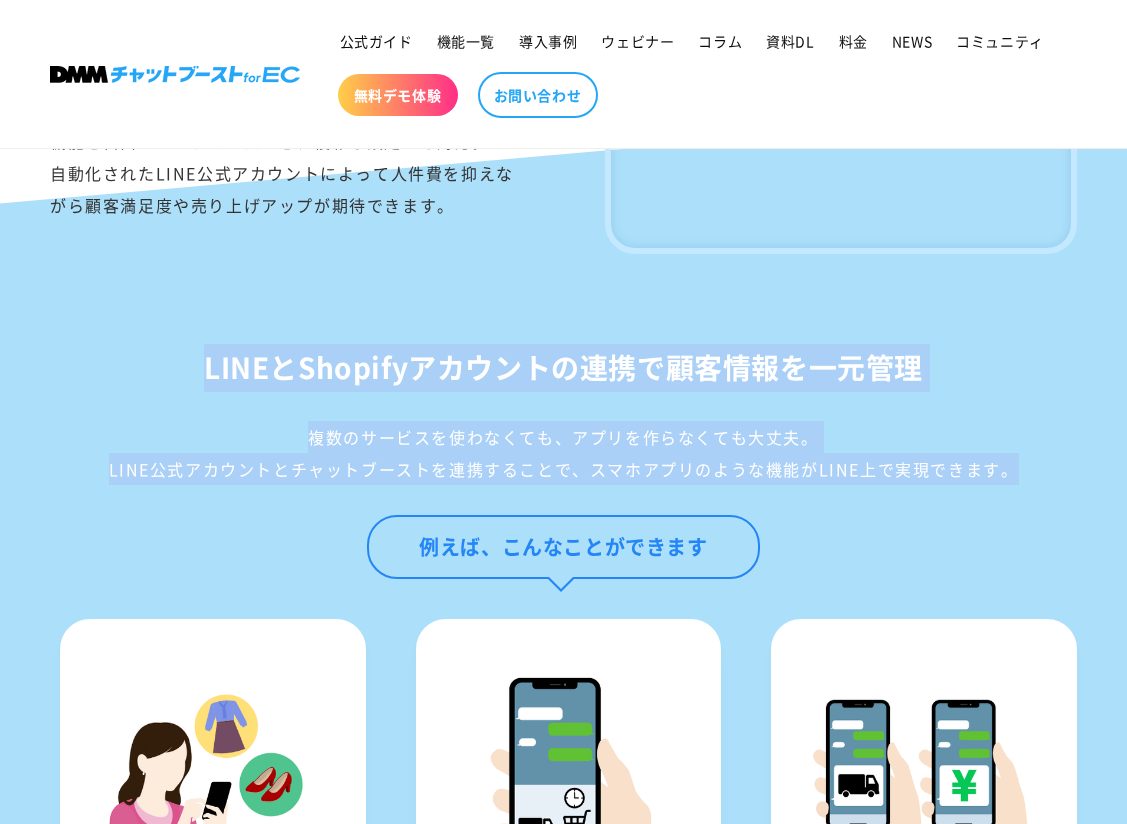 drag, startPoint x: 182, startPoint y: 389, endPoint x: 960, endPoint y: 532, distance: 791.0329 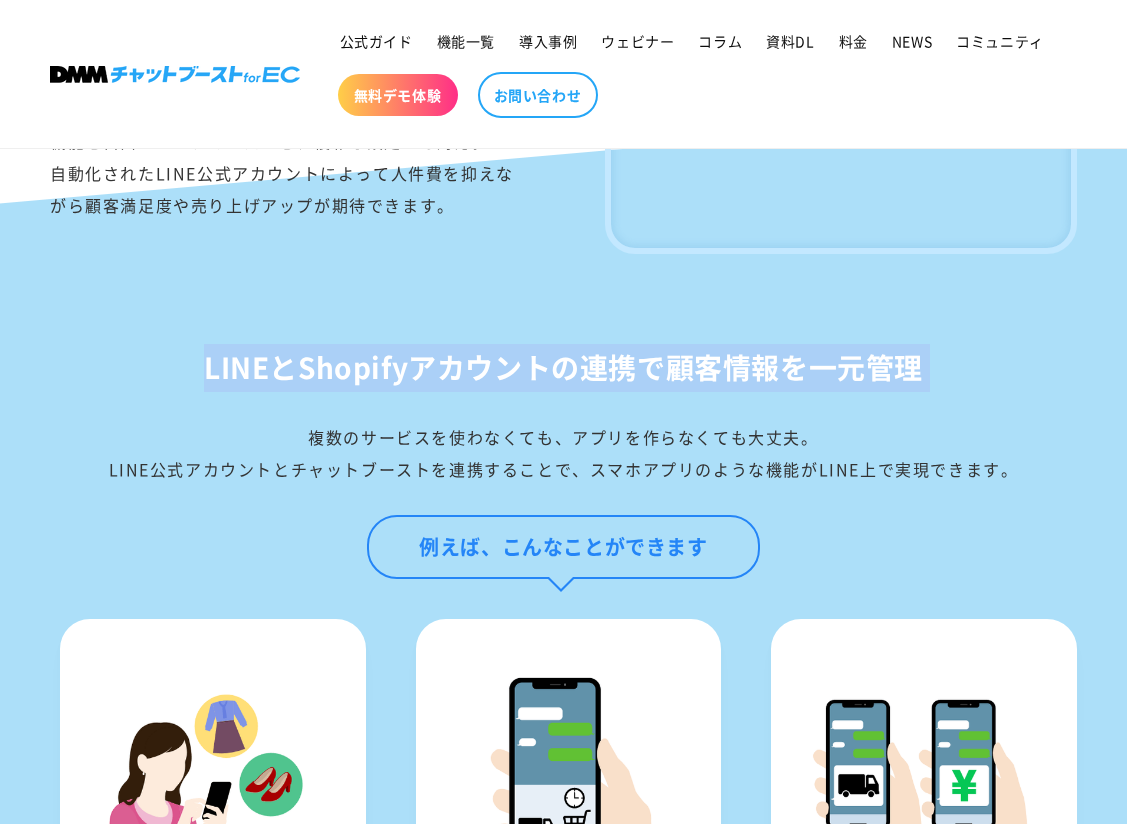 drag, startPoint x: 188, startPoint y: 387, endPoint x: 772, endPoint y: 441, distance: 586.4913 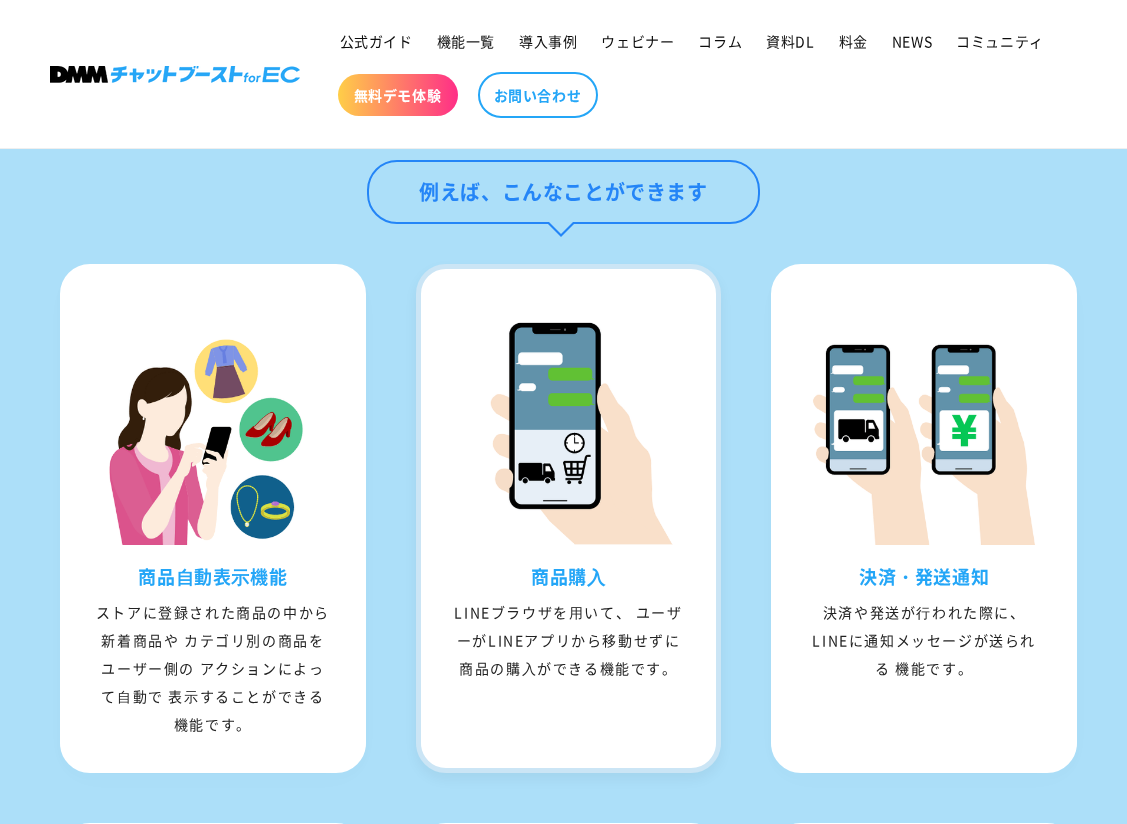 scroll, scrollTop: 1799, scrollLeft: 0, axis: vertical 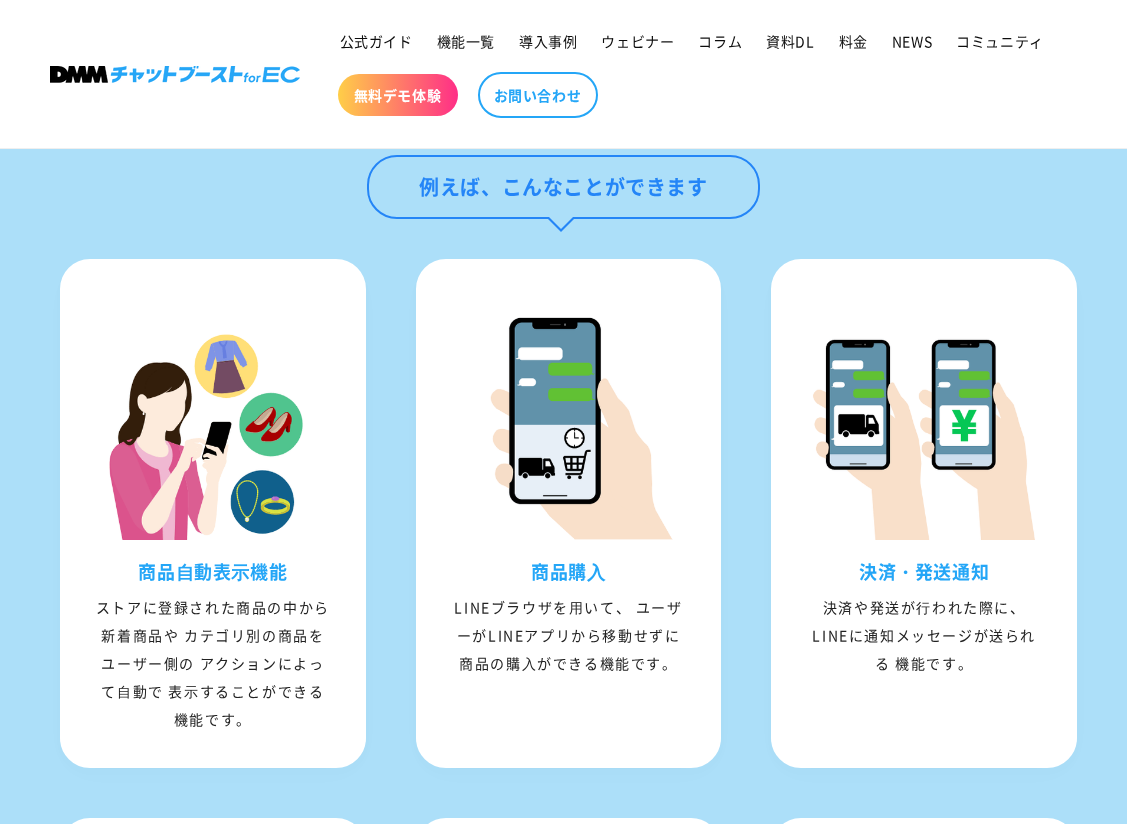 click on "商品⾃動表⽰機能
ストアに登録された商品の中から新着商品や カテゴリ別の商品をユーザー側の アクションによって⾃動で 表⽰することができる機能です。
商品購⼊
LINEブラウザを⽤いて、 ユーザーがLINEアプリから移動せずに 商品の購⼊ができる機能です。
決済・発送通知
決済や発送が⾏われた際に、 LINEに通知メッセージが送られる 機能です。" at bounding box center [563, 798] 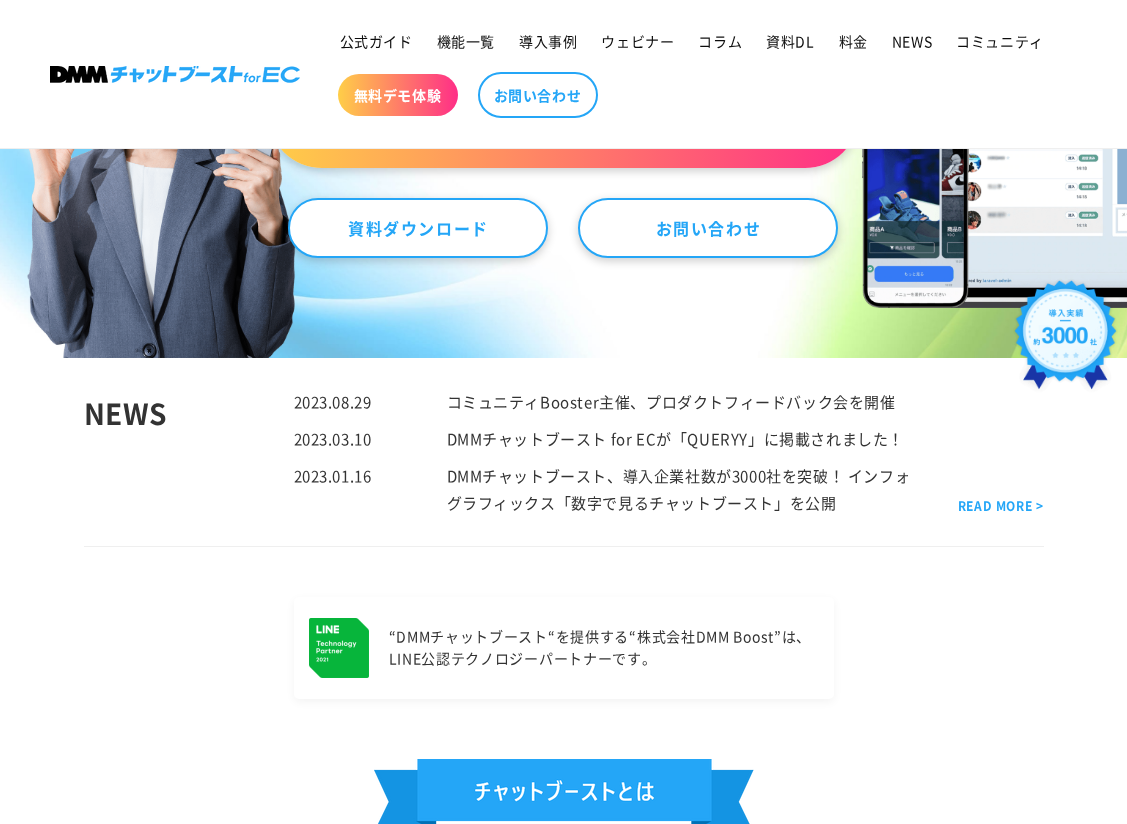 scroll, scrollTop: 480, scrollLeft: 0, axis: vertical 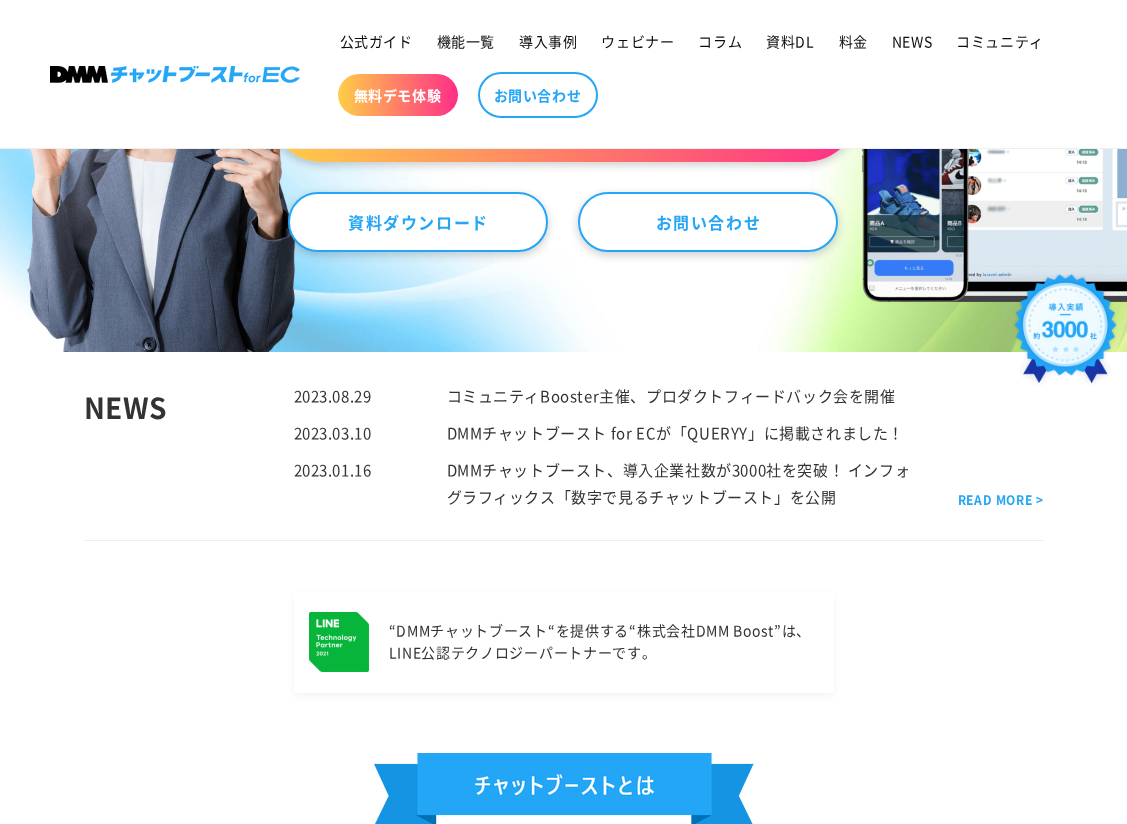 drag, startPoint x: 95, startPoint y: 372, endPoint x: 922, endPoint y: 520, distance: 840.1387 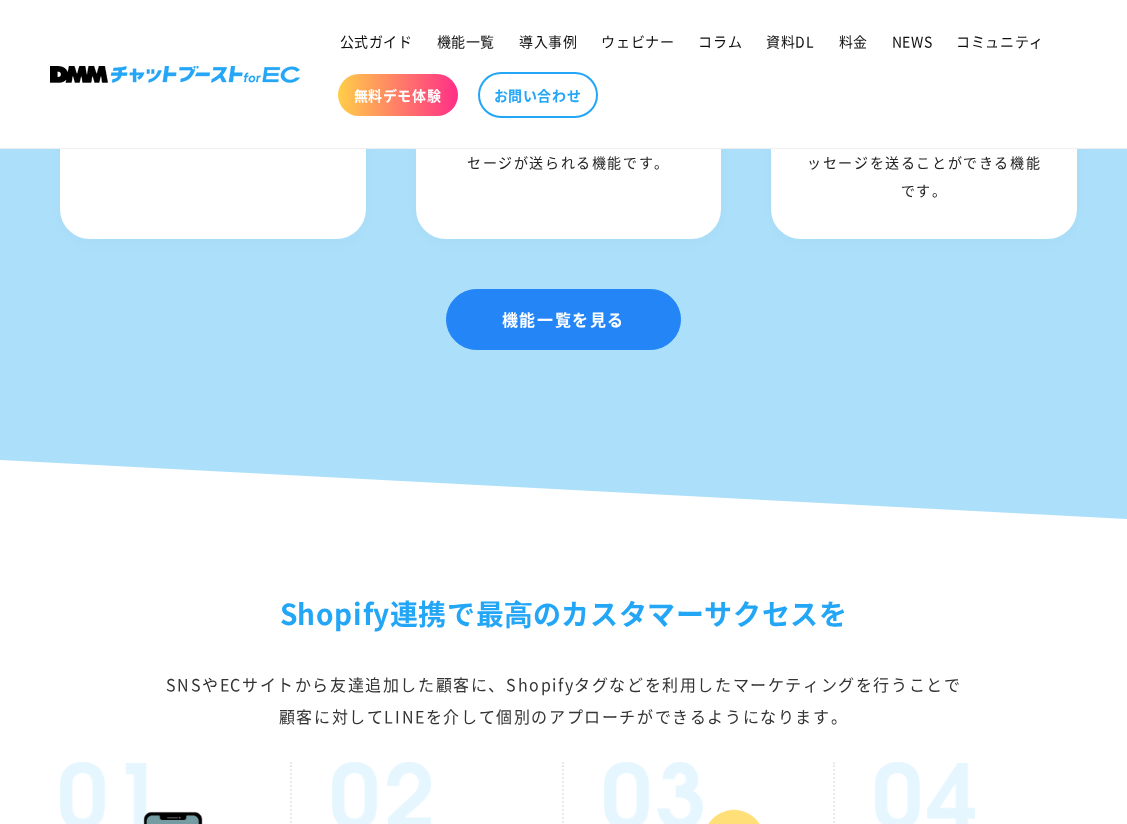 scroll, scrollTop: 3031, scrollLeft: 0, axis: vertical 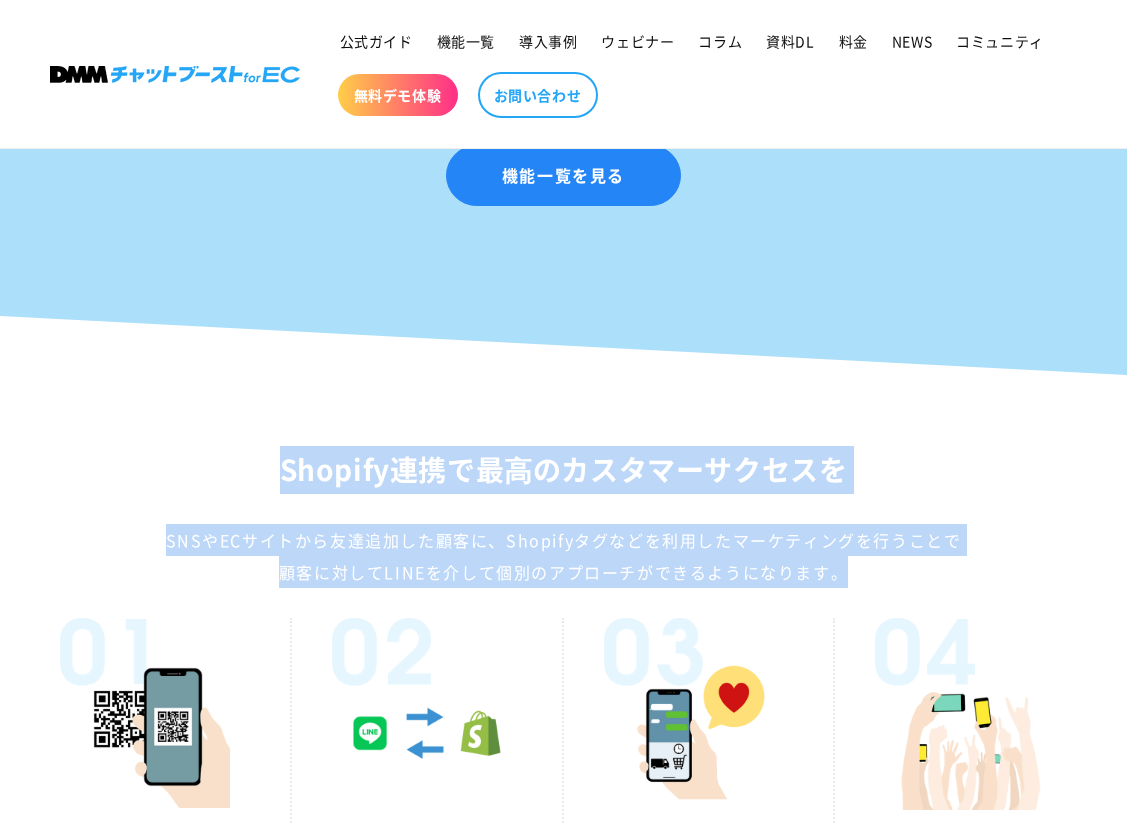 drag, startPoint x: 290, startPoint y: 471, endPoint x: 947, endPoint y: 602, distance: 669.93286 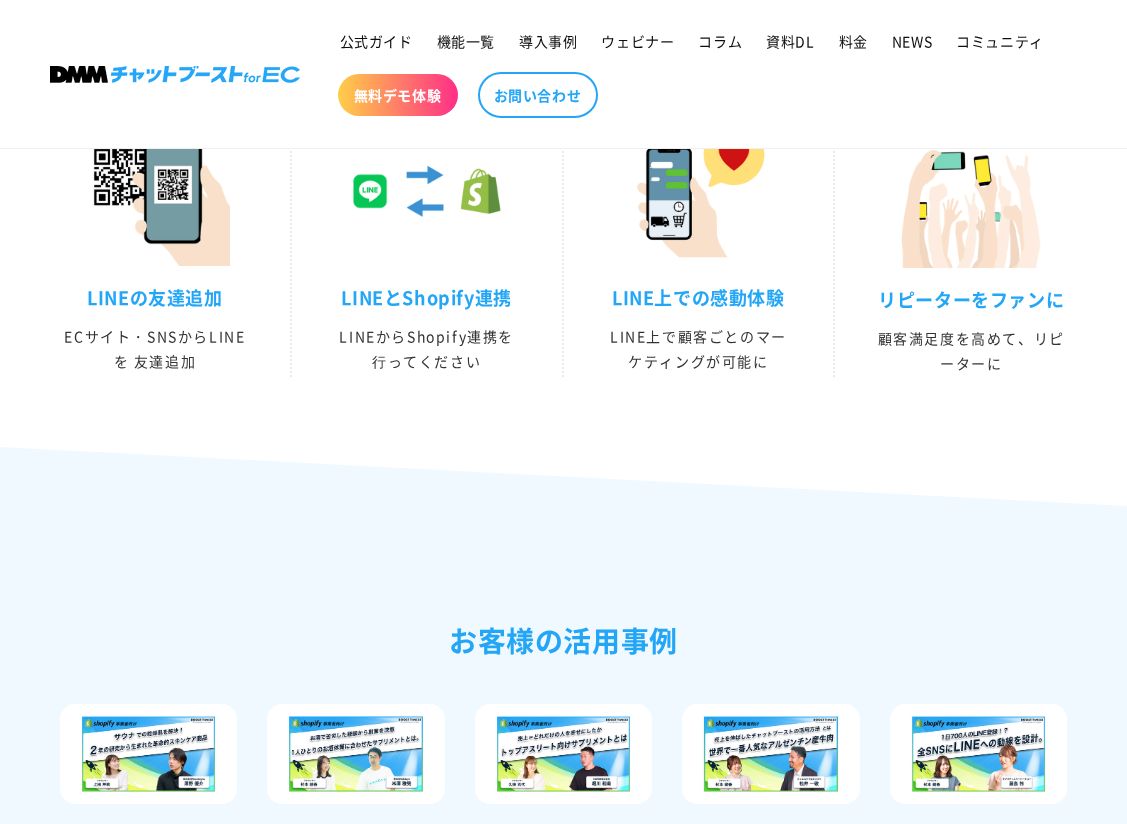 scroll, scrollTop: 3620, scrollLeft: 0, axis: vertical 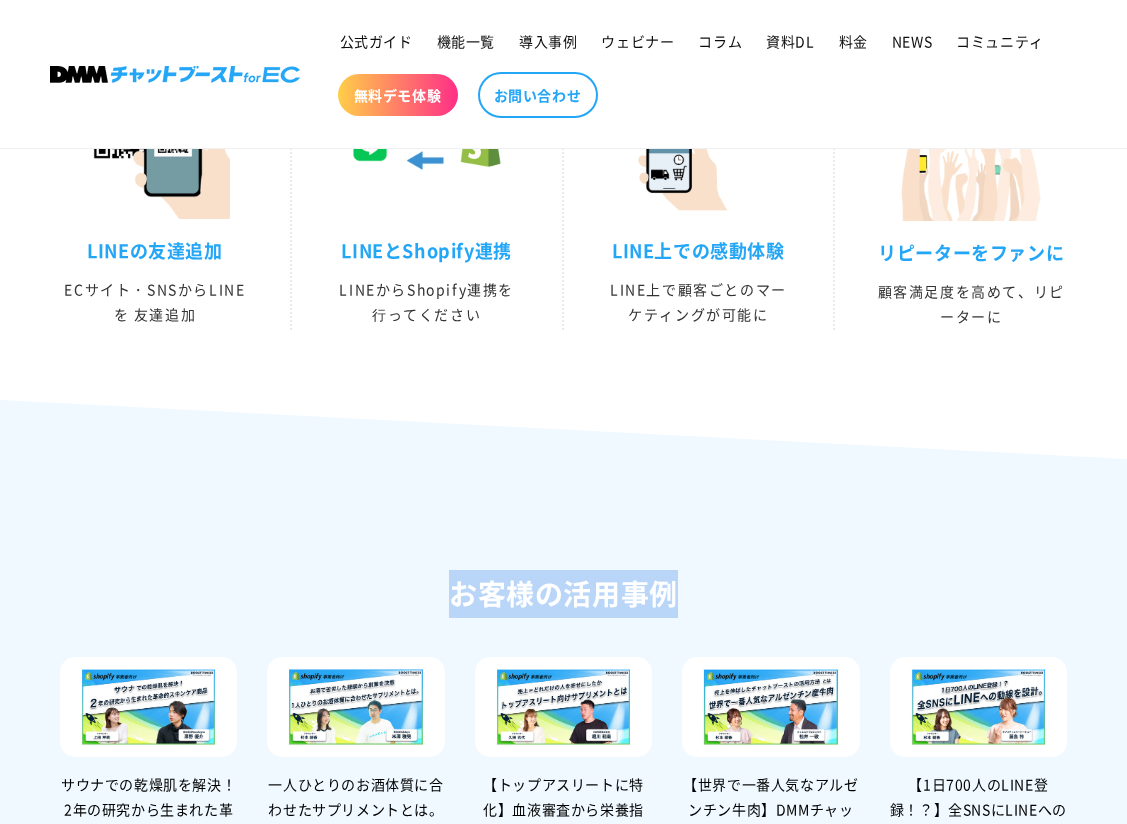 drag, startPoint x: 365, startPoint y: 583, endPoint x: 833, endPoint y: 630, distance: 470.35413 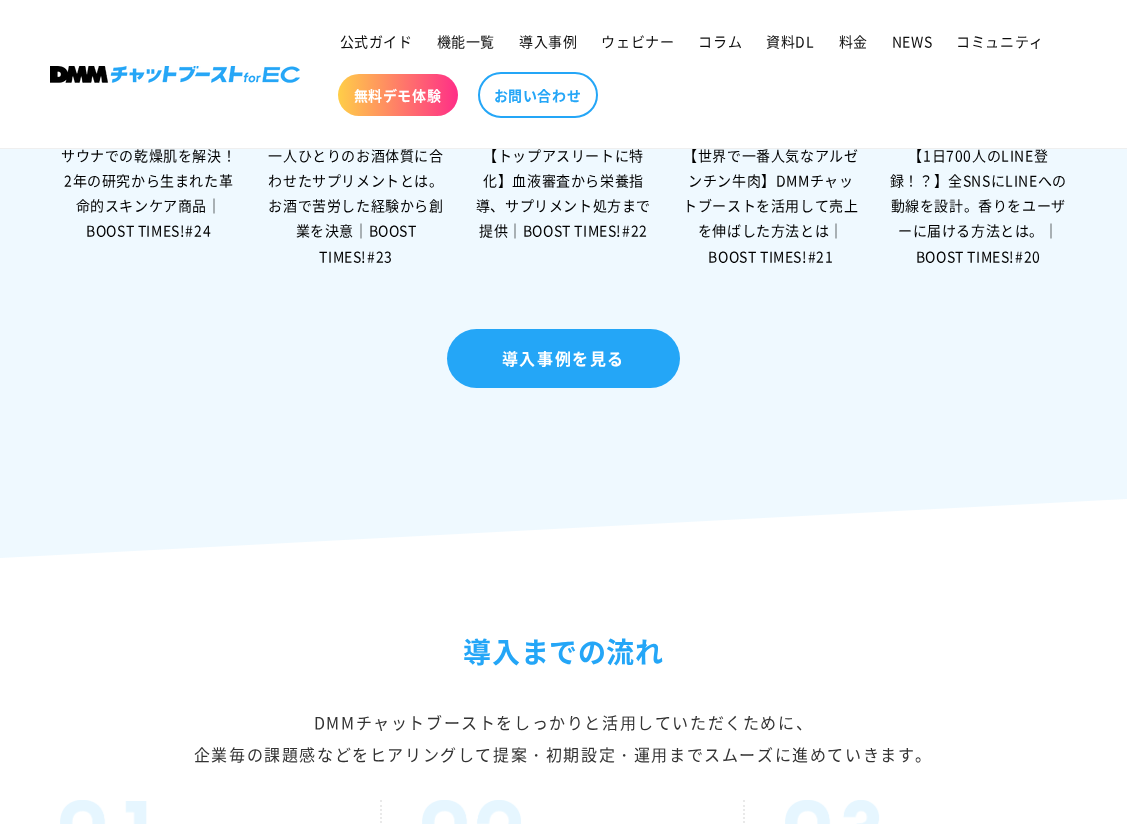 scroll, scrollTop: 4493, scrollLeft: 0, axis: vertical 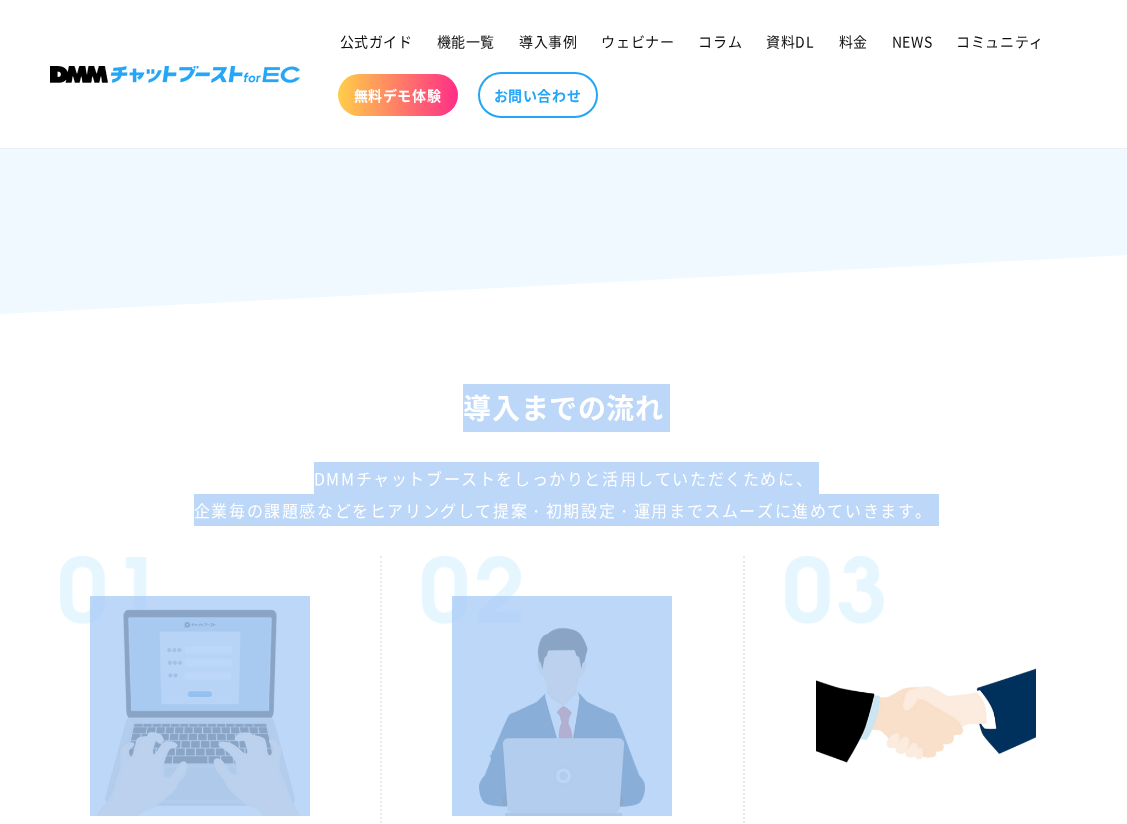 drag, startPoint x: 364, startPoint y: 366, endPoint x: 907, endPoint y: 568, distance: 579.35565 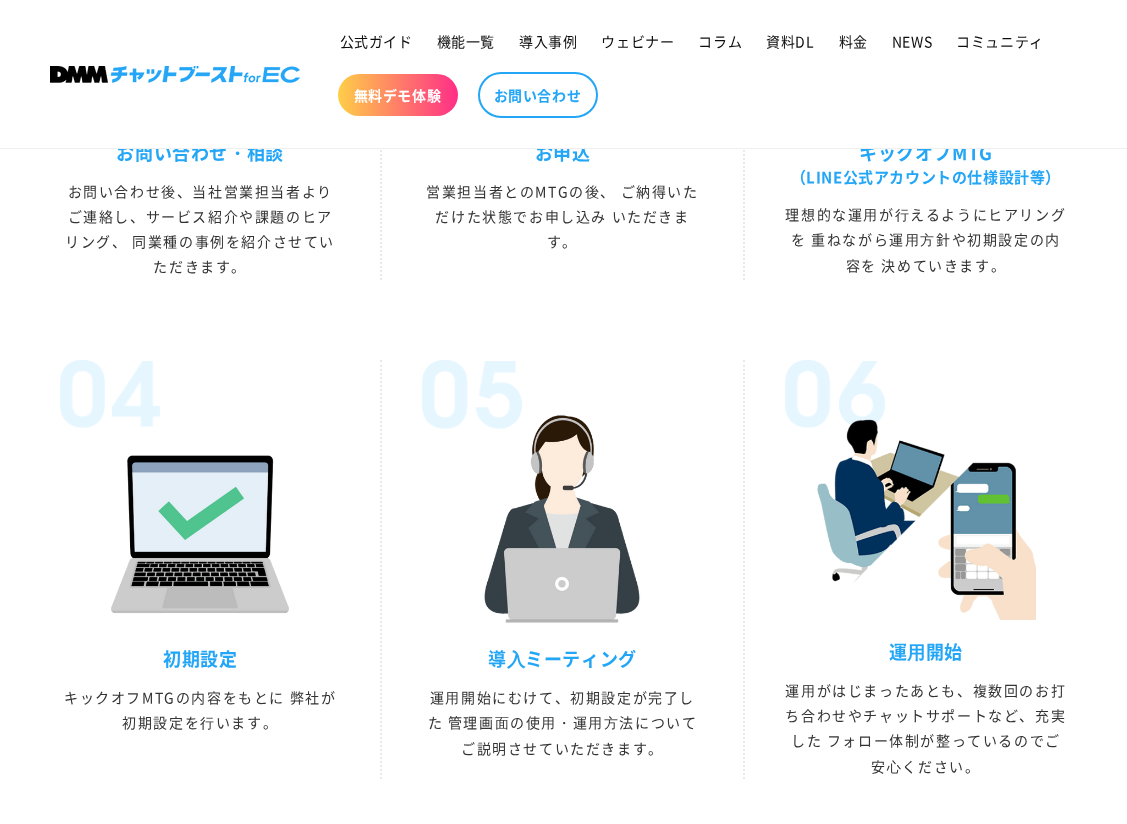 scroll, scrollTop: 5145, scrollLeft: 0, axis: vertical 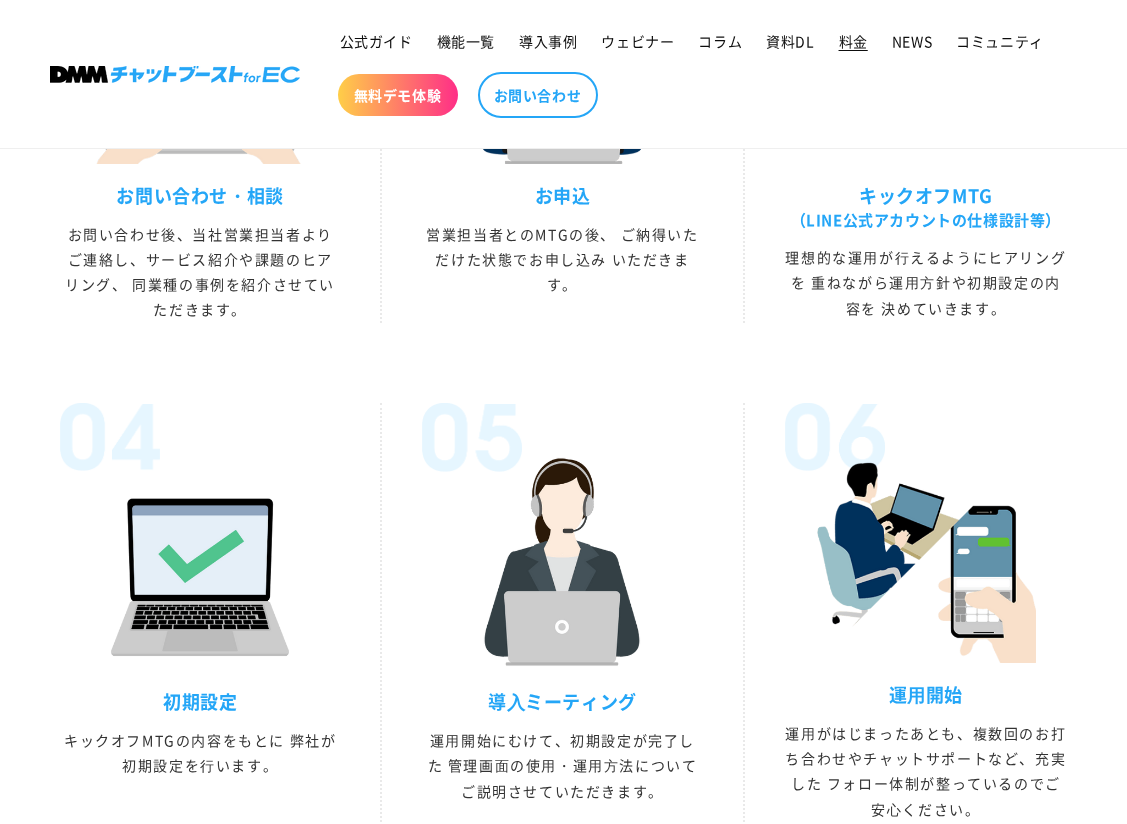 click on "料金" at bounding box center [853, 41] 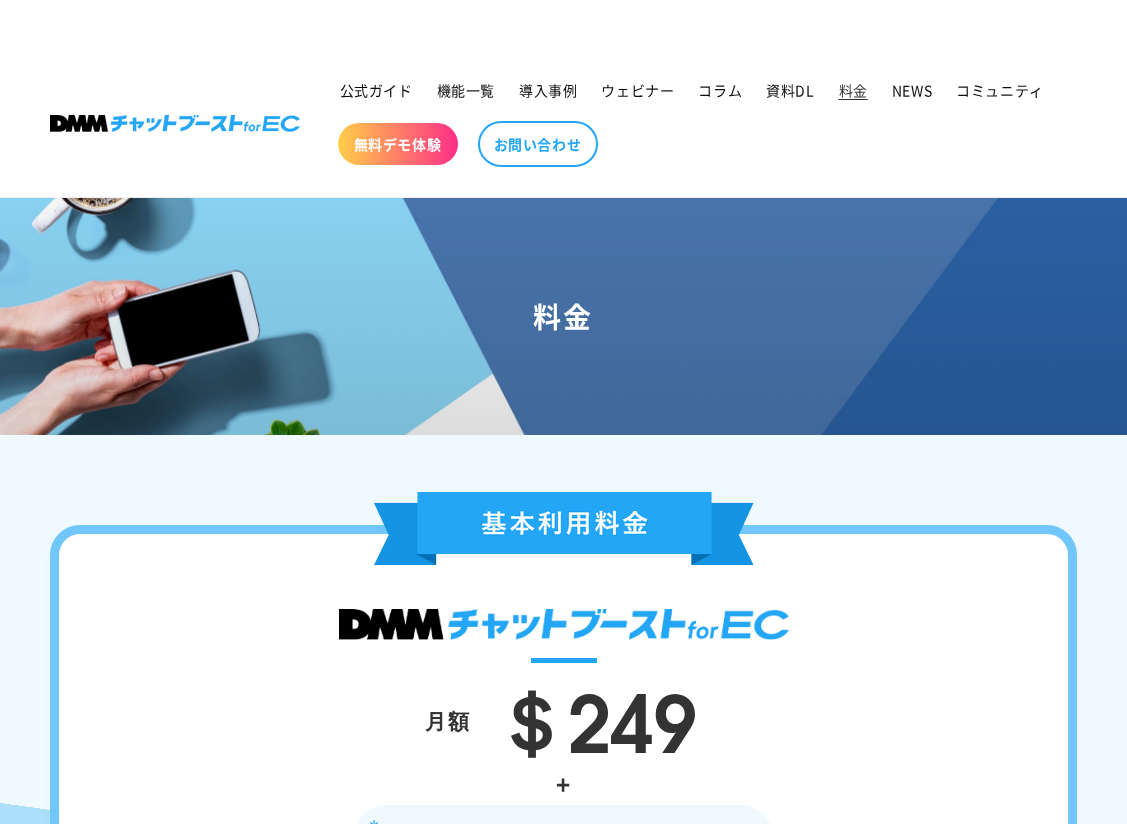 scroll, scrollTop: 437, scrollLeft: 0, axis: vertical 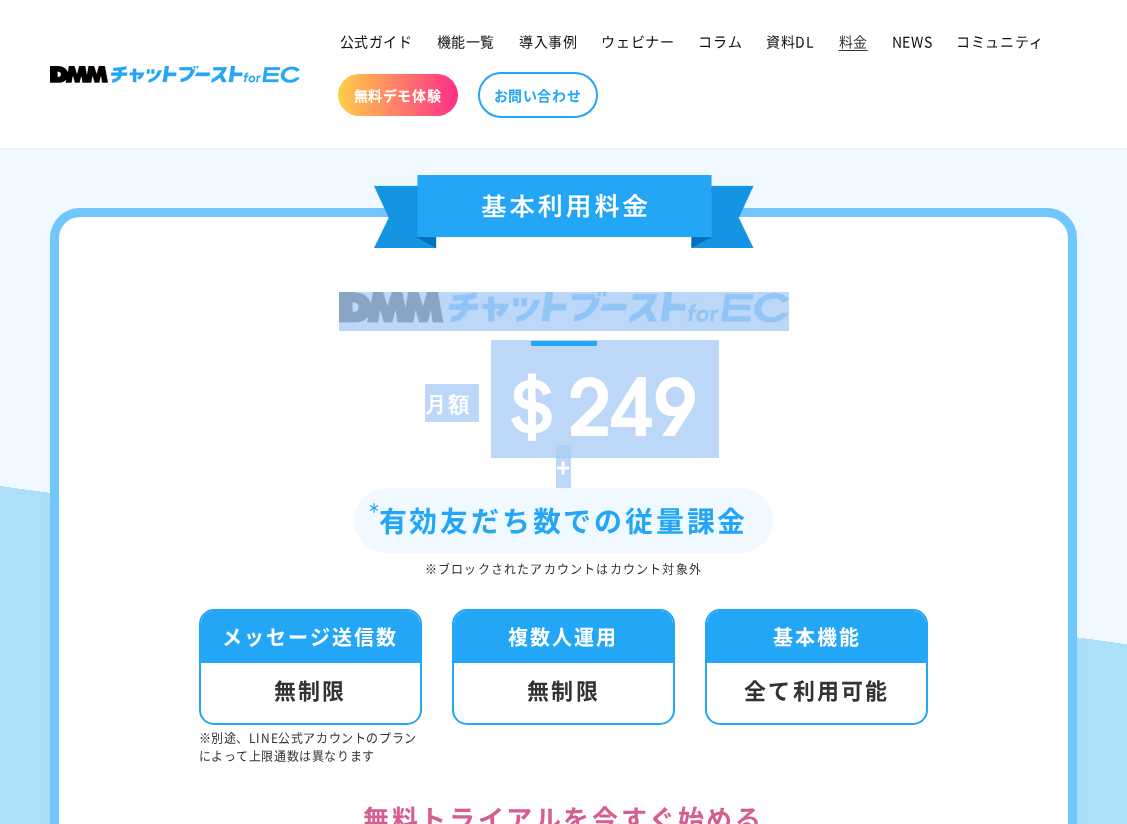 drag, startPoint x: 371, startPoint y: 339, endPoint x: 774, endPoint y: 485, distance: 428.63153 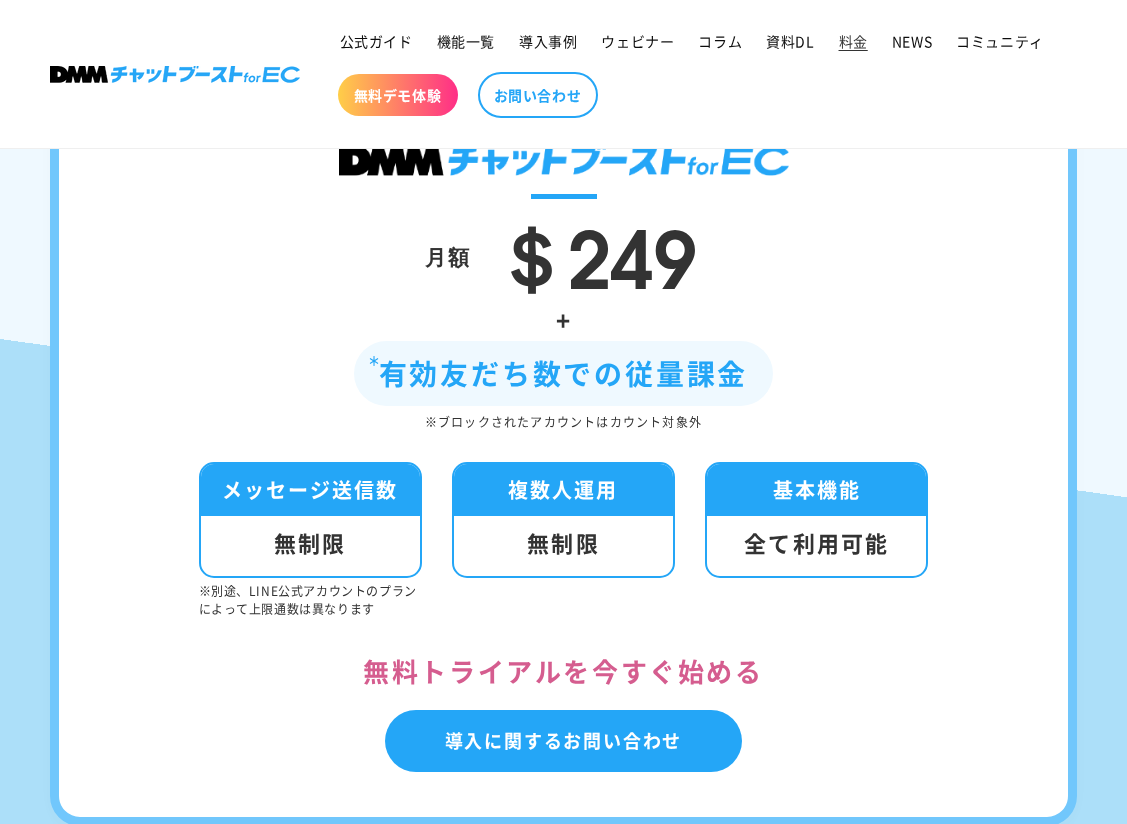 scroll, scrollTop: 377, scrollLeft: 0, axis: vertical 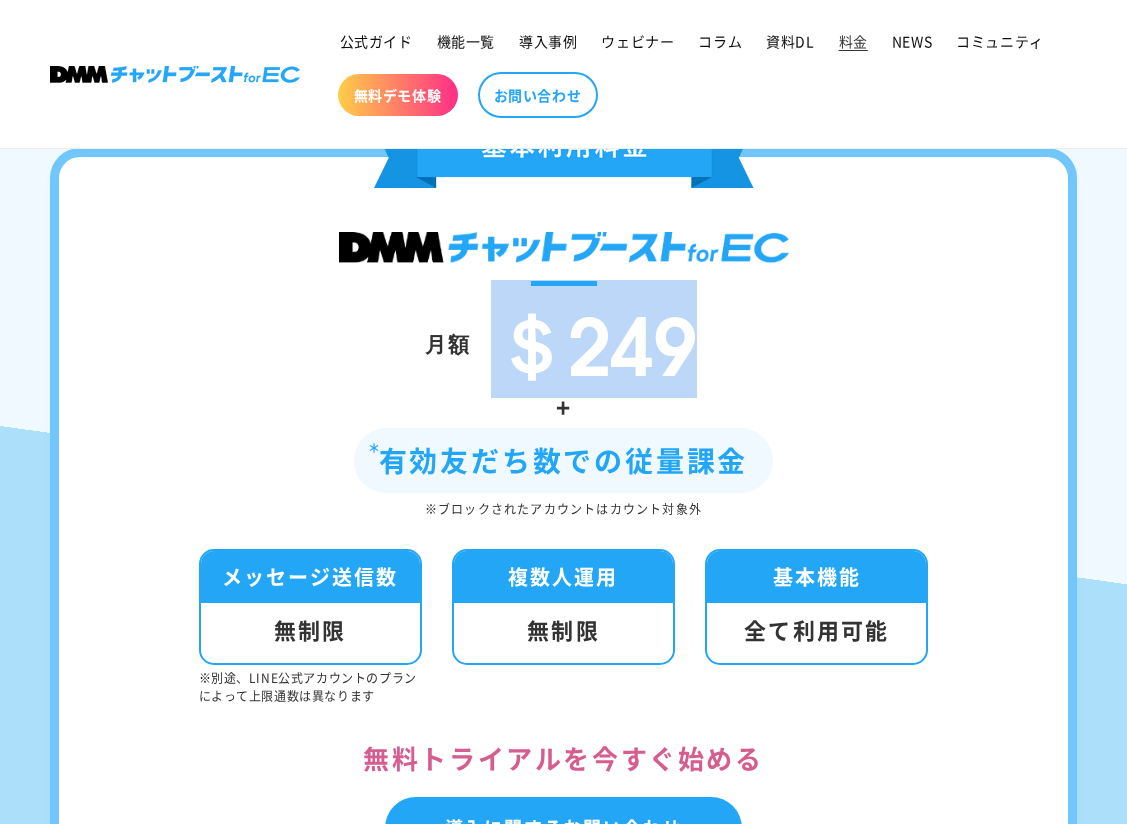 drag, startPoint x: 698, startPoint y: 365, endPoint x: 503, endPoint y: 361, distance: 195.04102 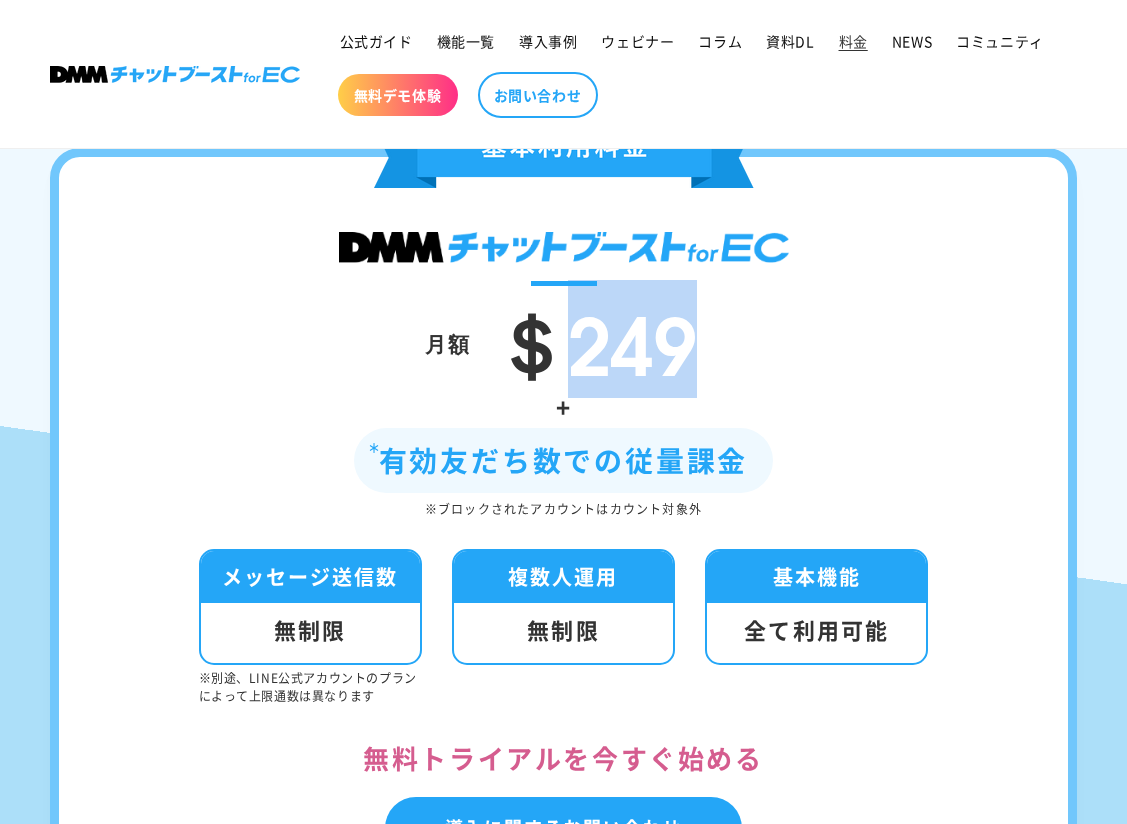 drag, startPoint x: 581, startPoint y: 358, endPoint x: 740, endPoint y: 360, distance: 159.01257 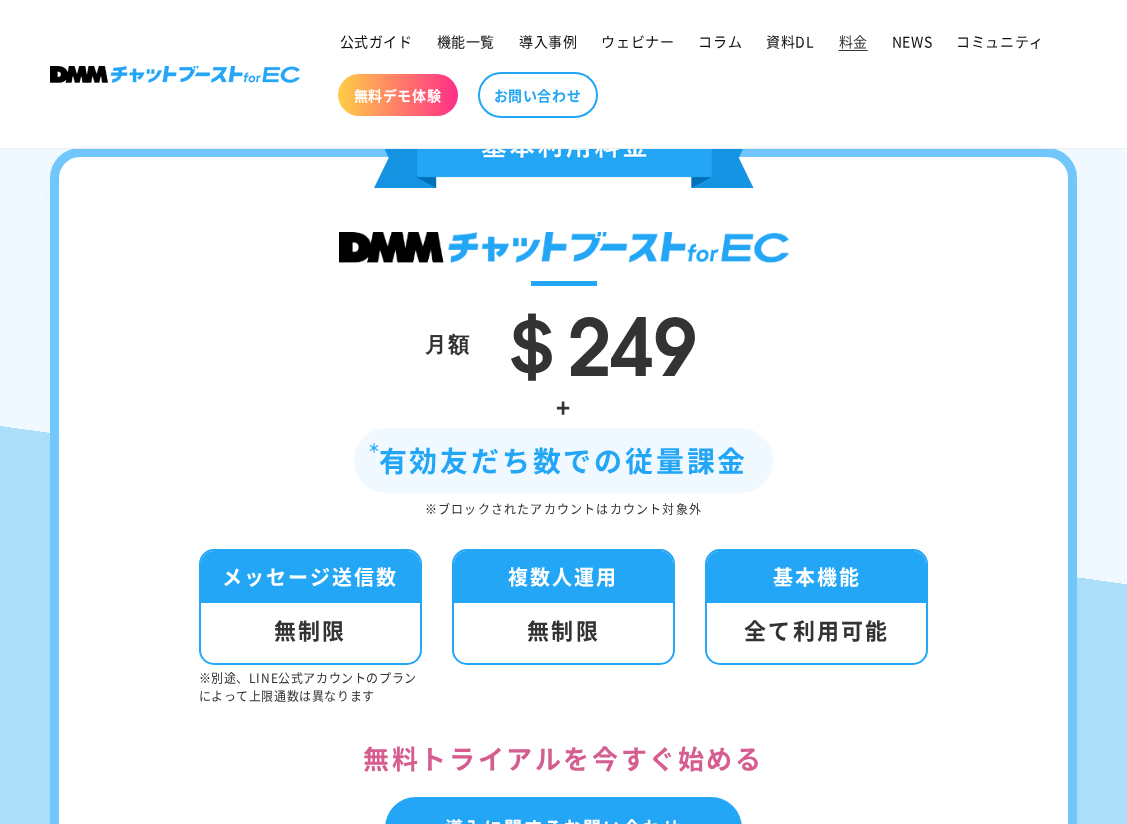 drag, startPoint x: 269, startPoint y: 241, endPoint x: 907, endPoint y: 516, distance: 694.74384 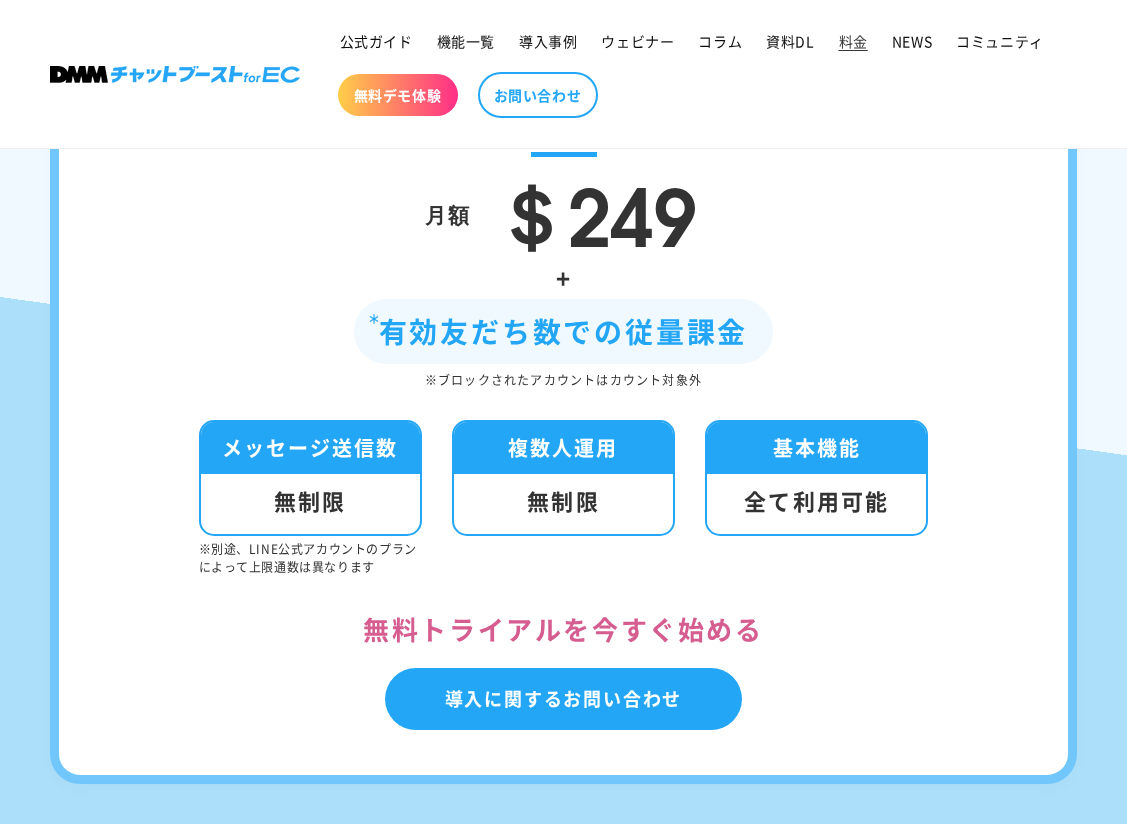 scroll, scrollTop: 811, scrollLeft: 0, axis: vertical 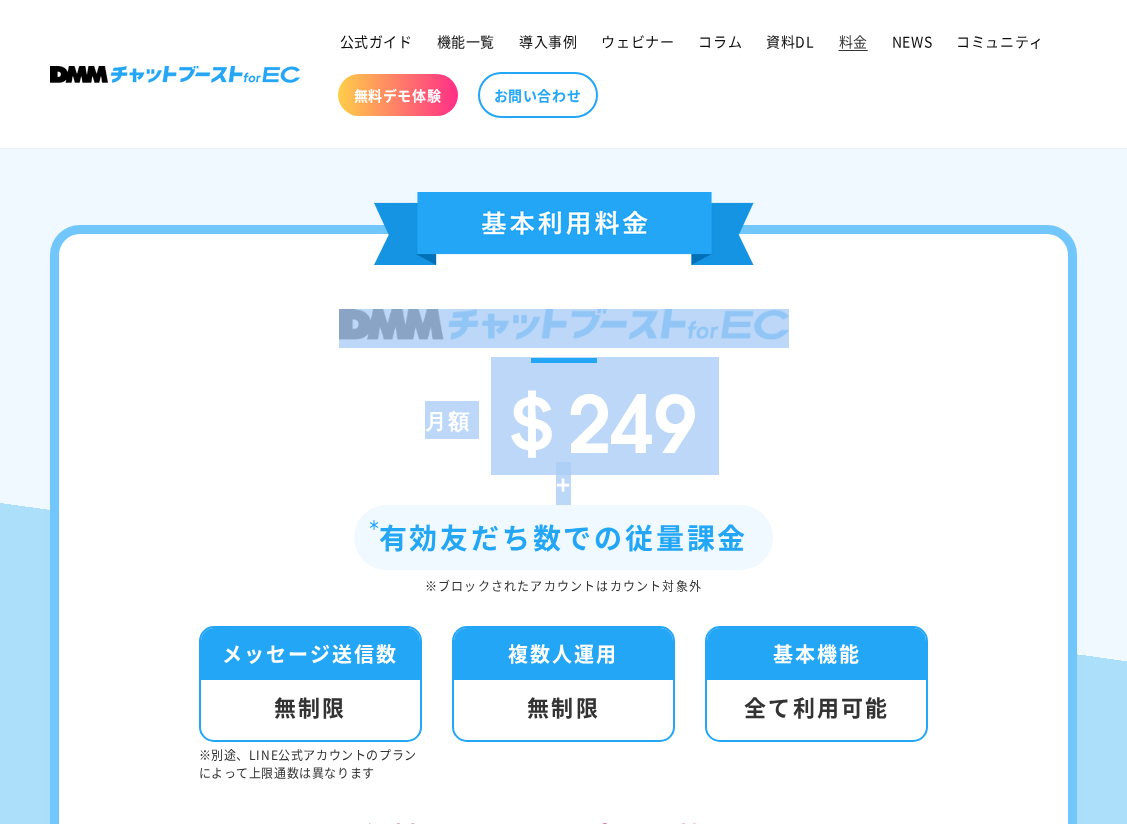 drag, startPoint x: 357, startPoint y: 325, endPoint x: 728, endPoint y: 508, distance: 413.67862 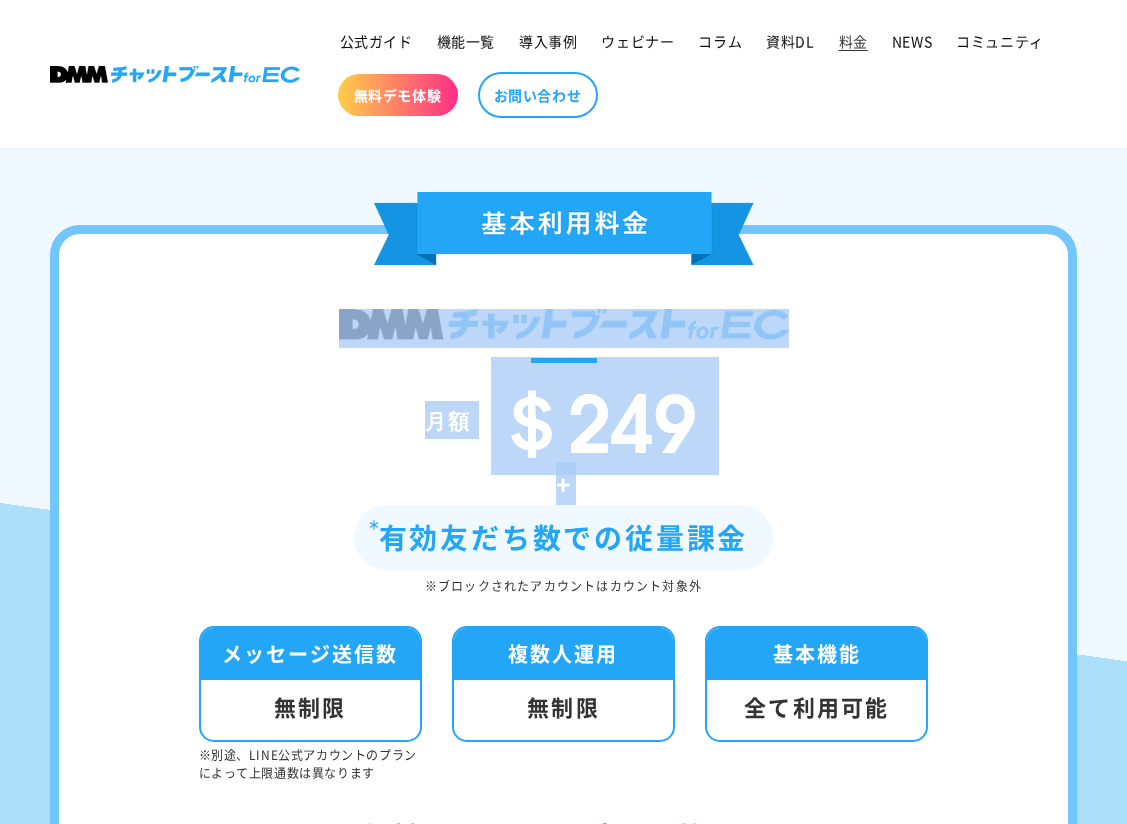 drag, startPoint x: 728, startPoint y: 508, endPoint x: 728, endPoint y: 520, distance: 12 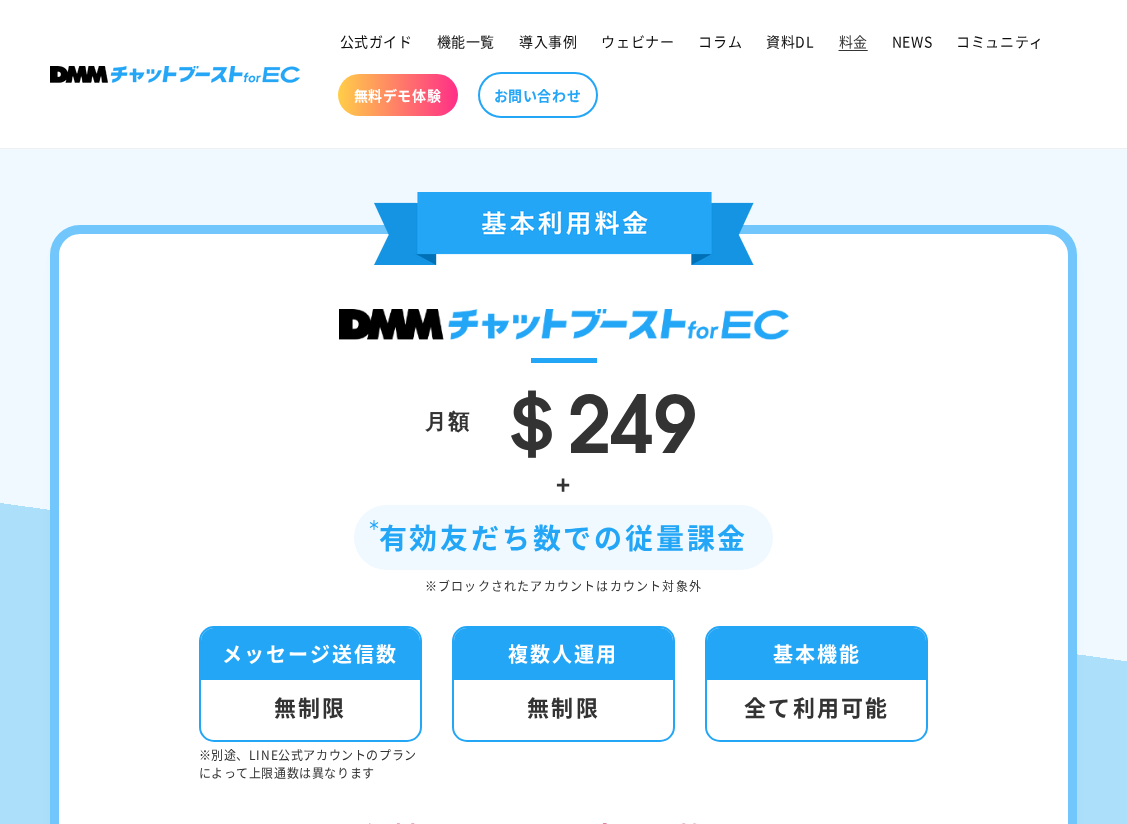 drag, startPoint x: 805, startPoint y: 564, endPoint x: 279, endPoint y: 299, distance: 588.98303 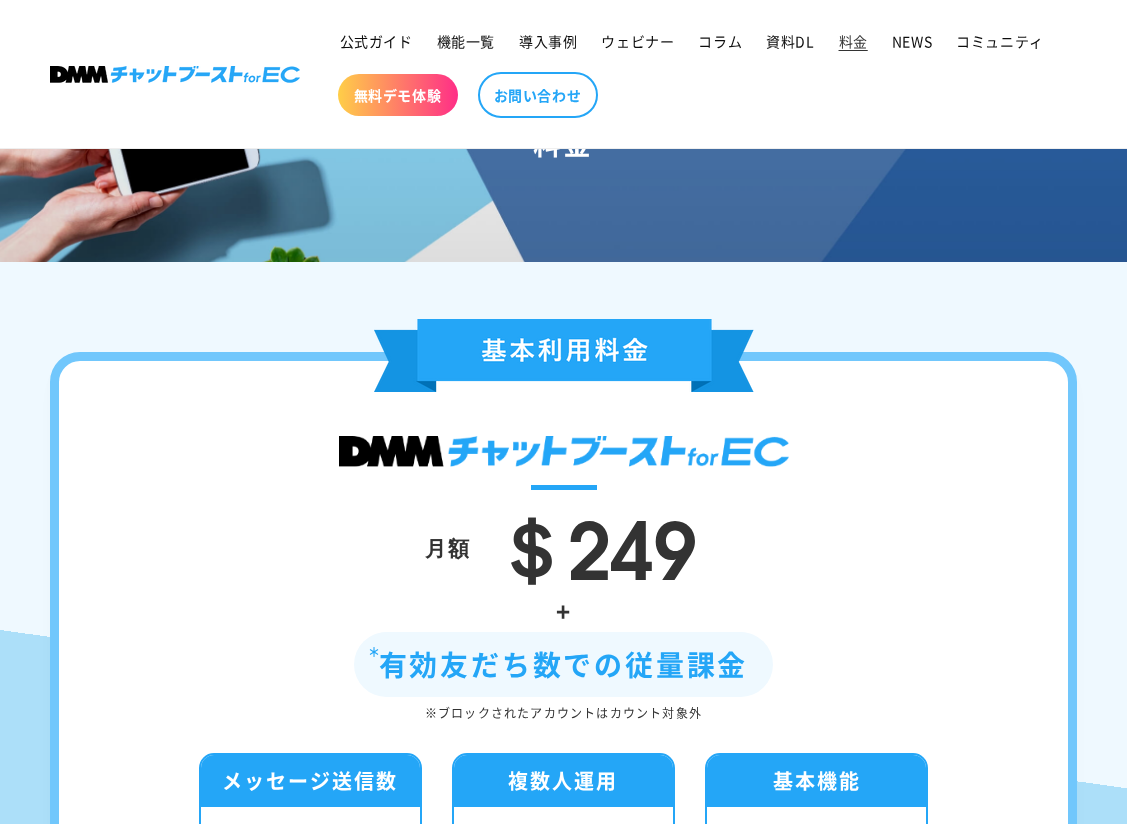 scroll, scrollTop: 0, scrollLeft: 0, axis: both 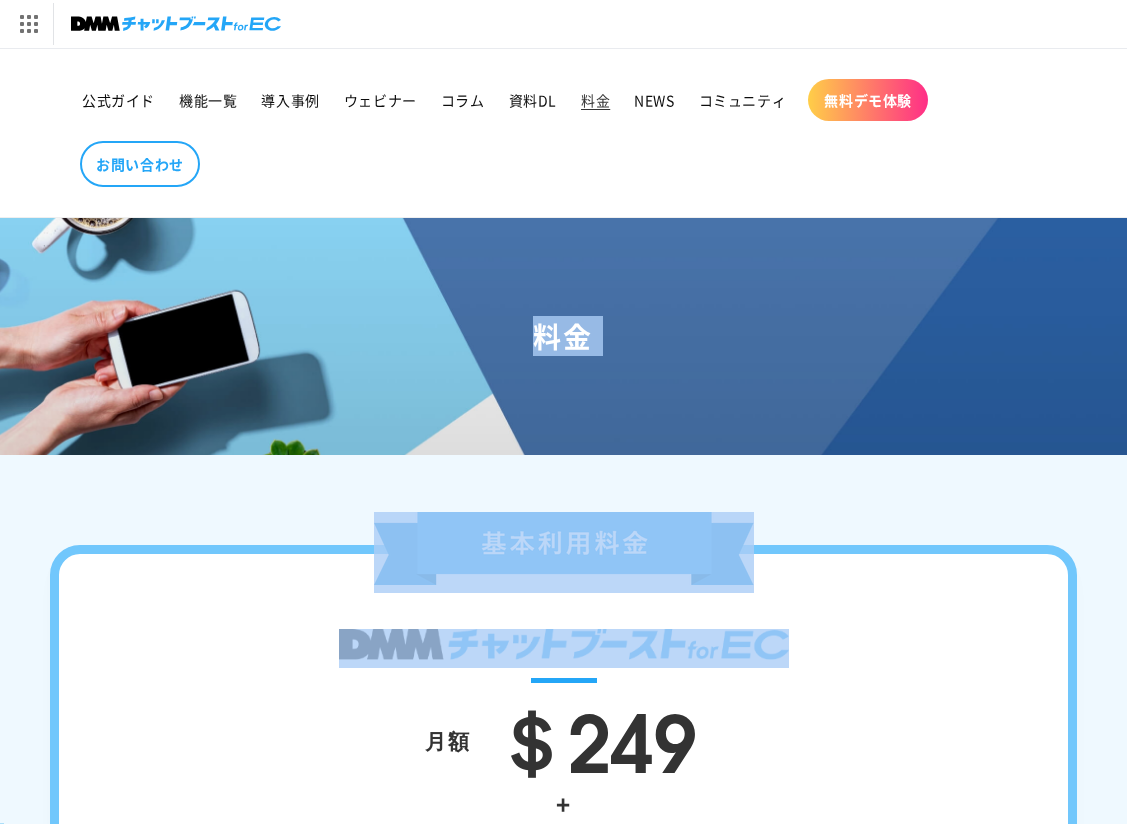 drag, startPoint x: 505, startPoint y: 327, endPoint x: 731, endPoint y: 686, distance: 424.21338 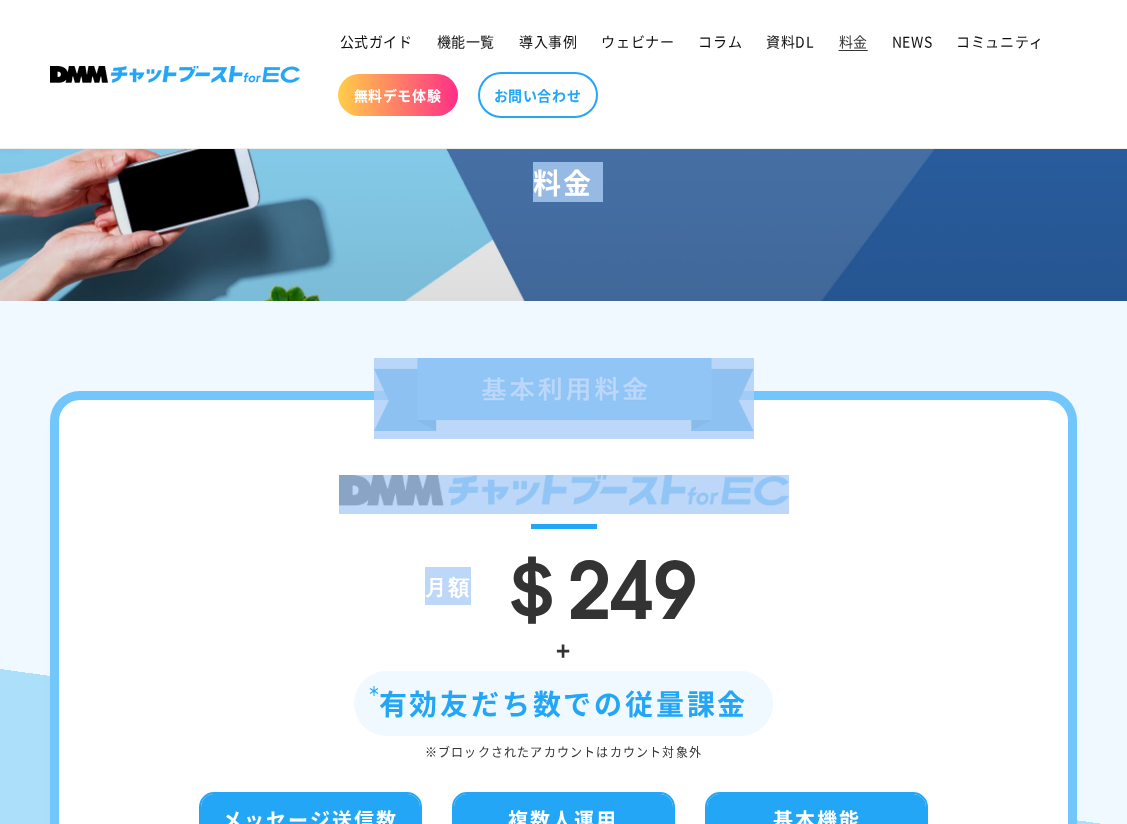 scroll, scrollTop: 240, scrollLeft: 0, axis: vertical 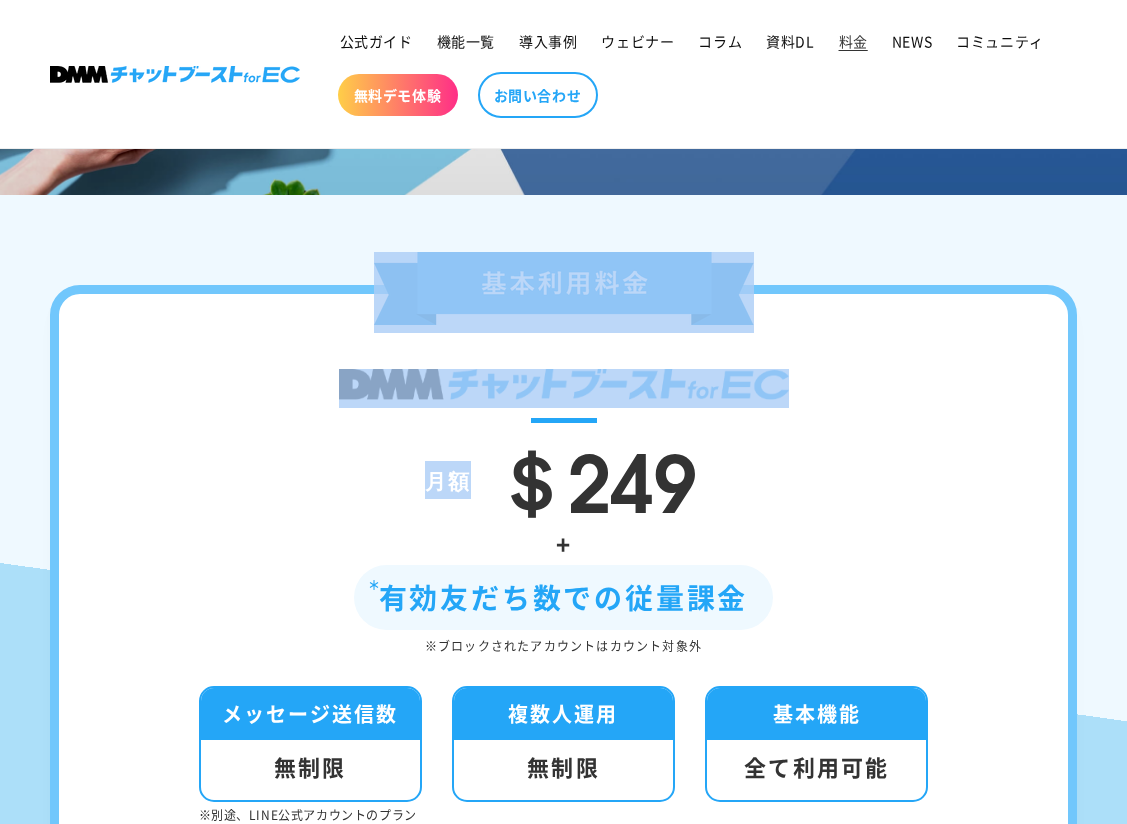 drag, startPoint x: 755, startPoint y: 613, endPoint x: 397, endPoint y: 260, distance: 502.76535 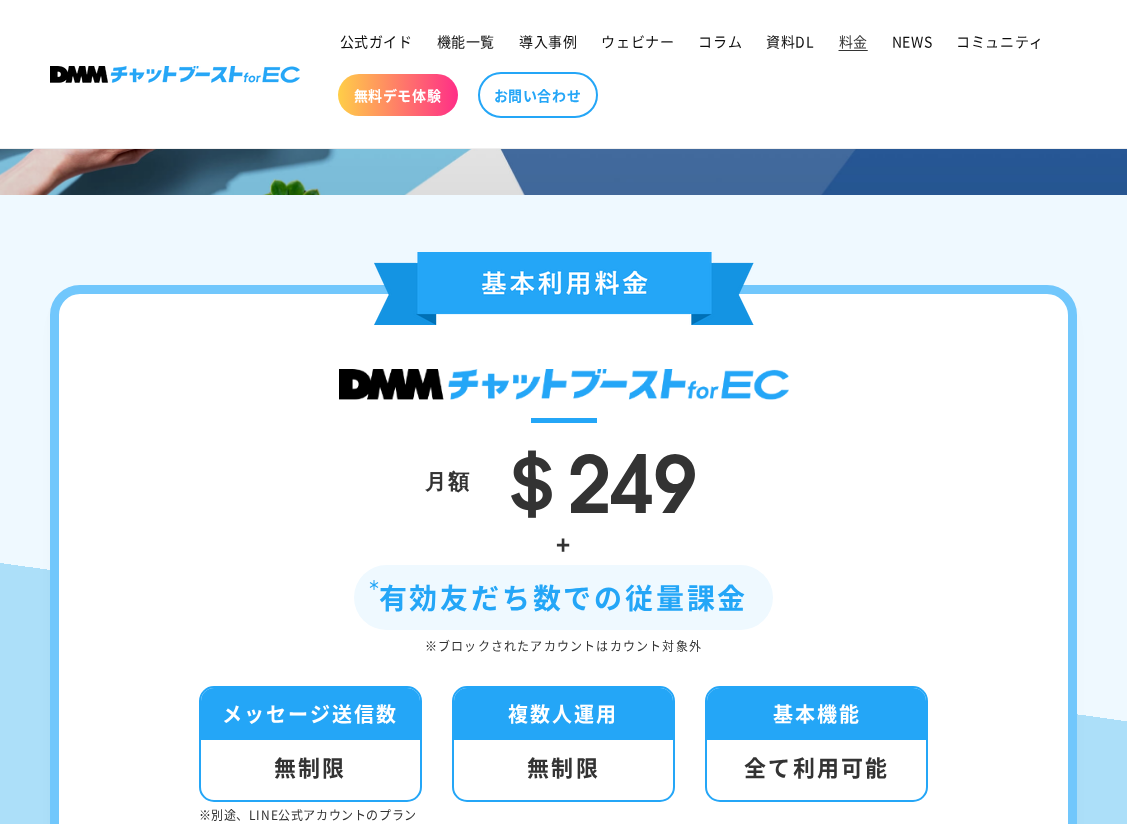 click on "月額
＄249
+
有効友だち数での従量課金
※ブロックされたアカウントはカウント対象外
メッセージ送信数
無制限
※別途、LINE公式アカウントのプランによって上限通数は異なります
複数人運用" at bounding box center [563, 993] 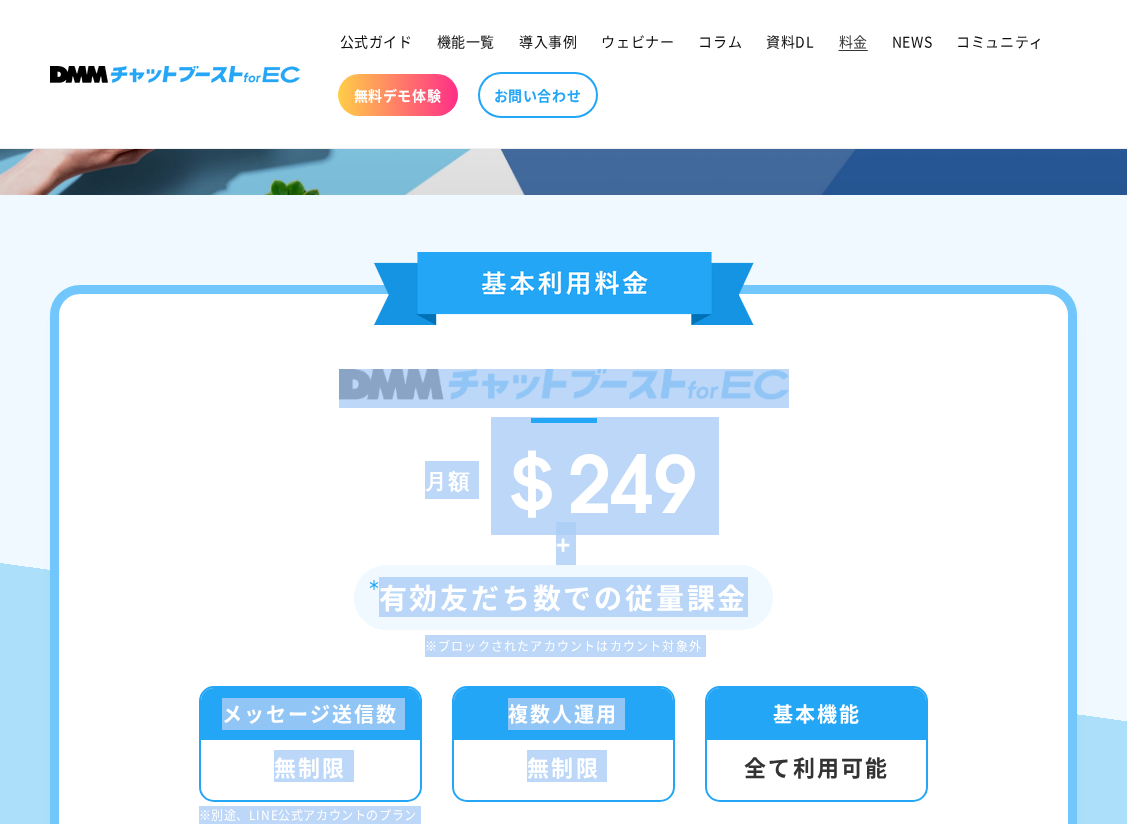 drag, startPoint x: 363, startPoint y: 233, endPoint x: 796, endPoint y: 698, distance: 635.38495 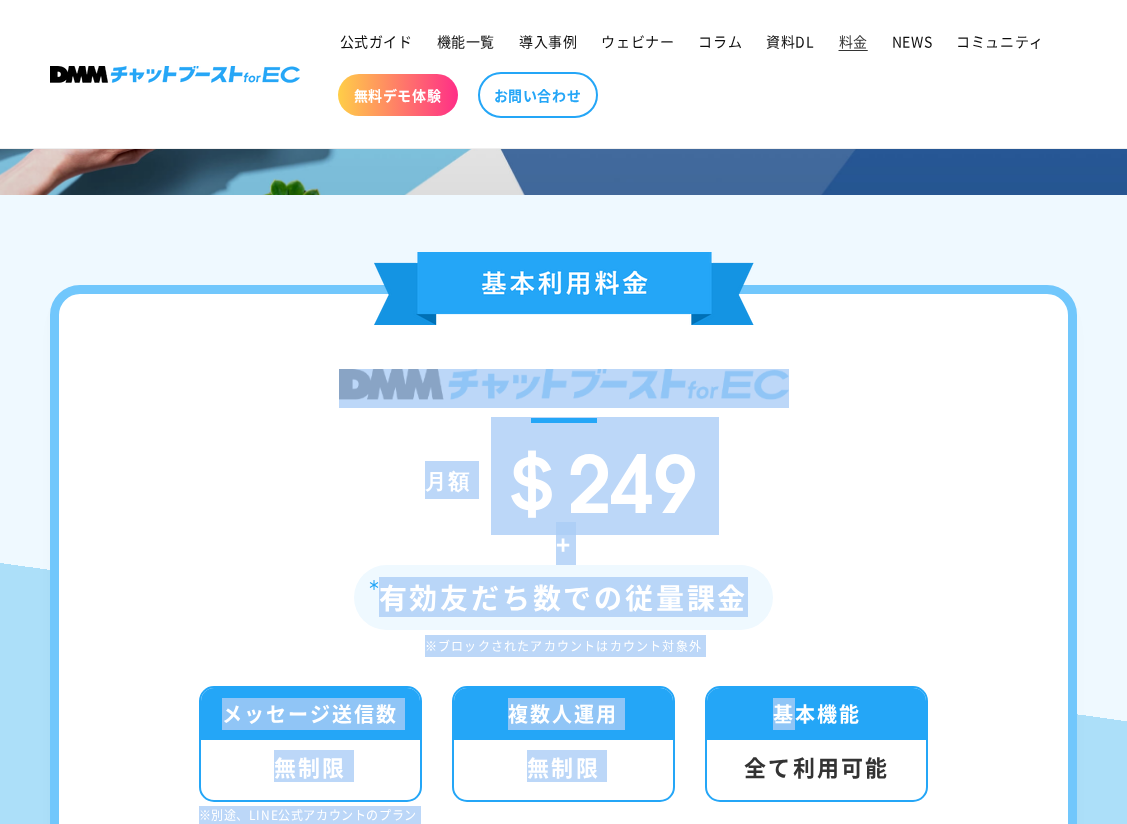 click on "+
有効友だち数での従量課金
※ブロックされたアカウントはカウント対象外" at bounding box center [563, 589] 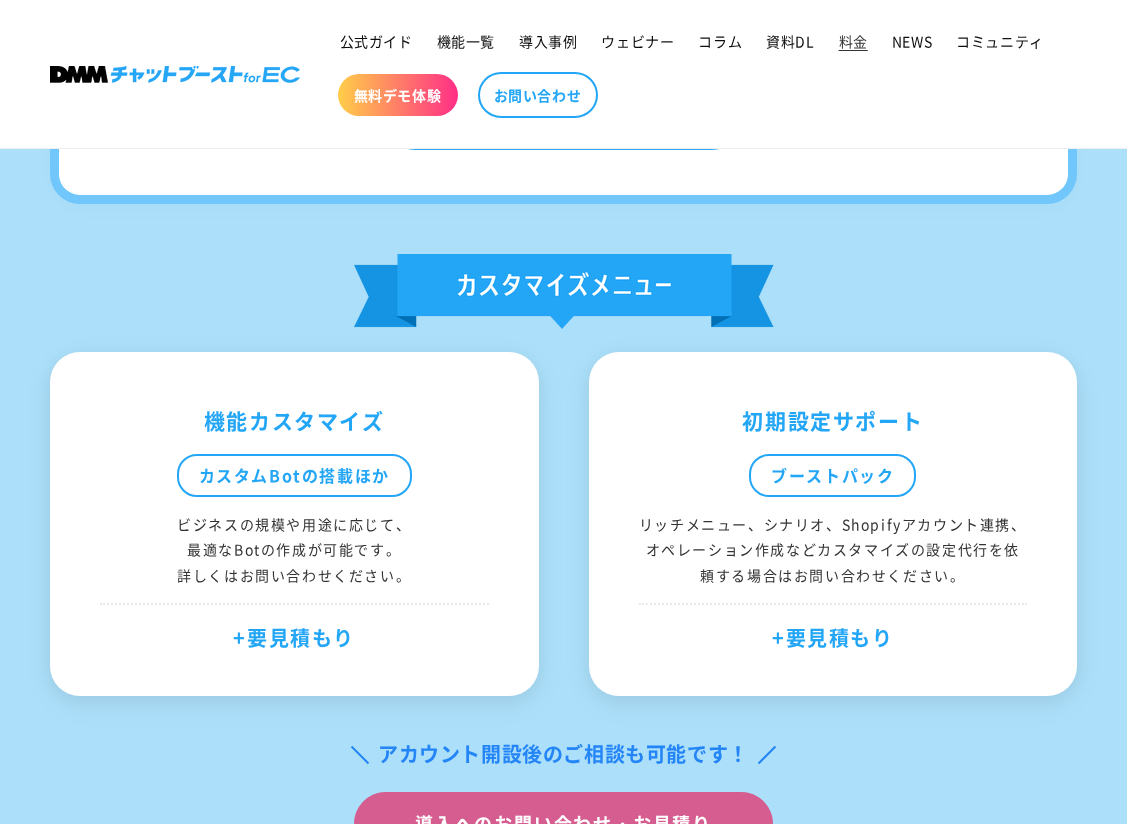 scroll, scrollTop: 1127, scrollLeft: 0, axis: vertical 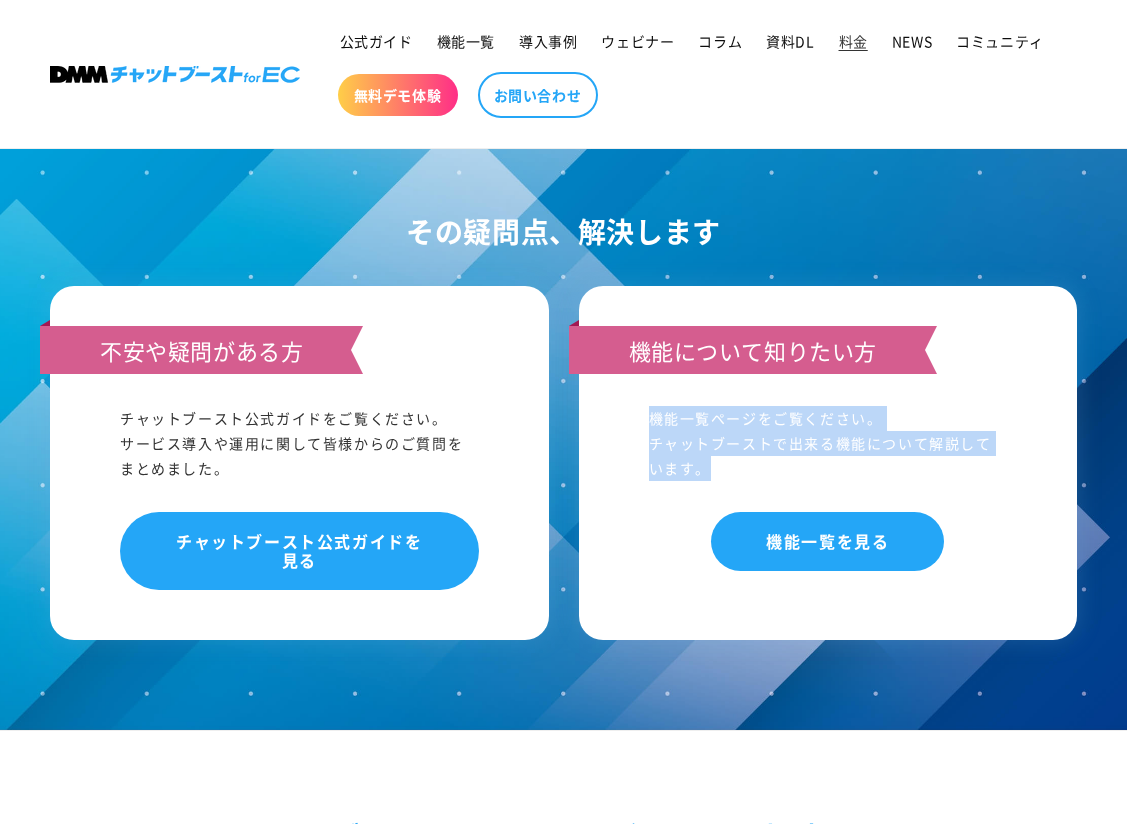 drag, startPoint x: 649, startPoint y: 339, endPoint x: 708, endPoint y: 562, distance: 230.67293 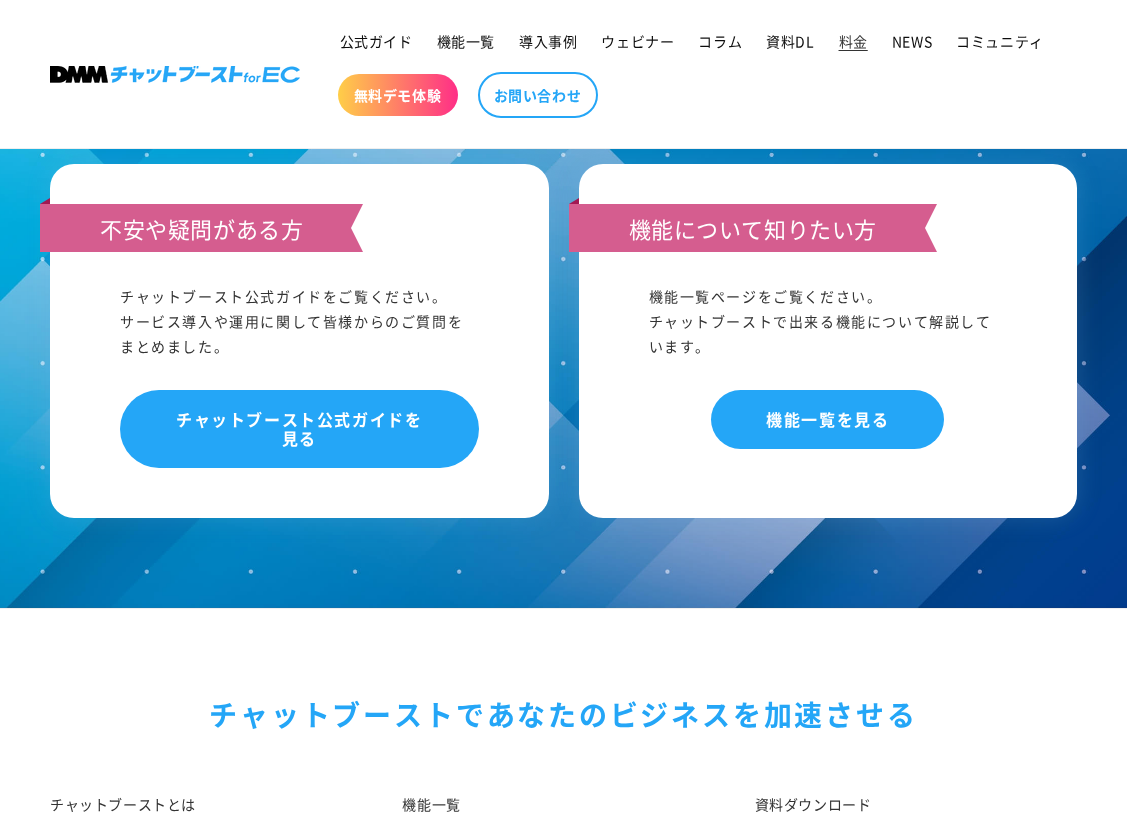 scroll, scrollTop: 2153, scrollLeft: 0, axis: vertical 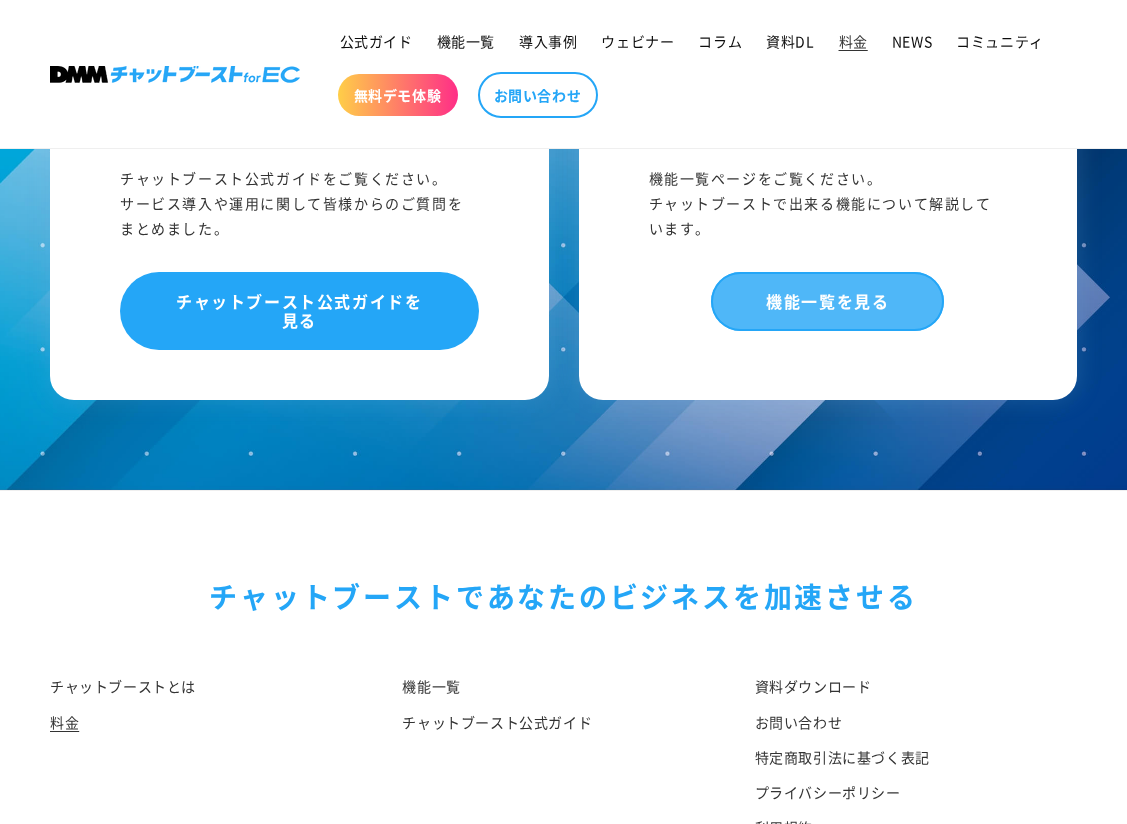 click on "機能一覧を見る" at bounding box center (827, 301) 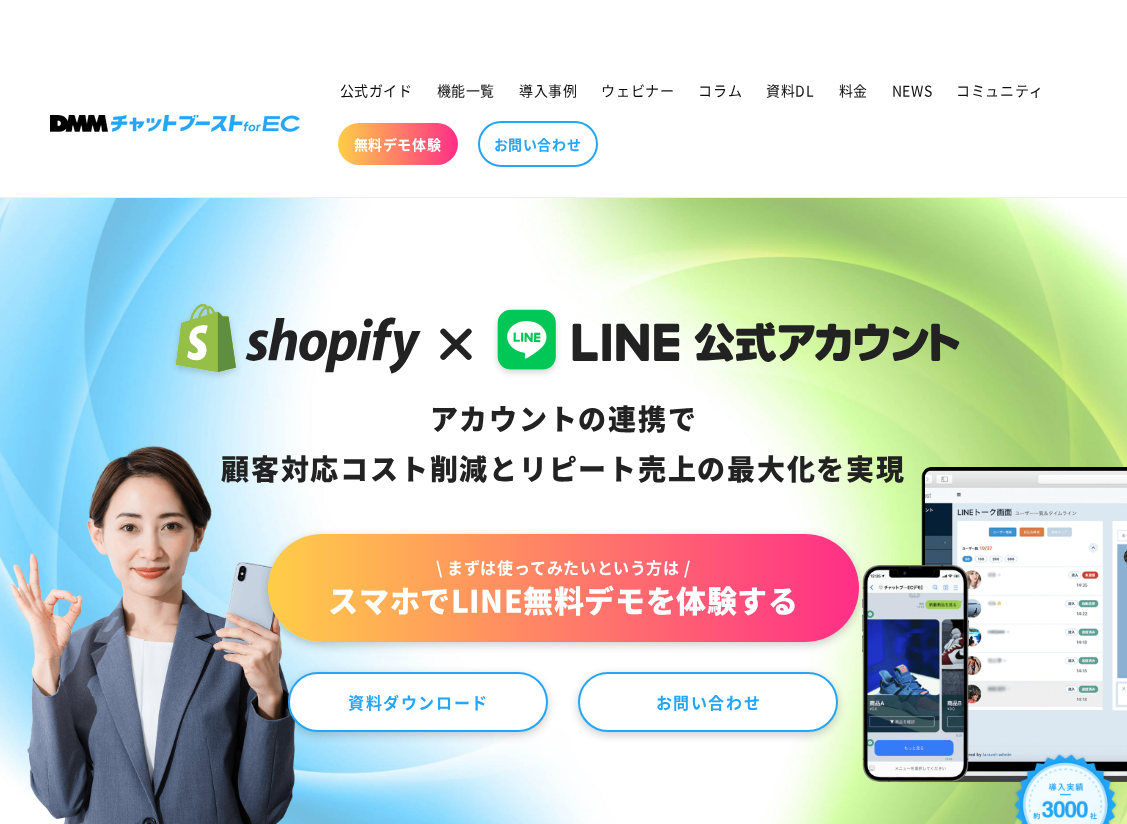 scroll, scrollTop: 5417, scrollLeft: 0, axis: vertical 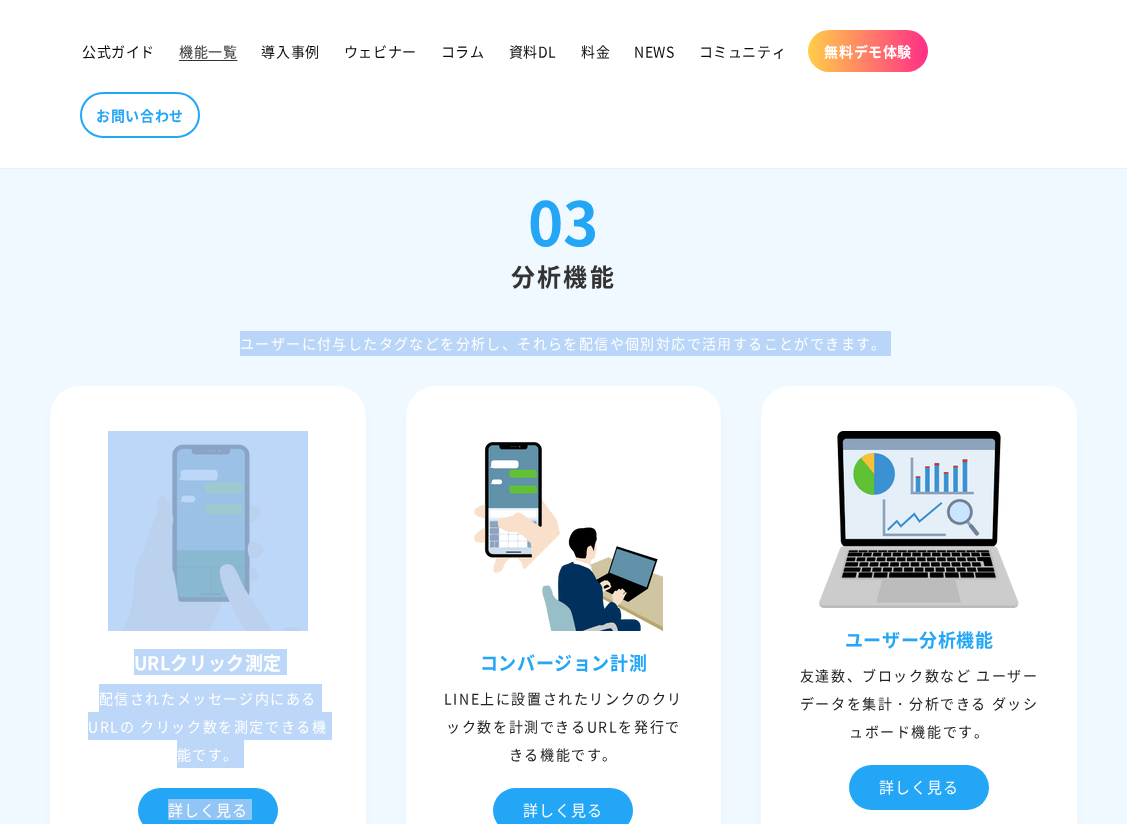 drag, startPoint x: 728, startPoint y: 312, endPoint x: 743, endPoint y: 377, distance: 66.70832 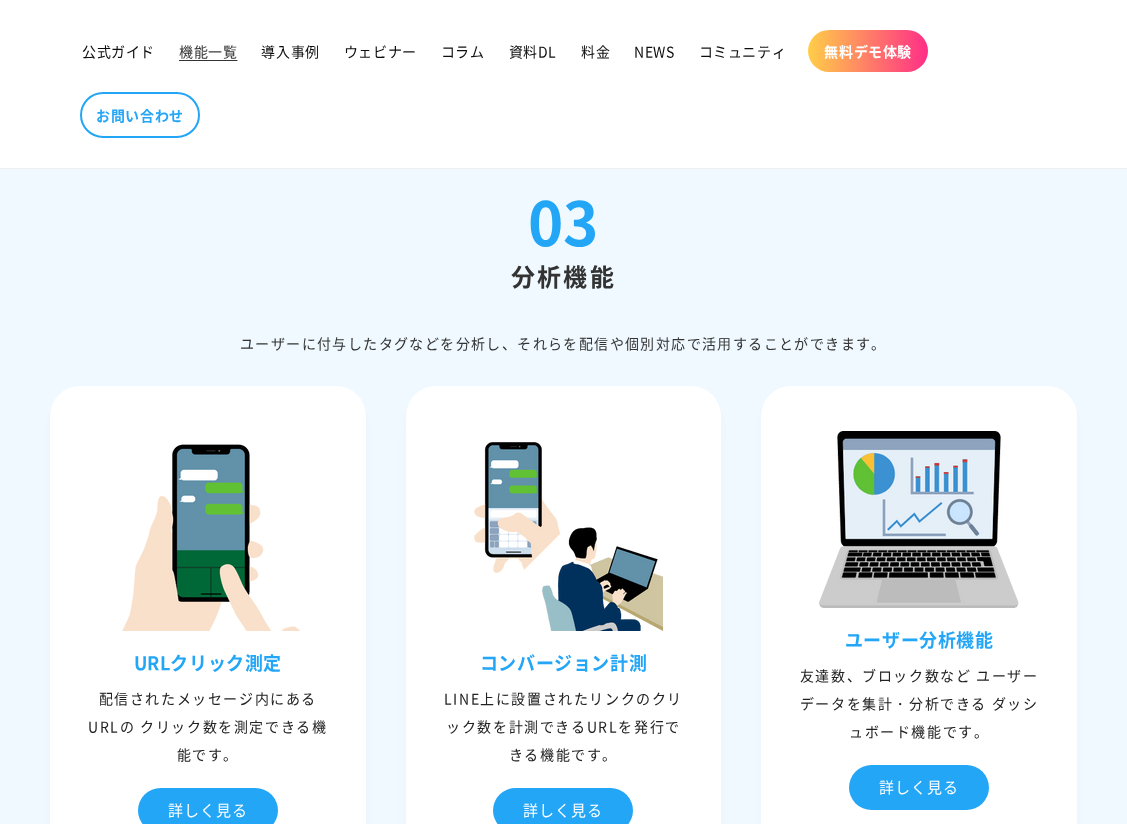 click on "03 分析機能
ユーザーに付与したタグなどを分析し、それらを配信や個別対応で活⽤することができます。
URLクリック測定
配信されたメッセージ内にあるURLの
クリック数を測定できる機能です。
詳しく見る
URLクリック測定
URLごとにクリックした回数を測定
1
/
/
1" at bounding box center [563, 800] 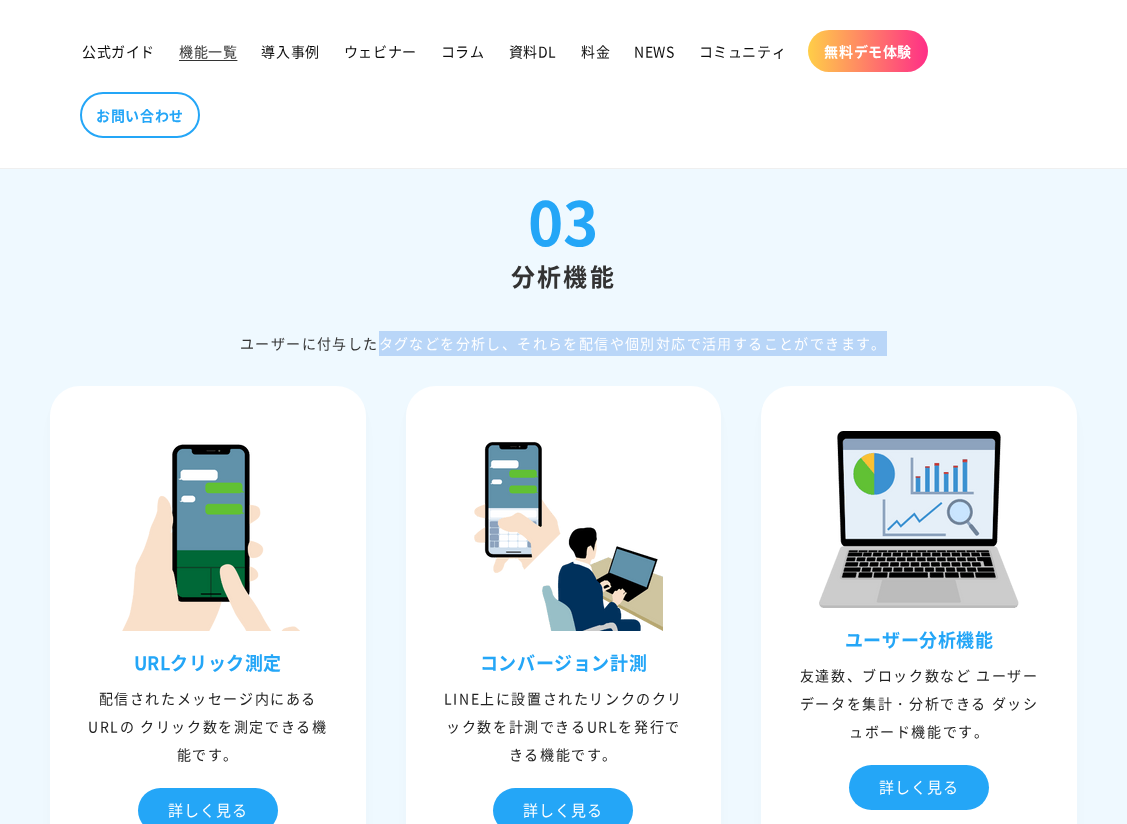 click on "ユーザーに付与したタグなどを分析し、それらを配信や個別対応で活⽤することができます。" at bounding box center [563, 343] 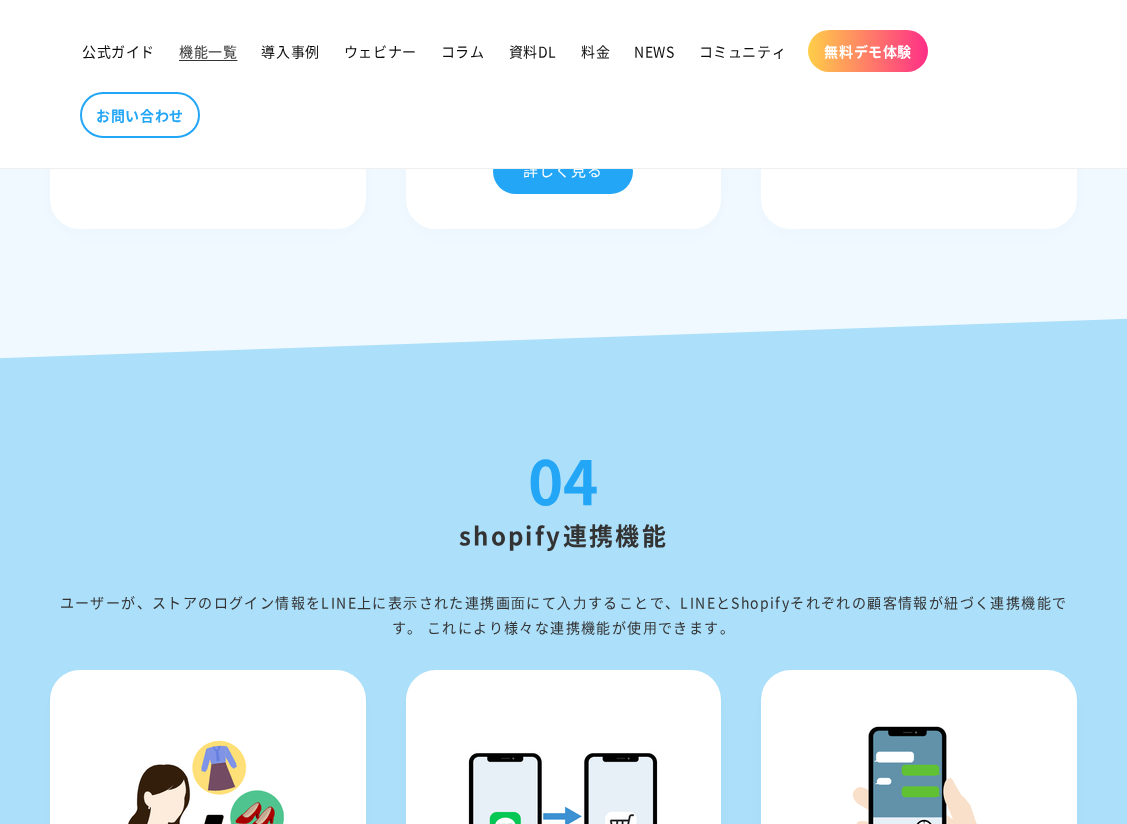 scroll, scrollTop: 6063, scrollLeft: 0, axis: vertical 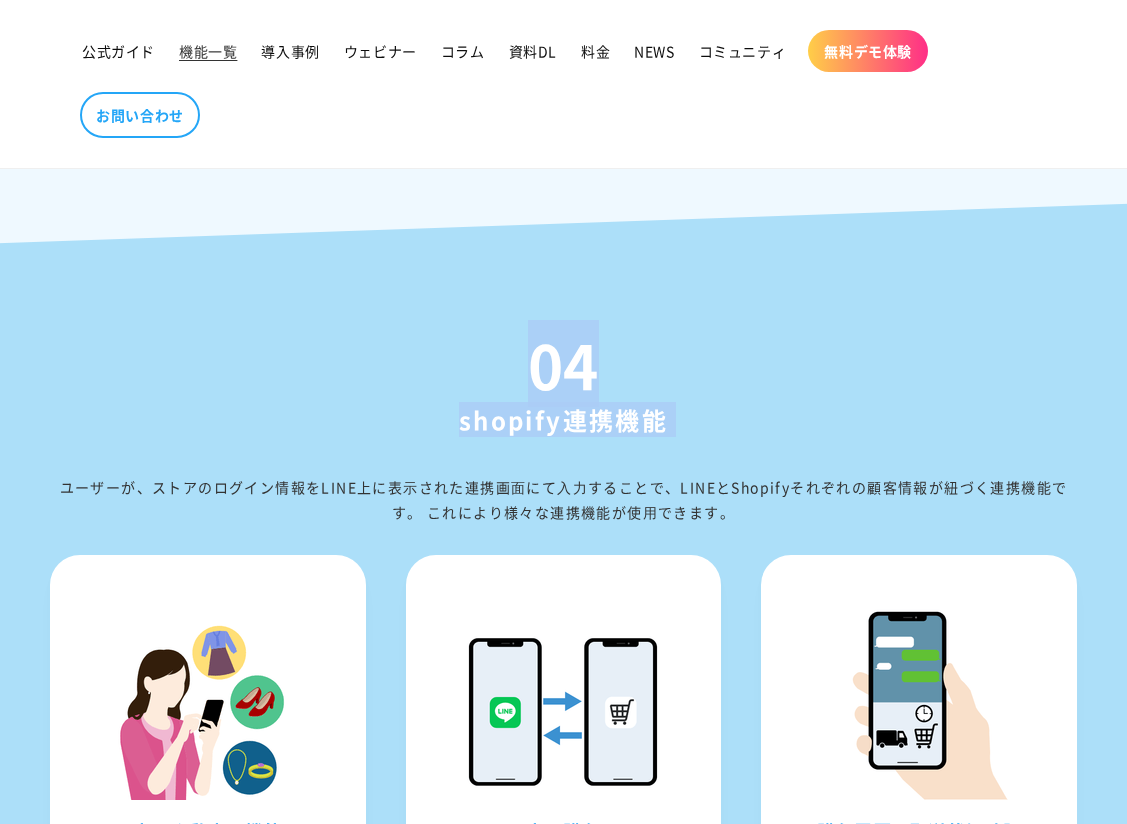 drag, startPoint x: 615, startPoint y: 332, endPoint x: 734, endPoint y: 479, distance: 189.12958 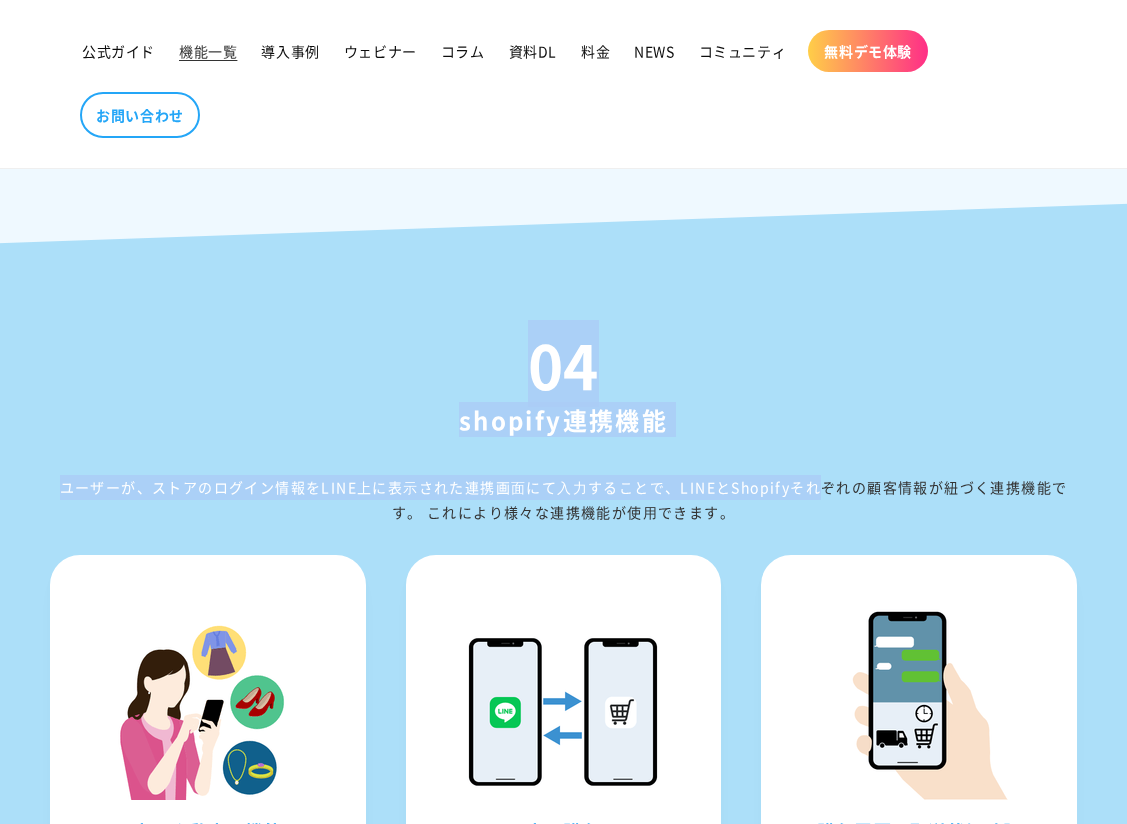 click on "ユーザーが、ストアのログイン情報をLINE上に表⽰された連携画⾯にて⼊⼒することで、LINEとShopifyそれぞれの顧客情報が紐づく連携機能です。
これにより様々な連携機能が使⽤できます。" at bounding box center [563, 500] 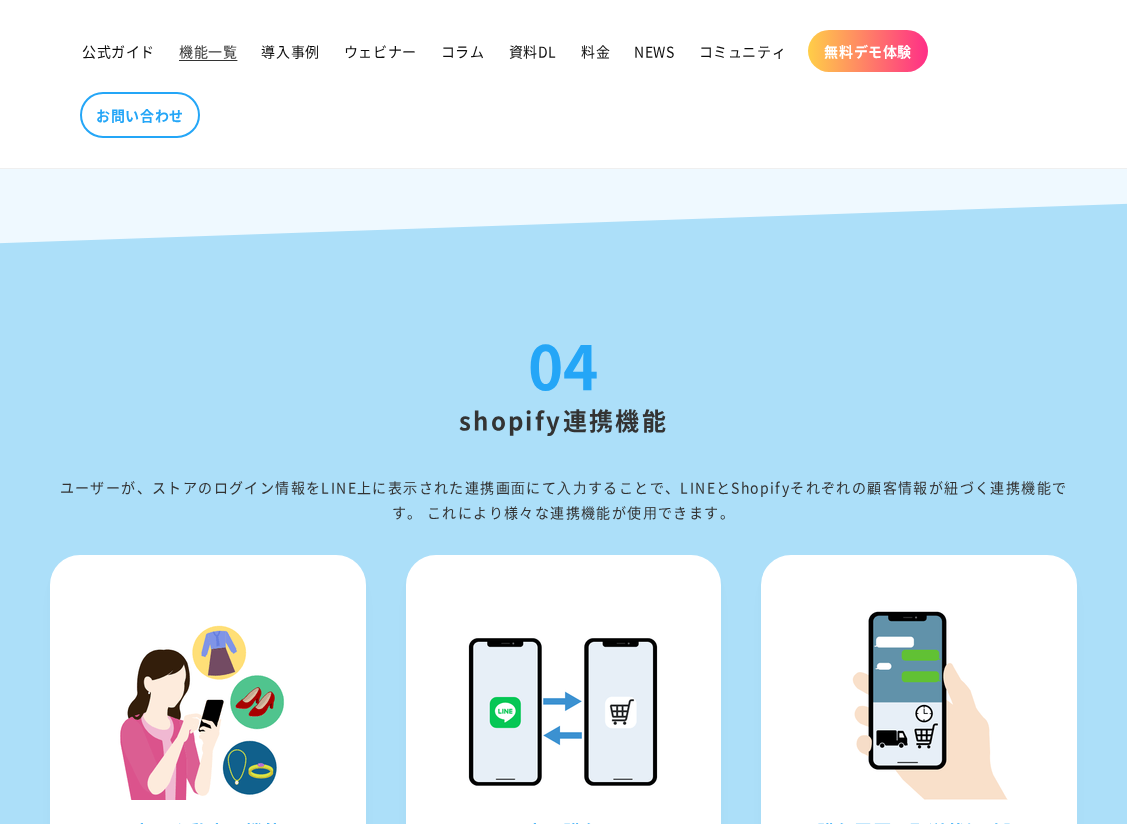 click on "ユーザーが、ストアのログイン情報をLINE上に表⽰された連携画⾯にて⼊⼒することで、LINEとShopifyそれぞれの顧客情報が紐づく連携機能です。
これにより様々な連携機能が使⽤できます。" at bounding box center (563, 500) 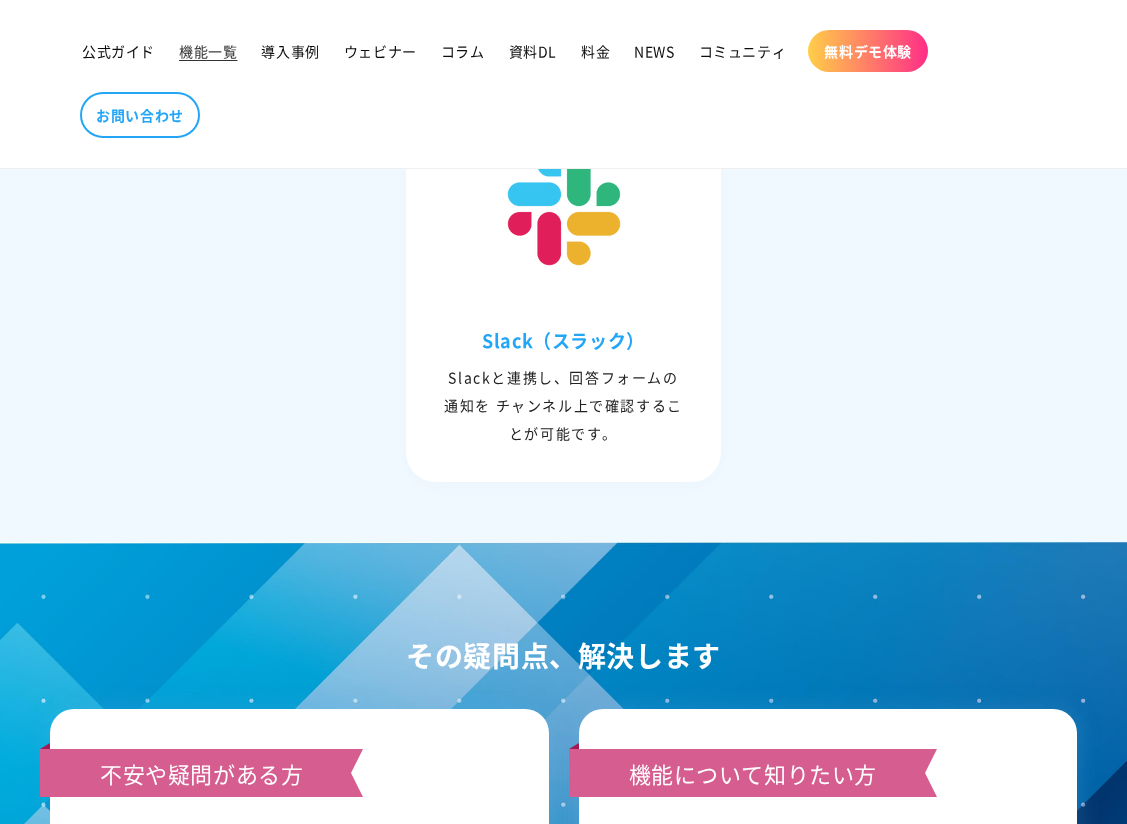 scroll, scrollTop: 9333, scrollLeft: 0, axis: vertical 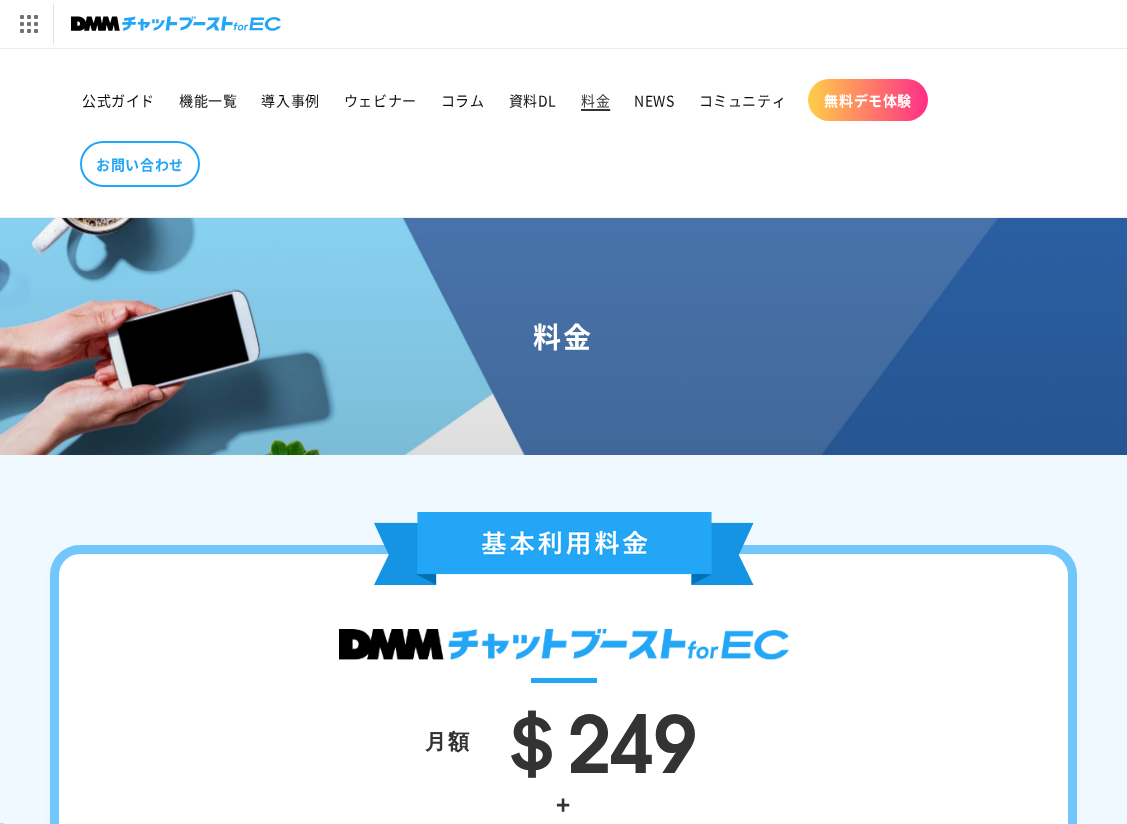click on "料金" at bounding box center [595, 100] 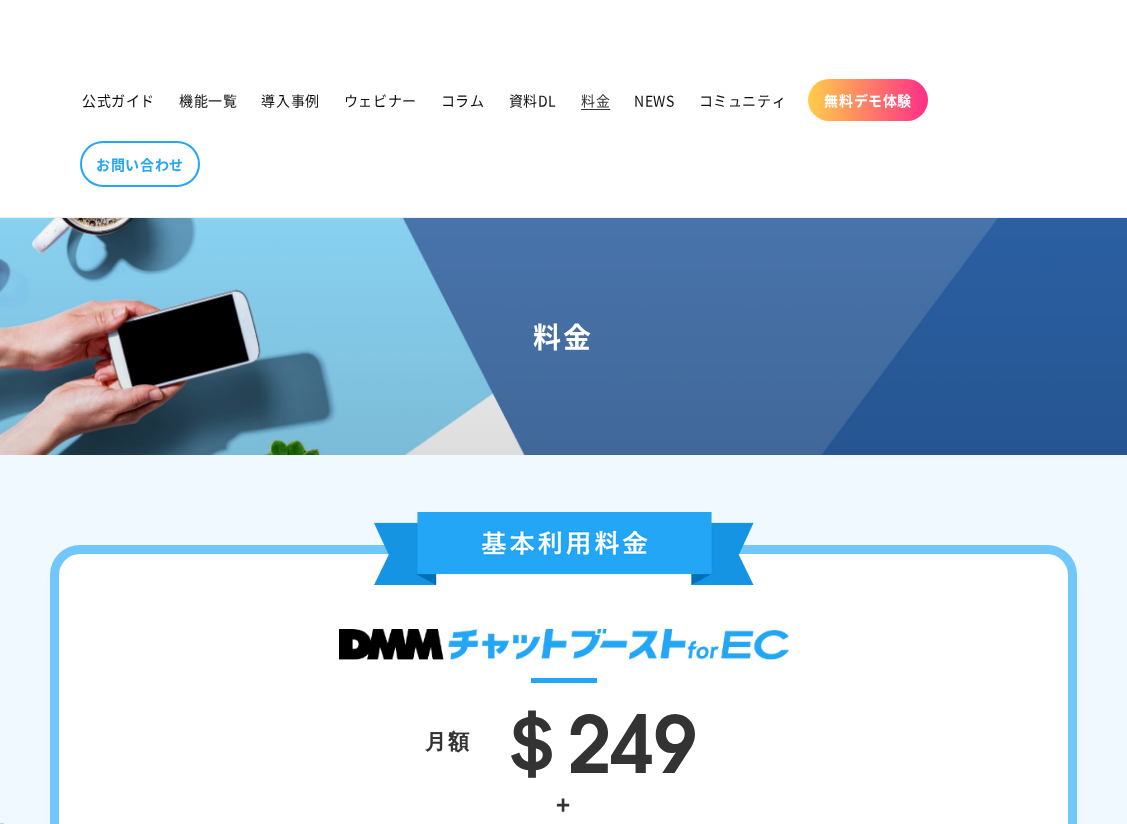 scroll, scrollTop: 0, scrollLeft: 0, axis: both 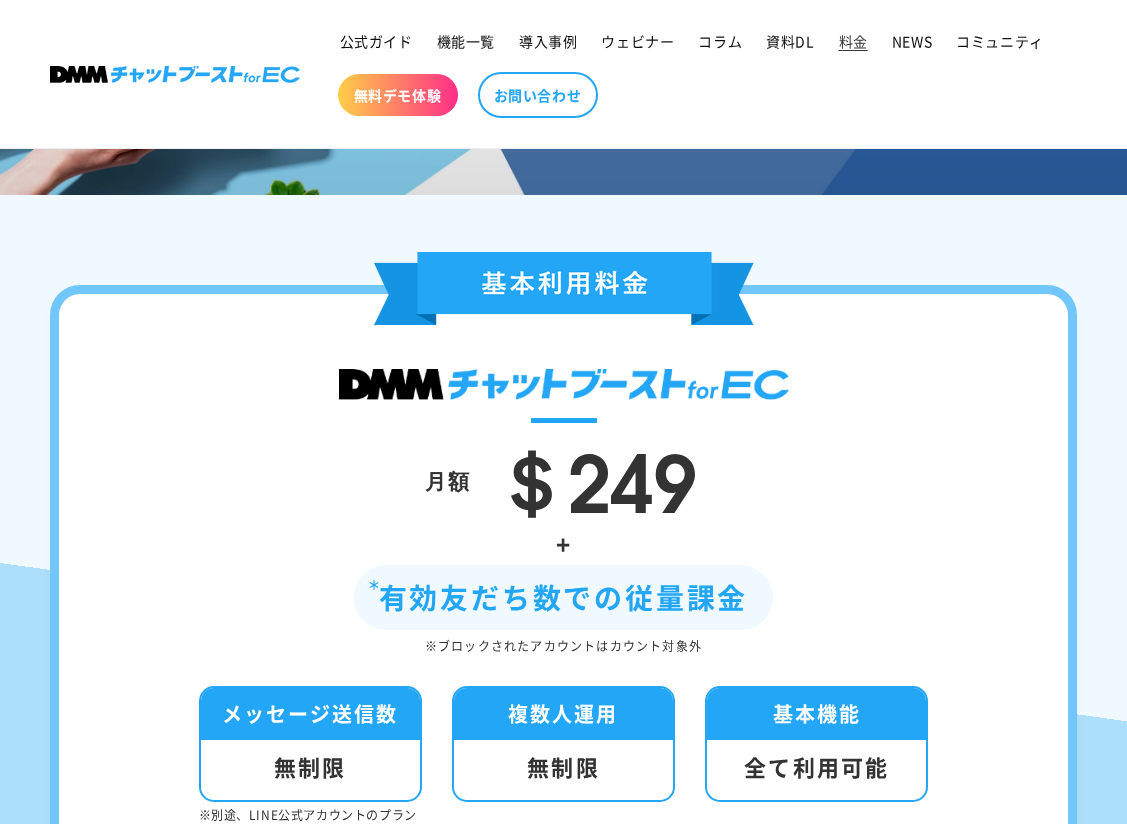 drag, startPoint x: 357, startPoint y: 373, endPoint x: 809, endPoint y: 627, distance: 518.4785 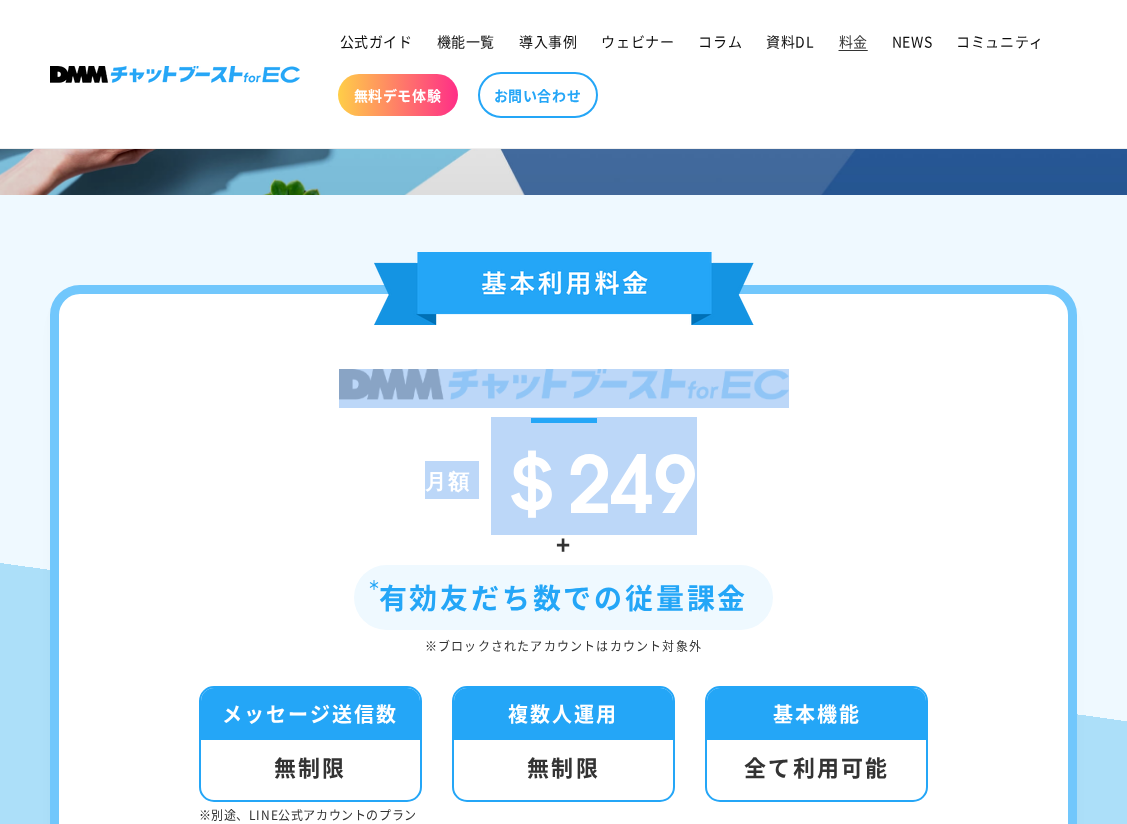 drag, startPoint x: 326, startPoint y: 369, endPoint x: 651, endPoint y: 539, distance: 366.7765 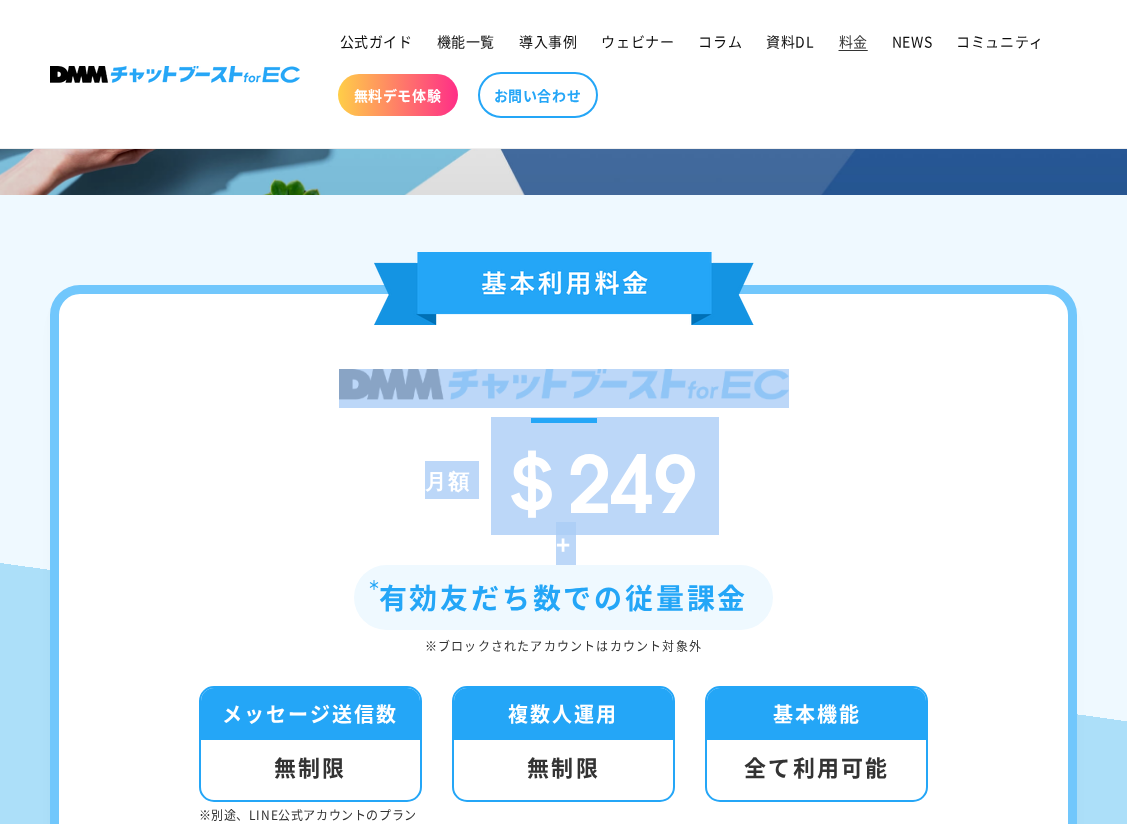 click on "＄249" at bounding box center [594, 476] 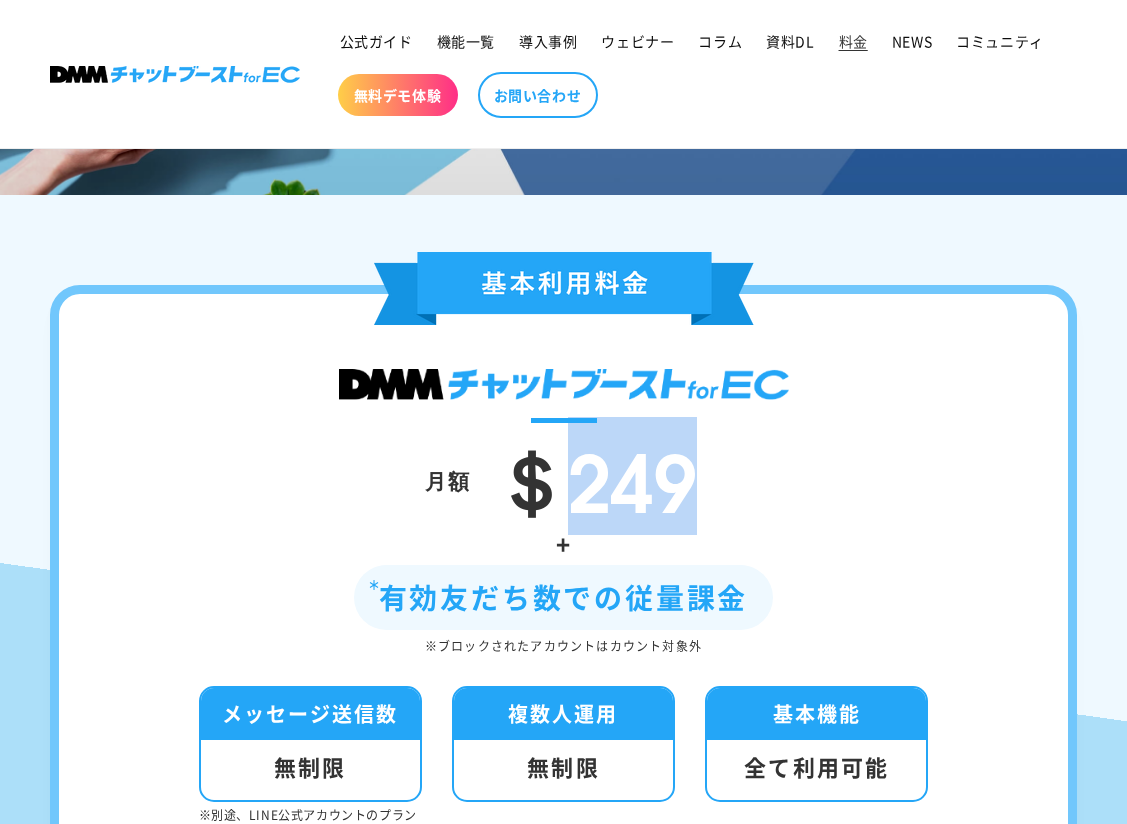 drag, startPoint x: 685, startPoint y: 498, endPoint x: 583, endPoint y: 491, distance: 102.239914 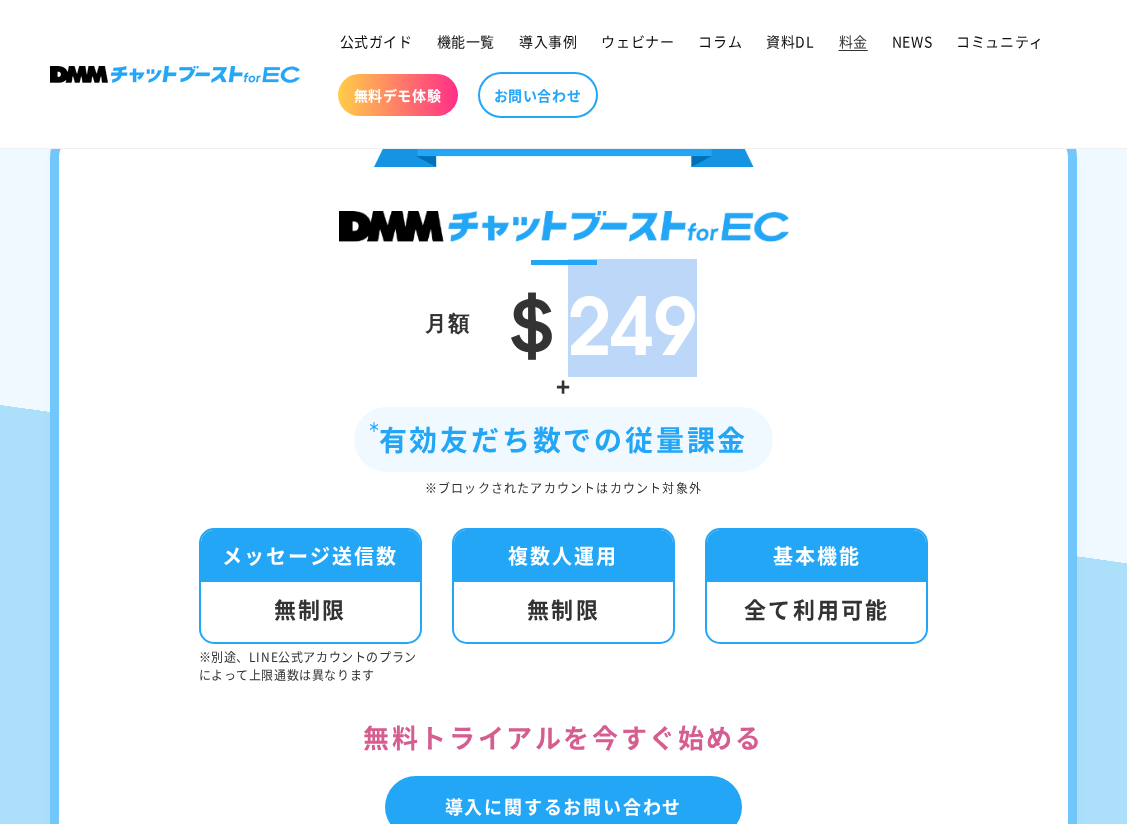 scroll, scrollTop: 397, scrollLeft: 0, axis: vertical 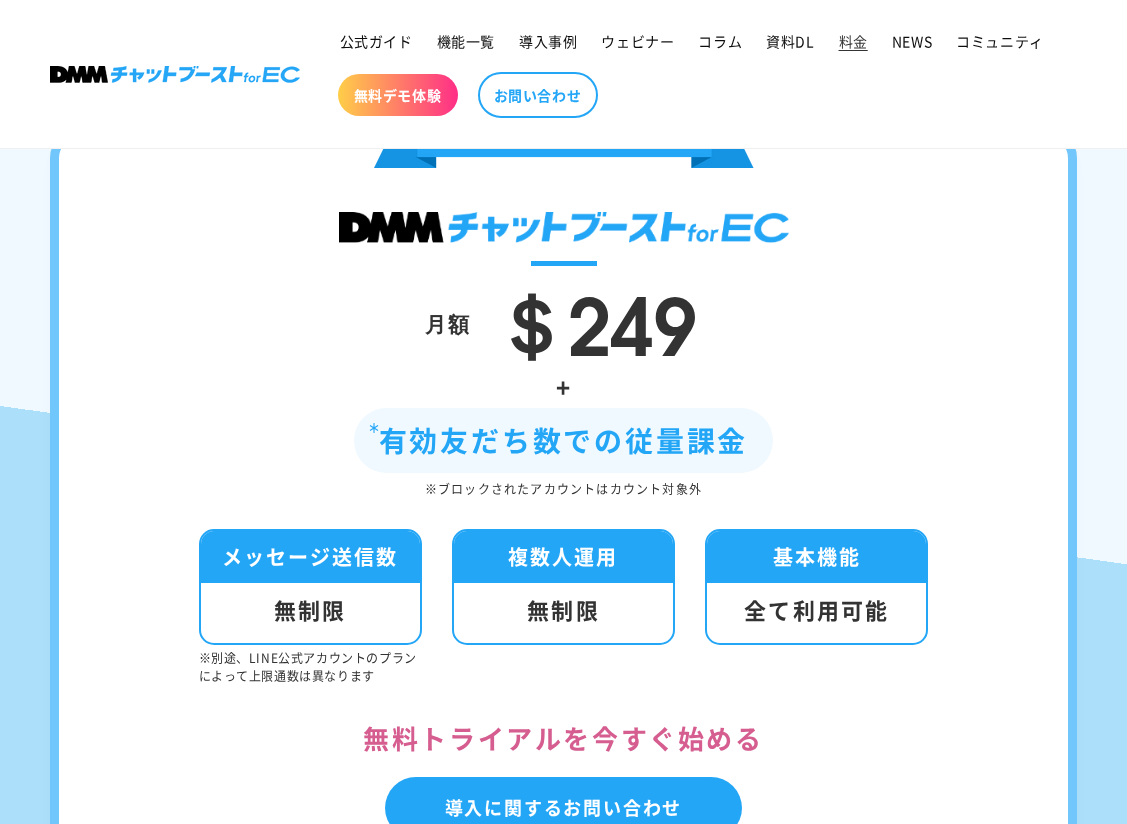 click on "有効友だち数での従量課金" at bounding box center [564, 440] 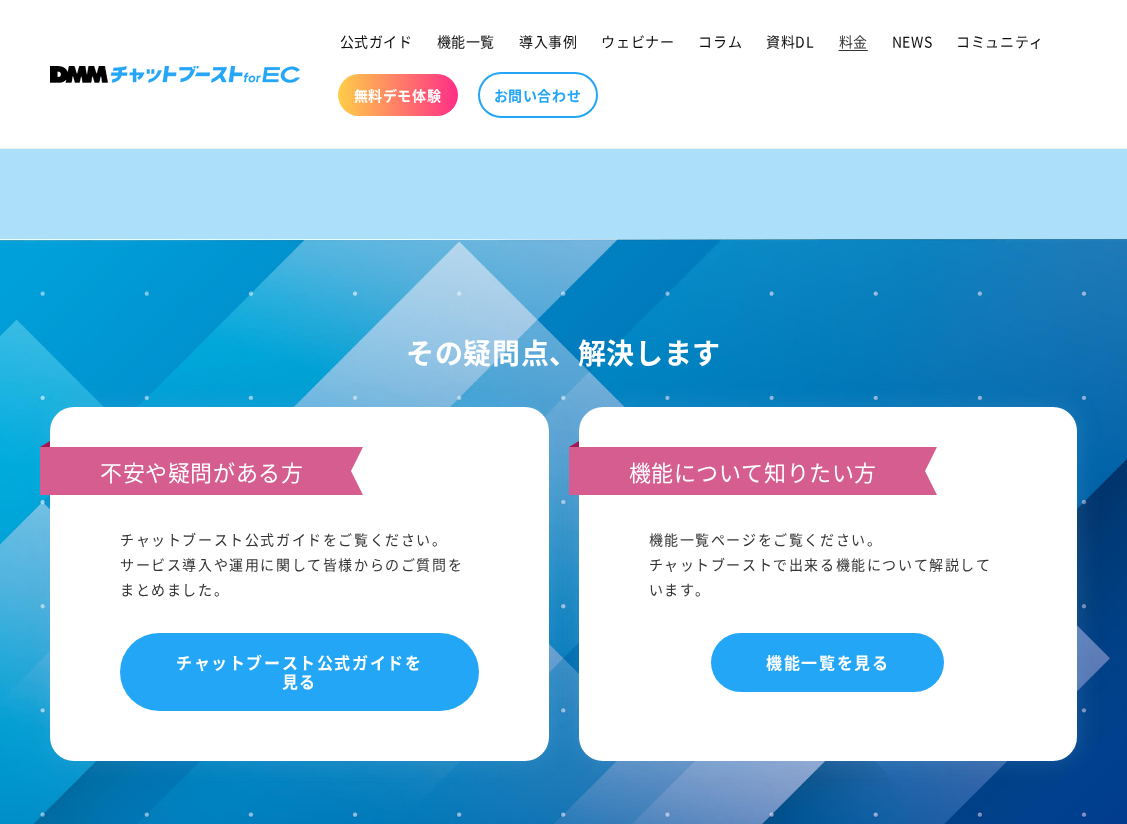 scroll, scrollTop: 1807, scrollLeft: 0, axis: vertical 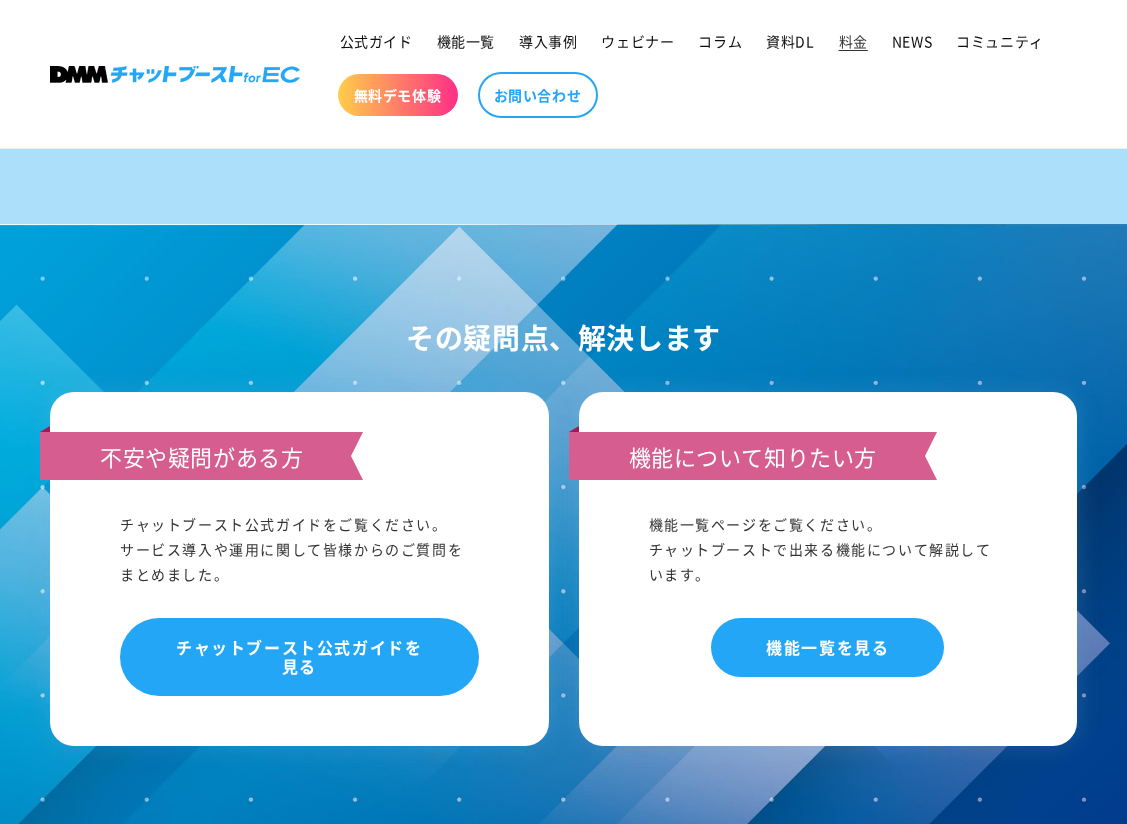 drag, startPoint x: 401, startPoint y: 336, endPoint x: 1054, endPoint y: 720, distance: 757.53876 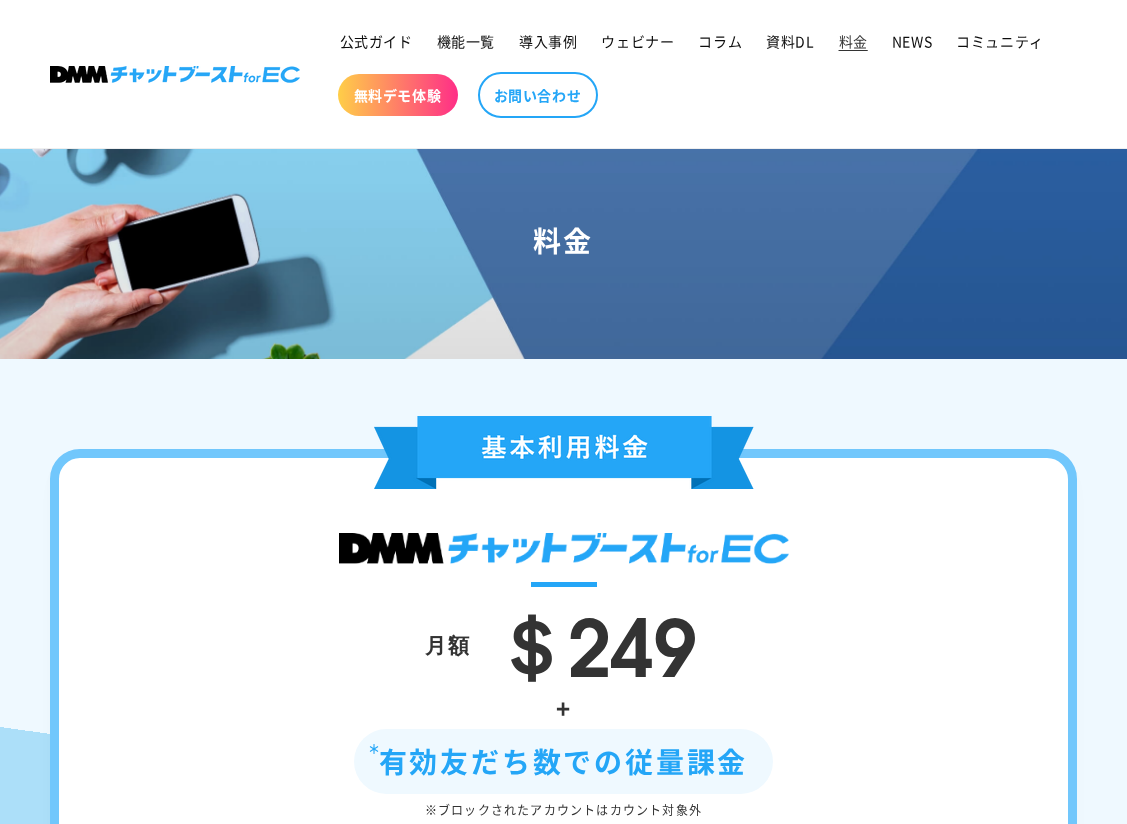 scroll, scrollTop: 0, scrollLeft: 0, axis: both 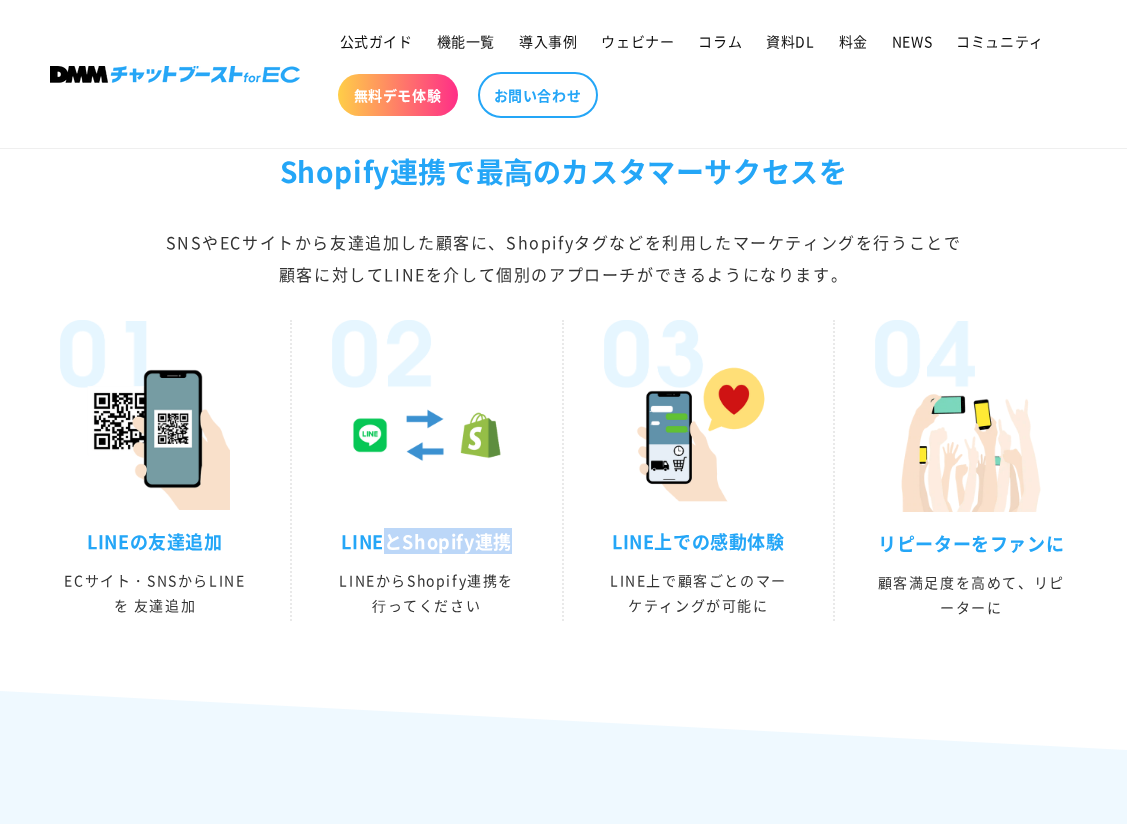 drag, startPoint x: 500, startPoint y: 522, endPoint x: 349, endPoint y: 527, distance: 151.08276 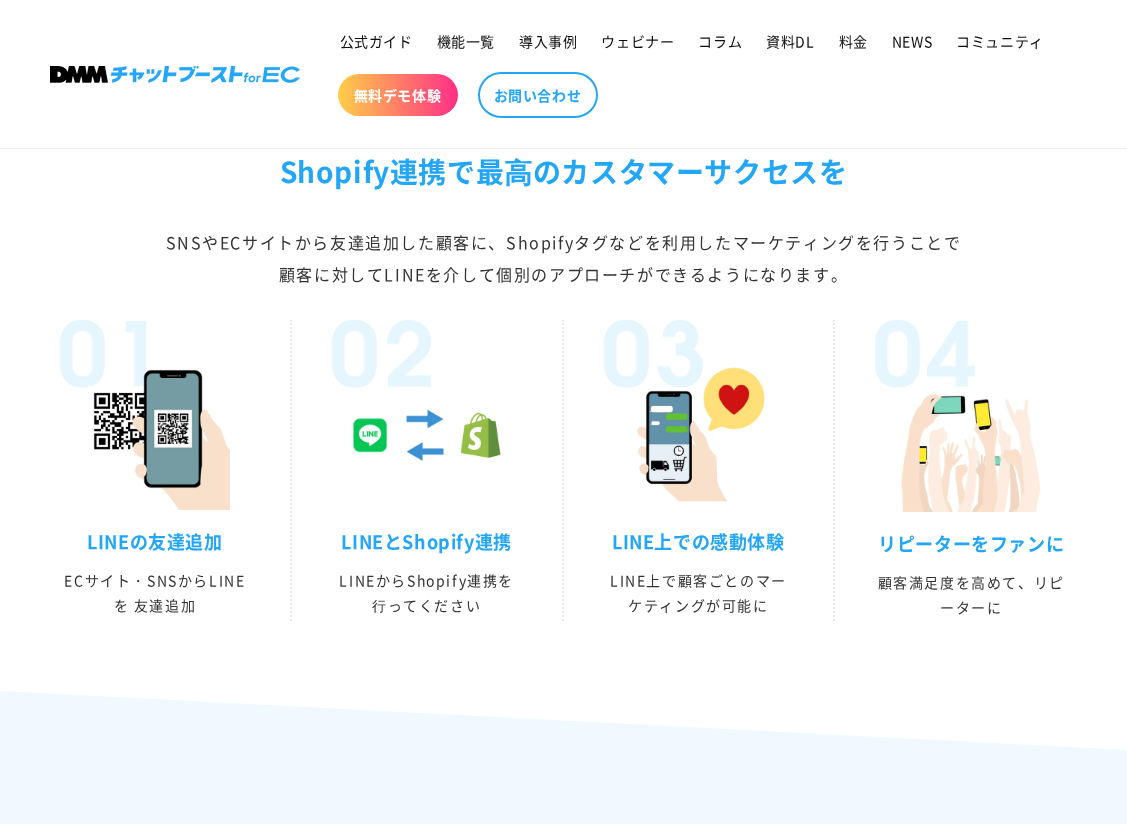 click on "LINEとShopify連携" at bounding box center (427, 541) 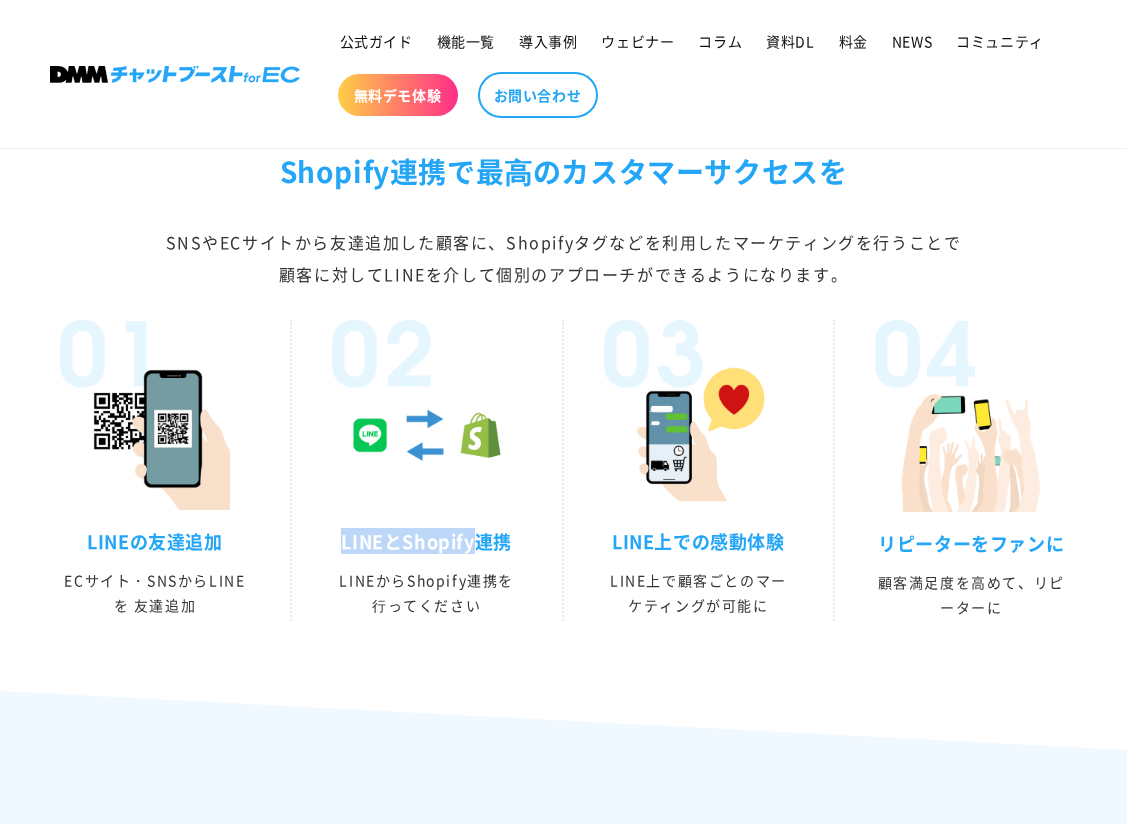 drag, startPoint x: 333, startPoint y: 524, endPoint x: 476, endPoint y: 525, distance: 143.0035 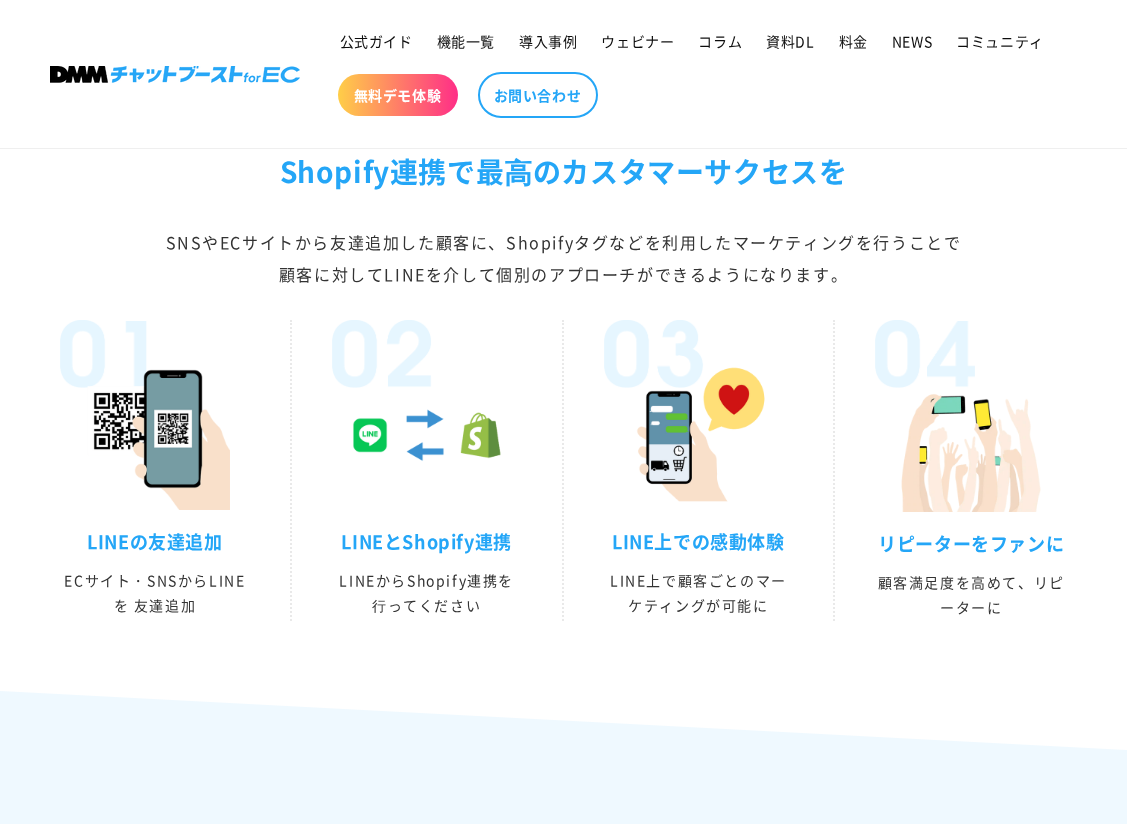click on "LINEからShopify連携を
⾏ってください" at bounding box center [427, 593] 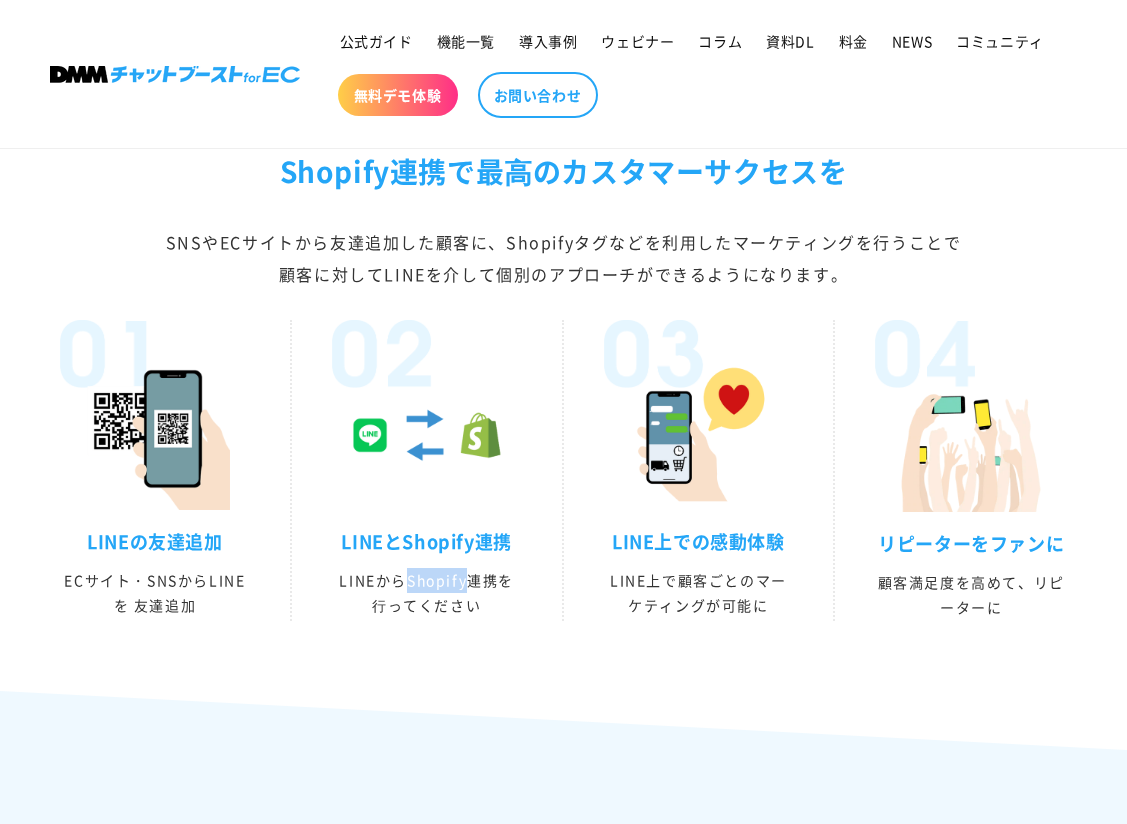 click on "LINEからShopify連携を
⾏ってください" at bounding box center (427, 593) 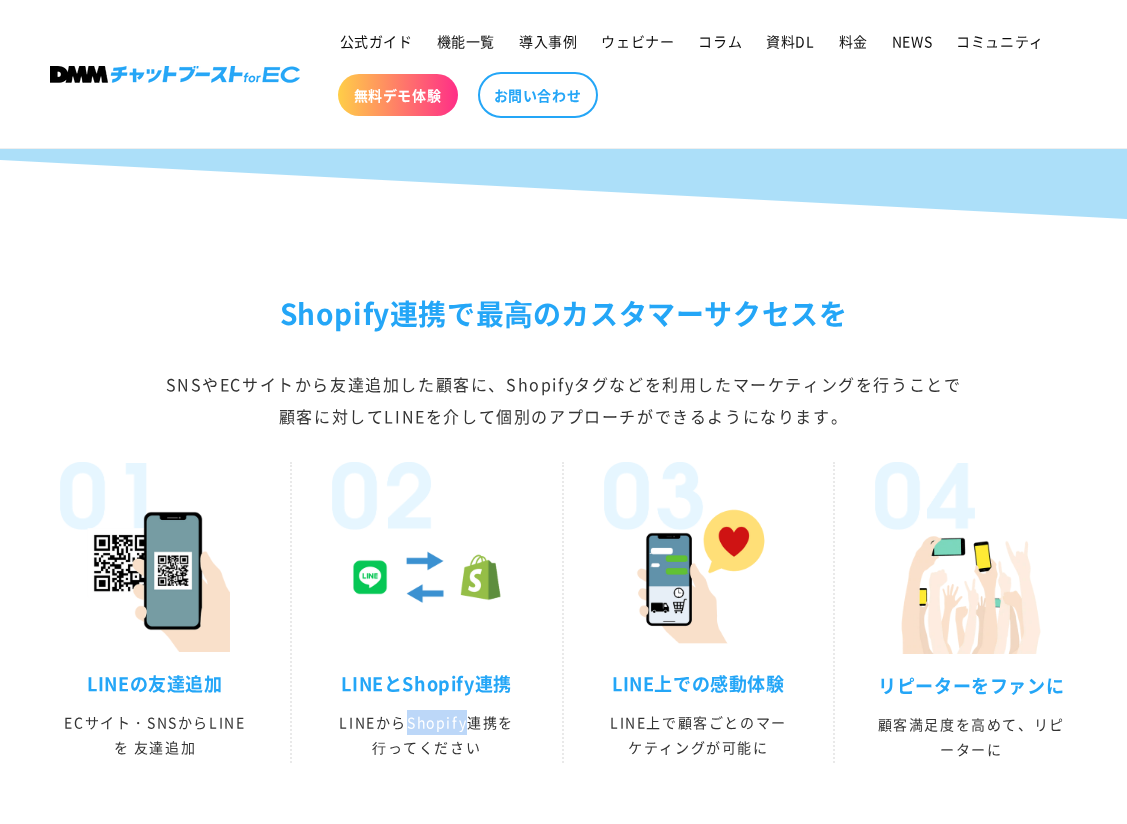 scroll, scrollTop: 3089, scrollLeft: 0, axis: vertical 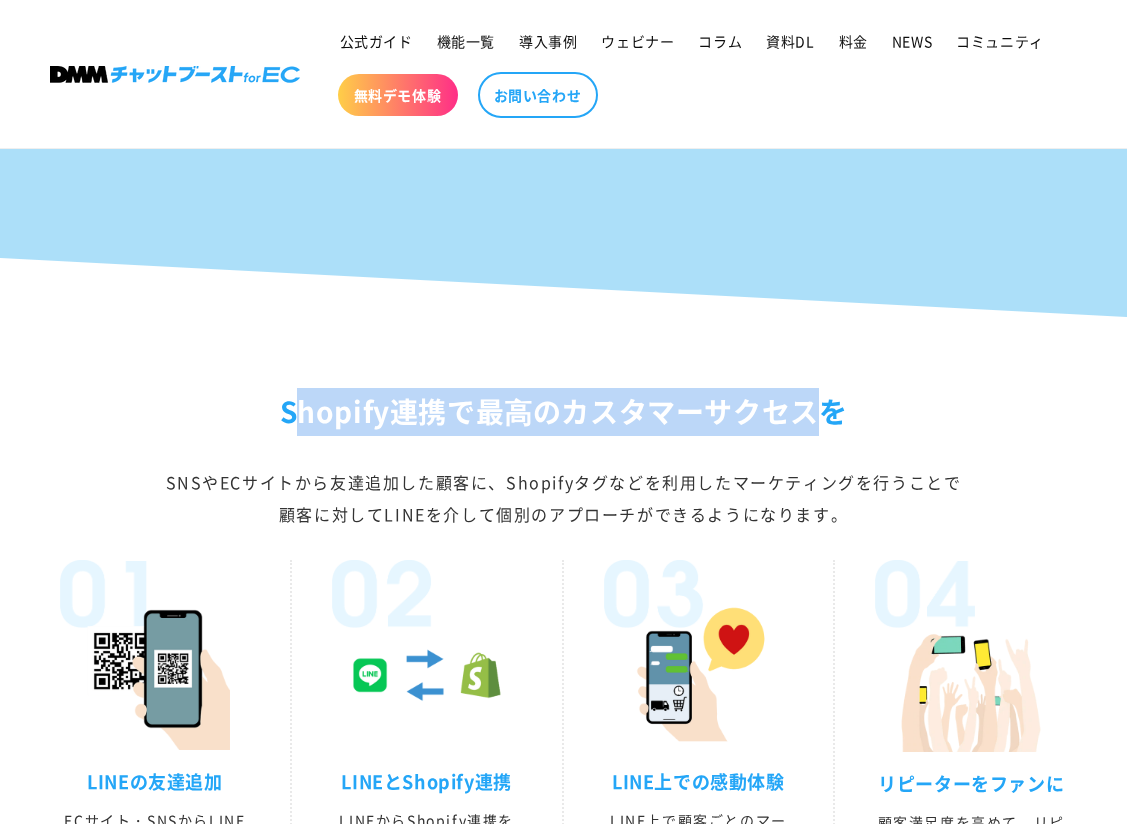 drag, startPoint x: 315, startPoint y: 388, endPoint x: 860, endPoint y: 403, distance: 545.20636 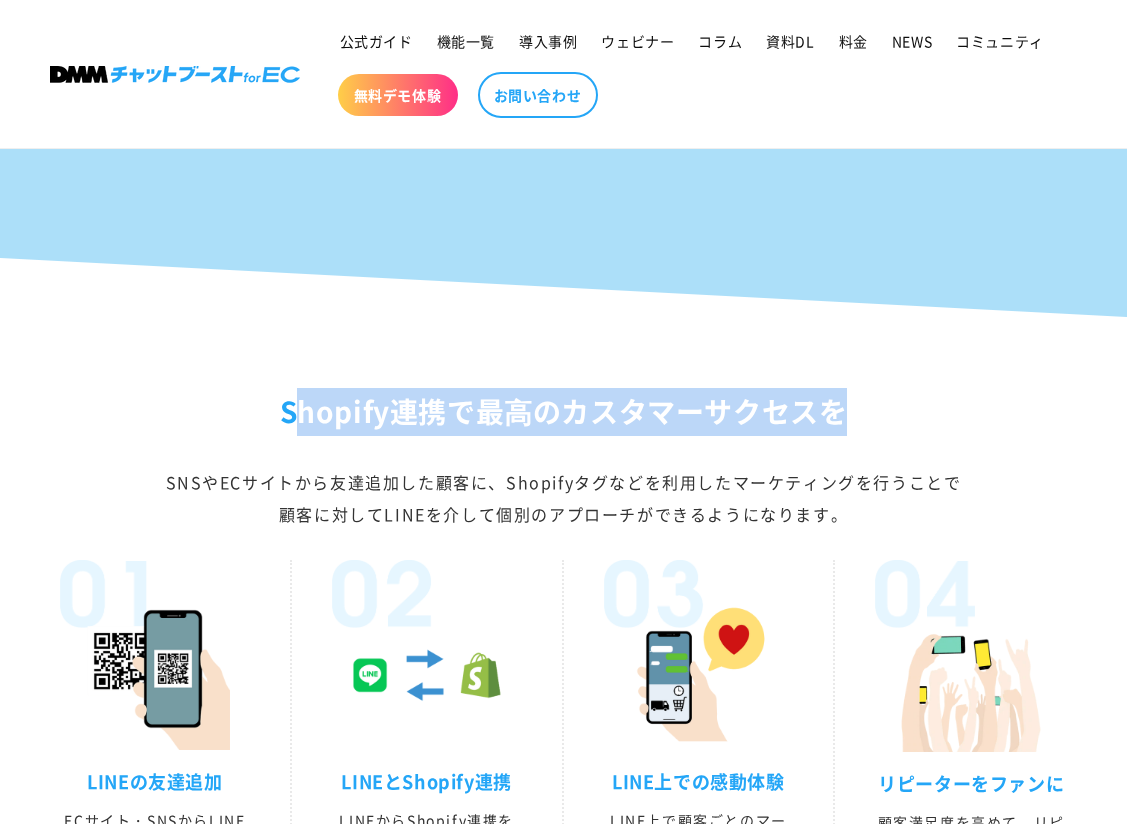 click on "Shopify連携で最⾼のカスタマーサクセスを" at bounding box center [563, 412] 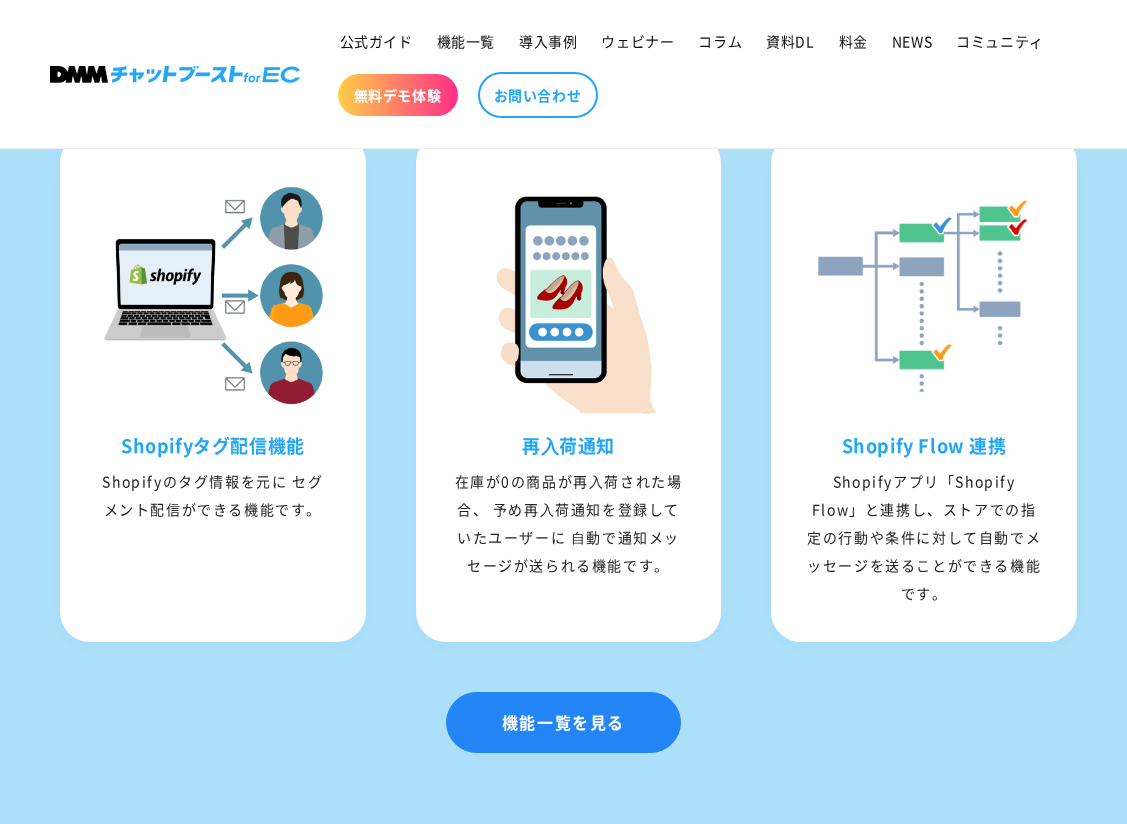 scroll, scrollTop: 2364, scrollLeft: 0, axis: vertical 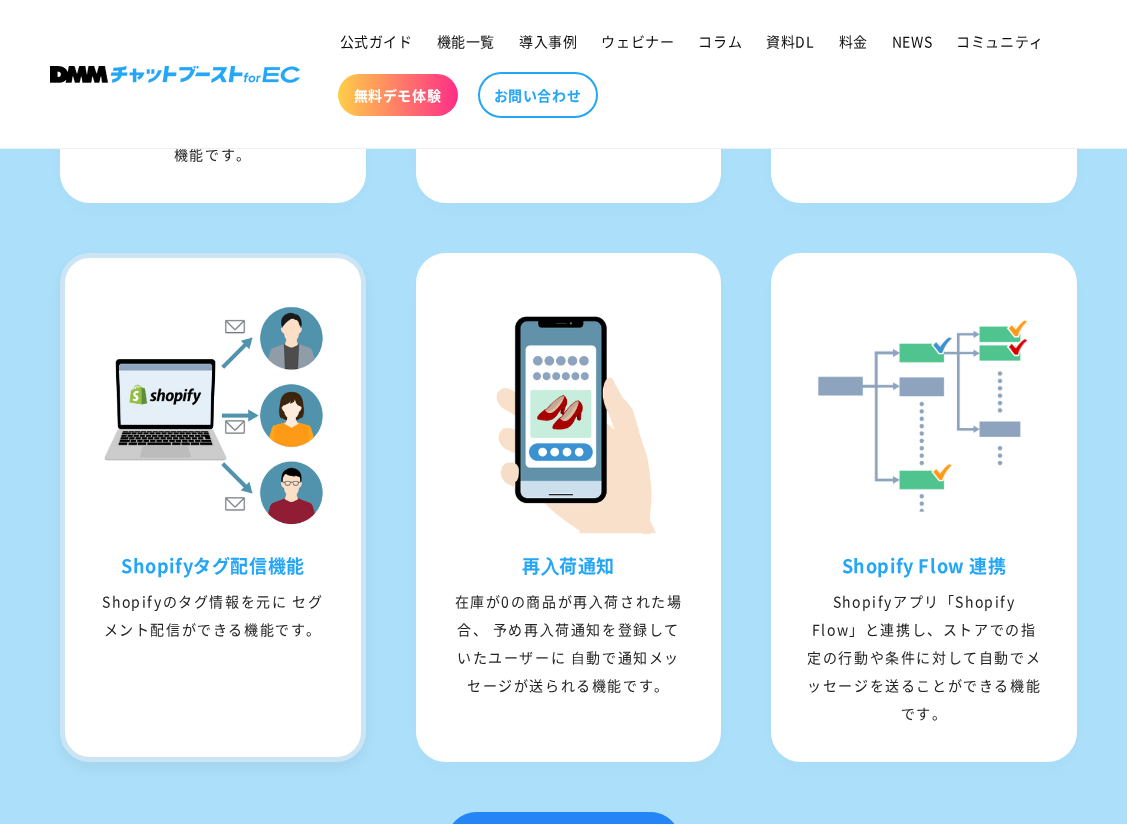 click at bounding box center [213, 416] 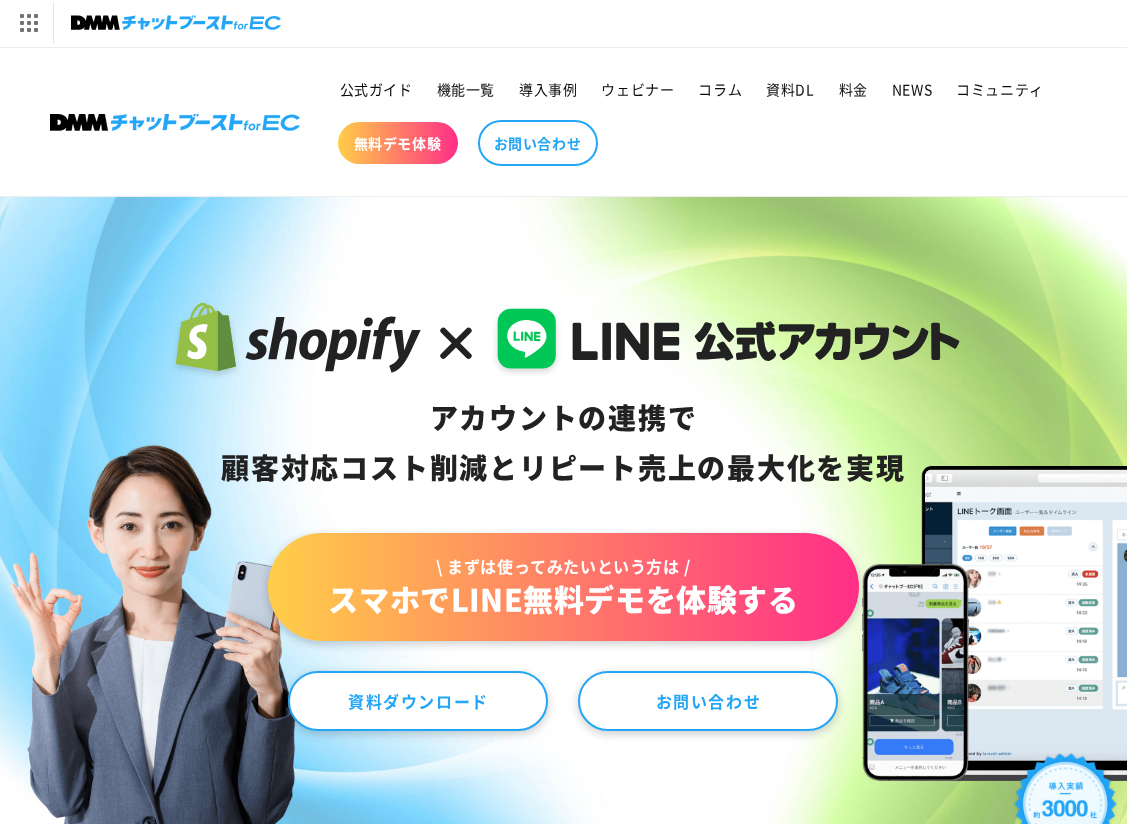 scroll, scrollTop: 0, scrollLeft: 0, axis: both 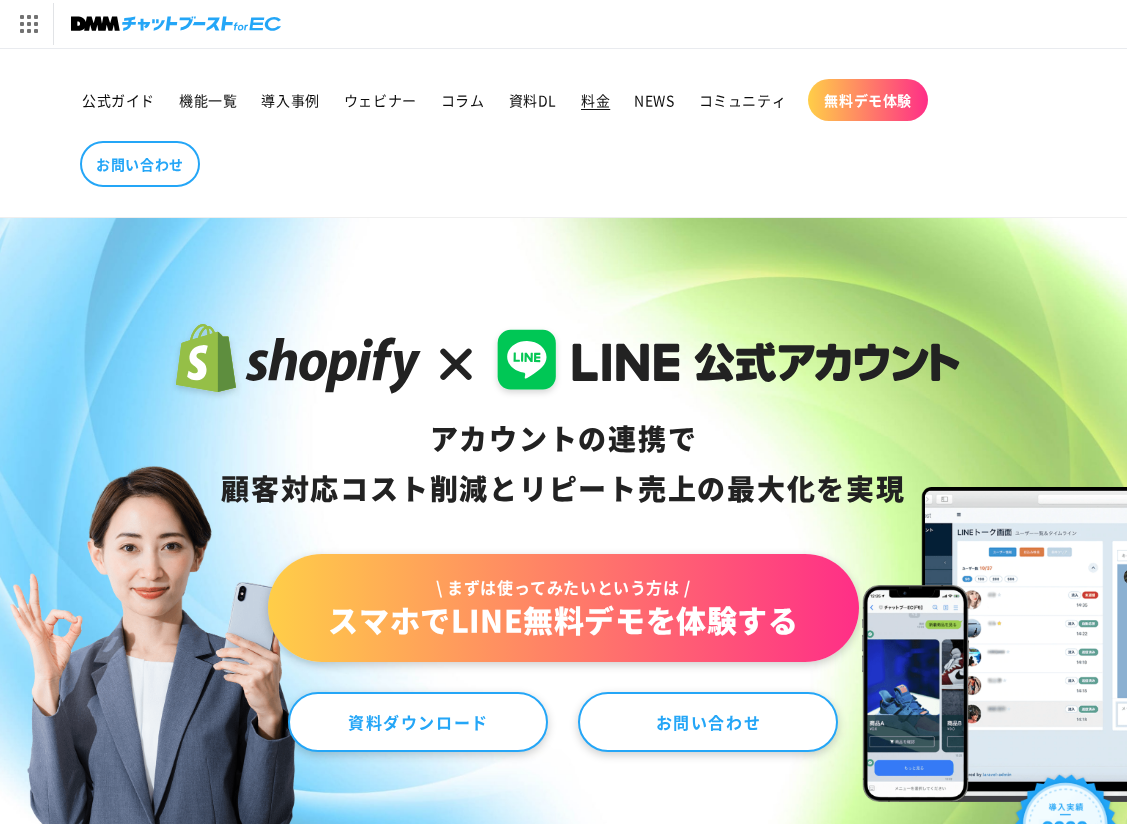 click on "料金" at bounding box center [595, 100] 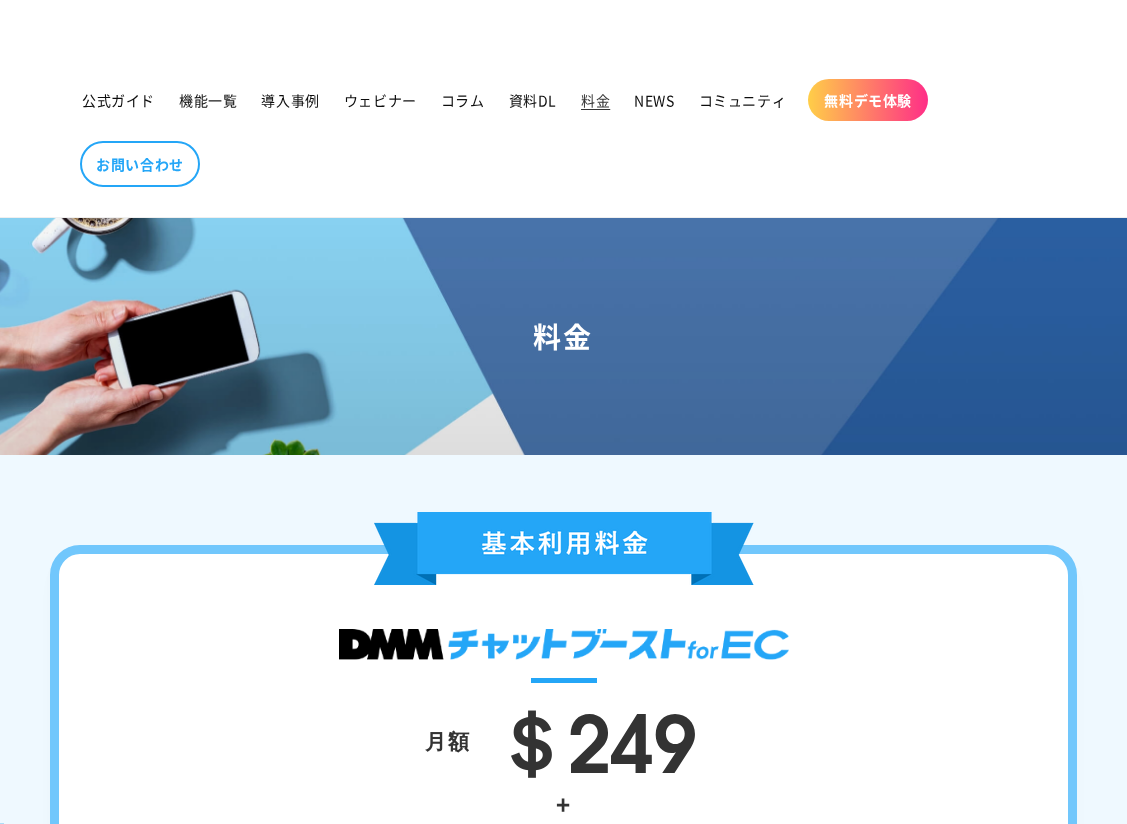 scroll, scrollTop: 0, scrollLeft: 0, axis: both 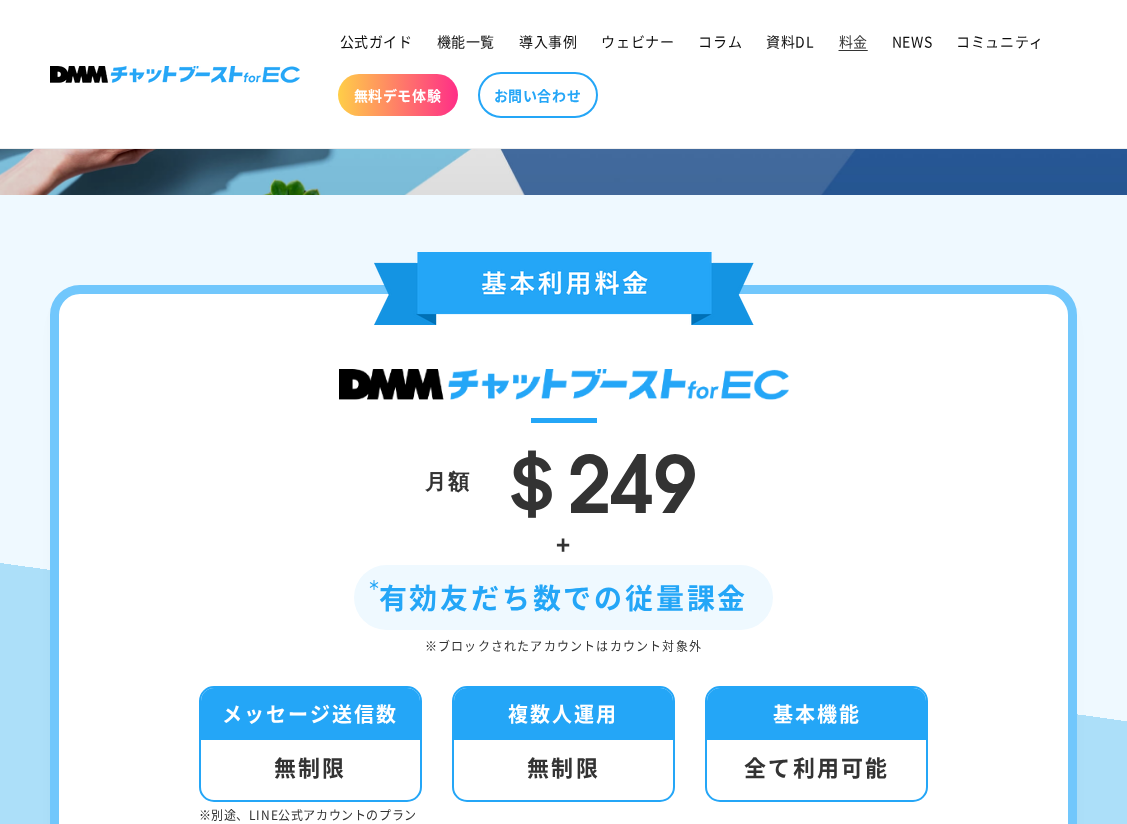 drag, startPoint x: 731, startPoint y: 596, endPoint x: 317, endPoint y: 396, distance: 459.7782 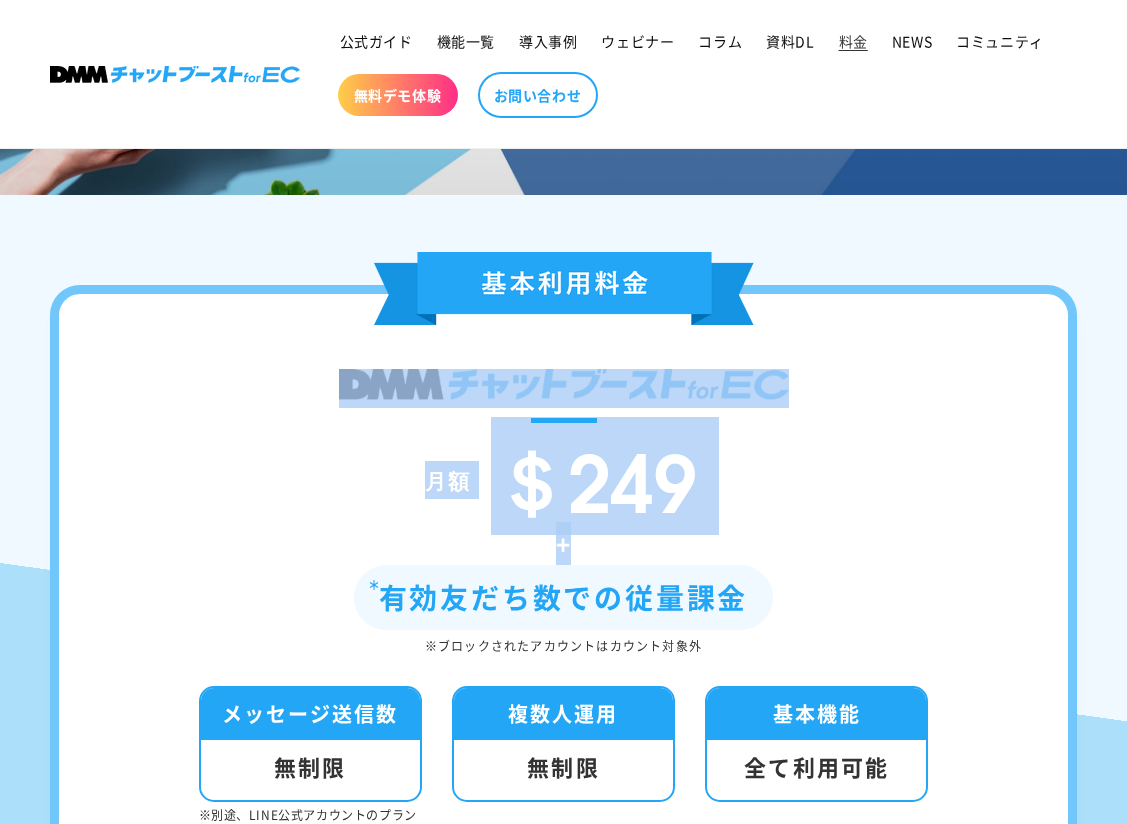drag, startPoint x: 322, startPoint y: 379, endPoint x: 738, endPoint y: 562, distance: 454.47223 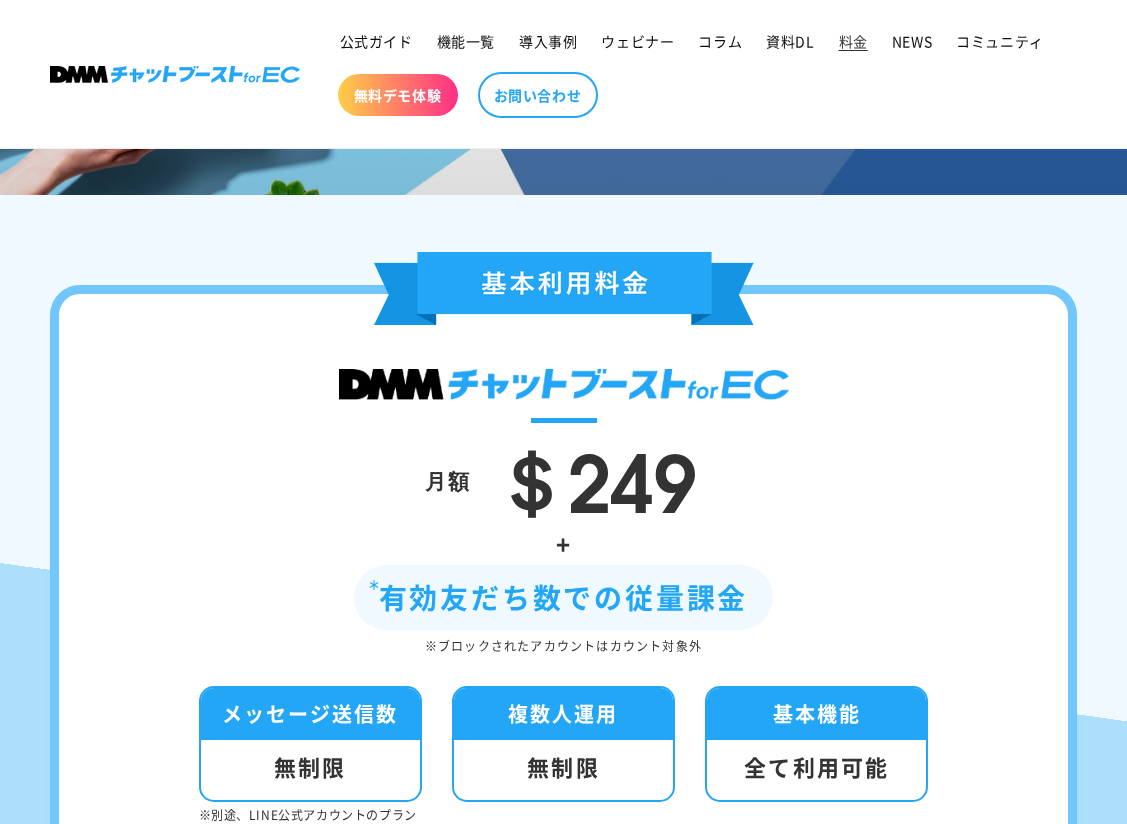 drag, startPoint x: 738, startPoint y: 562, endPoint x: 660, endPoint y: 513, distance: 92.11406 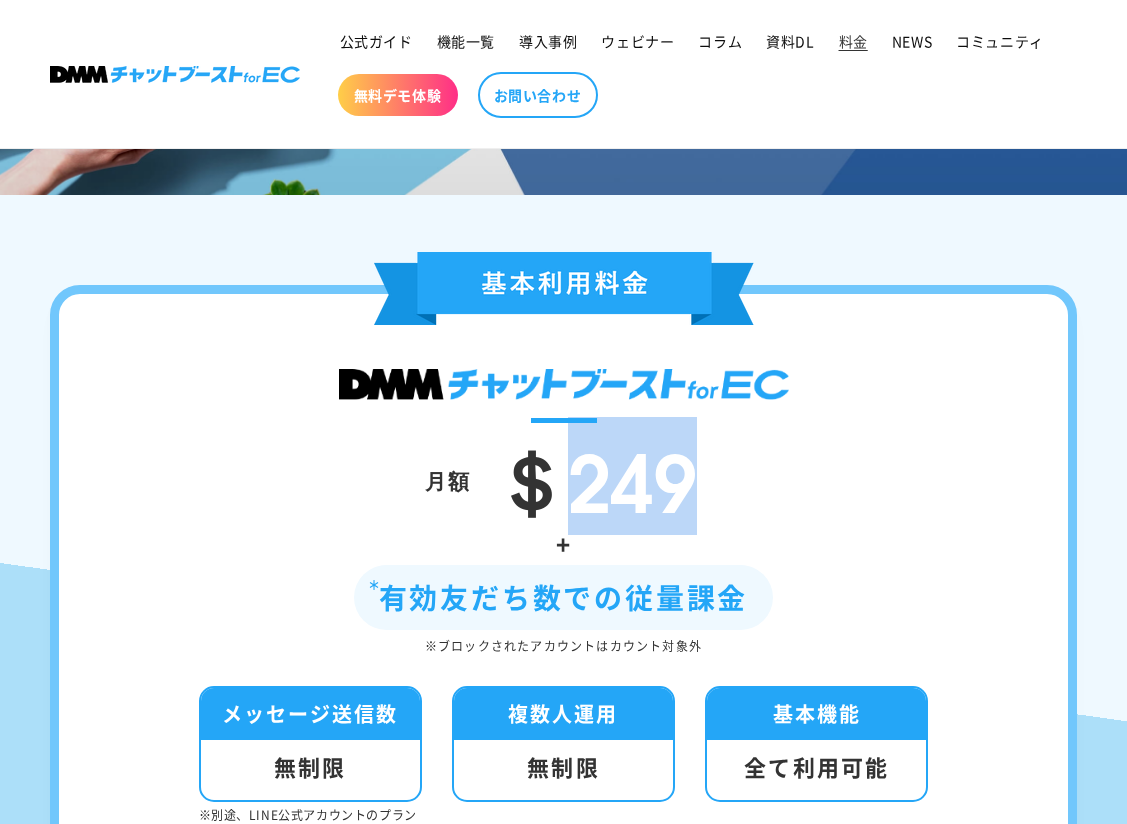 click on "＄249" at bounding box center [594, 476] 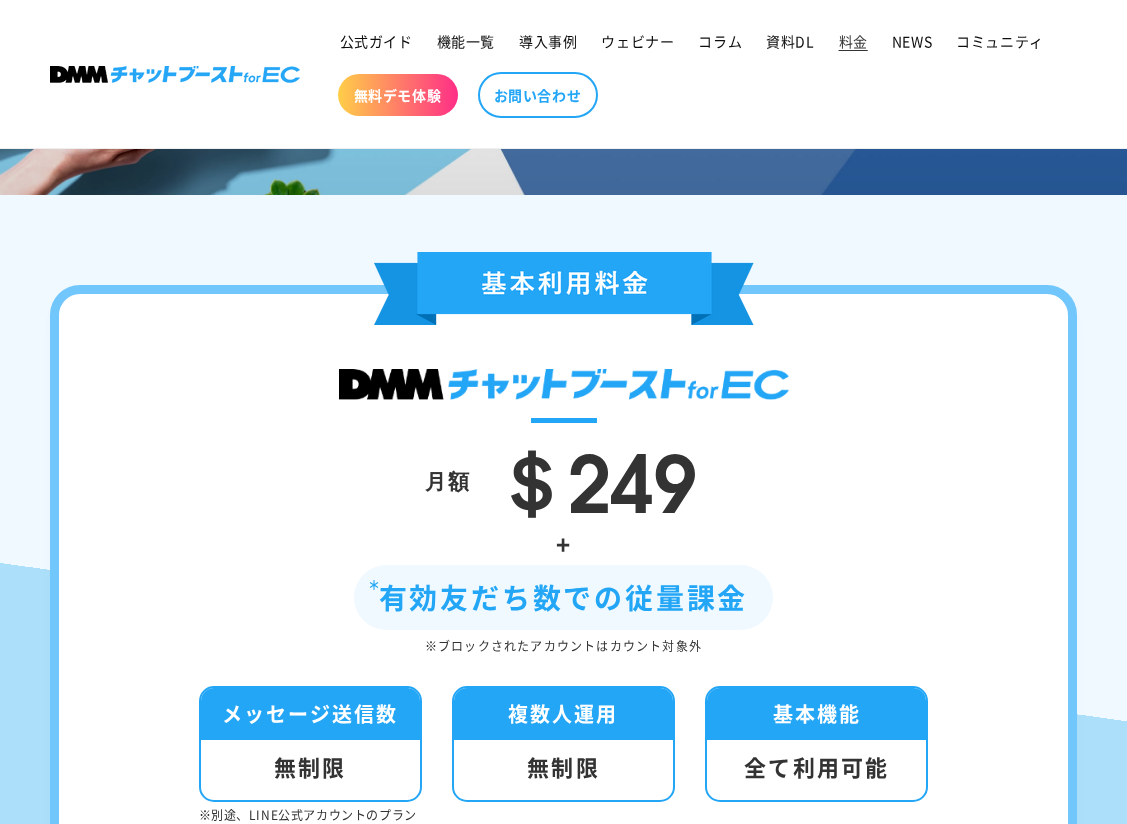 click on "+" at bounding box center [563, 543] 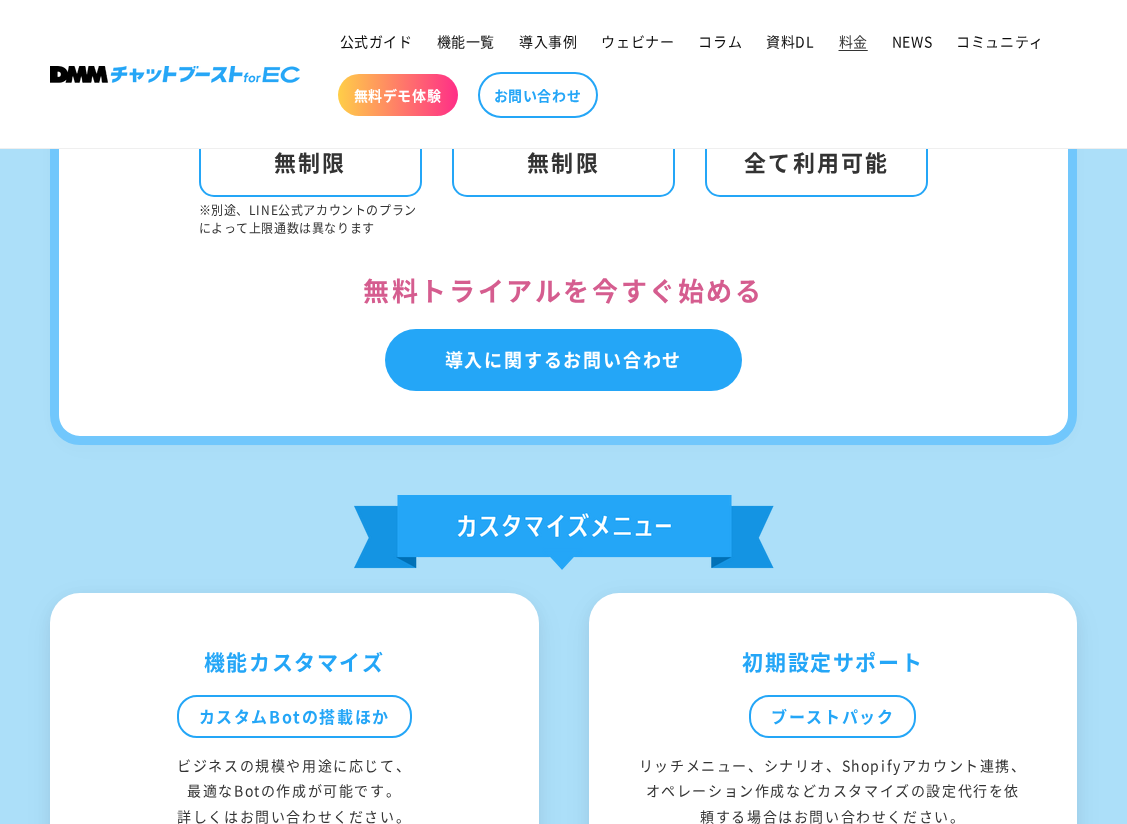 scroll, scrollTop: 960, scrollLeft: 0, axis: vertical 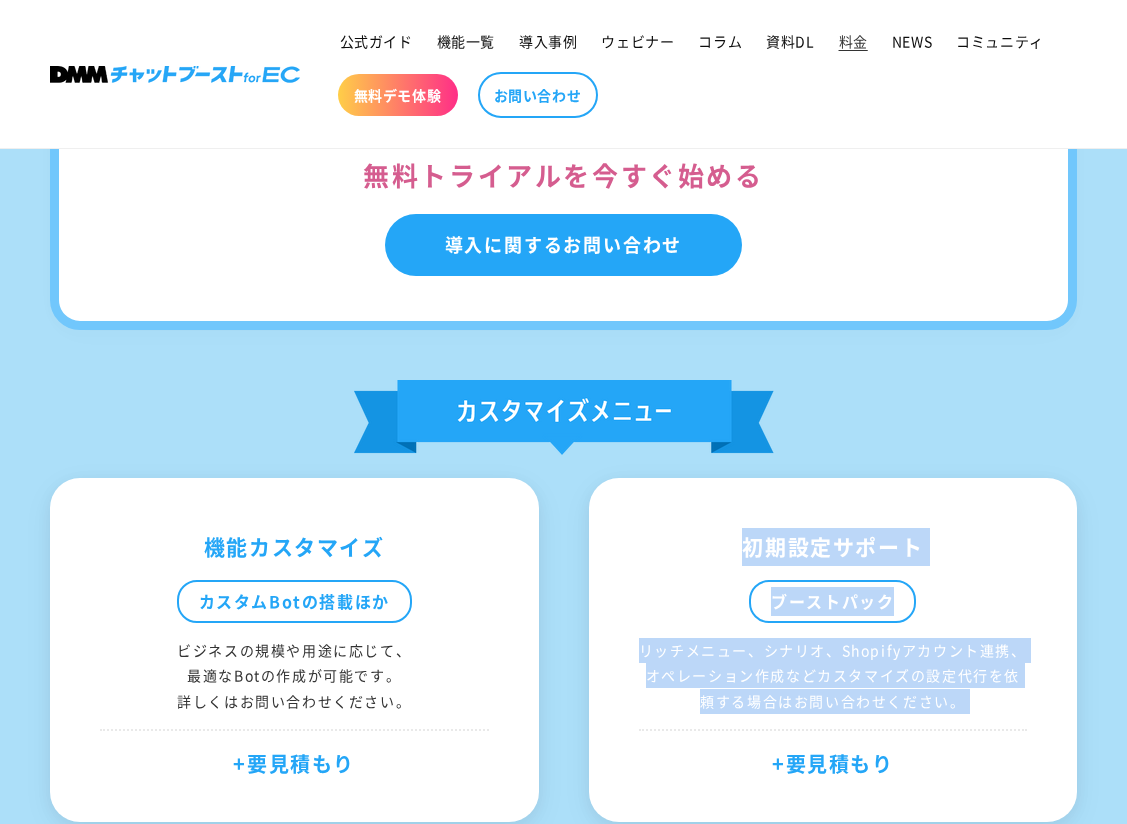 drag, startPoint x: 712, startPoint y: 558, endPoint x: 904, endPoint y: 717, distance: 249.28899 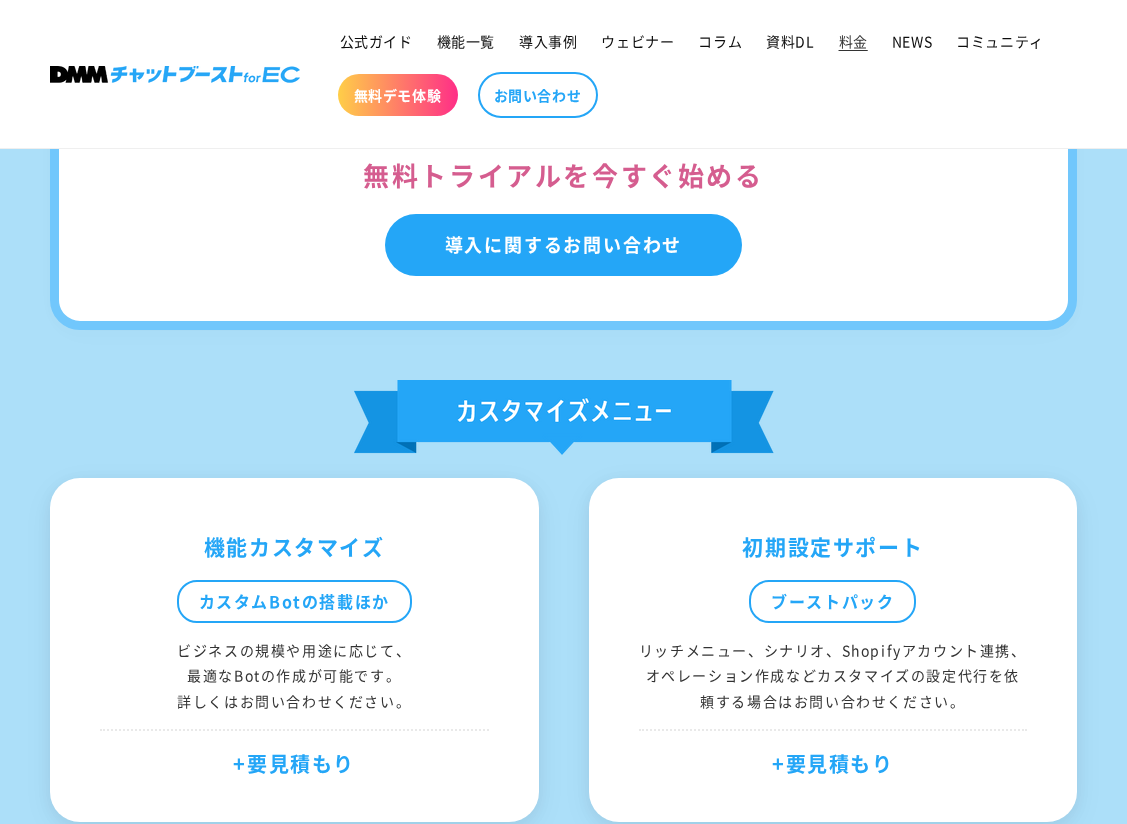click at bounding box center [563, 421] 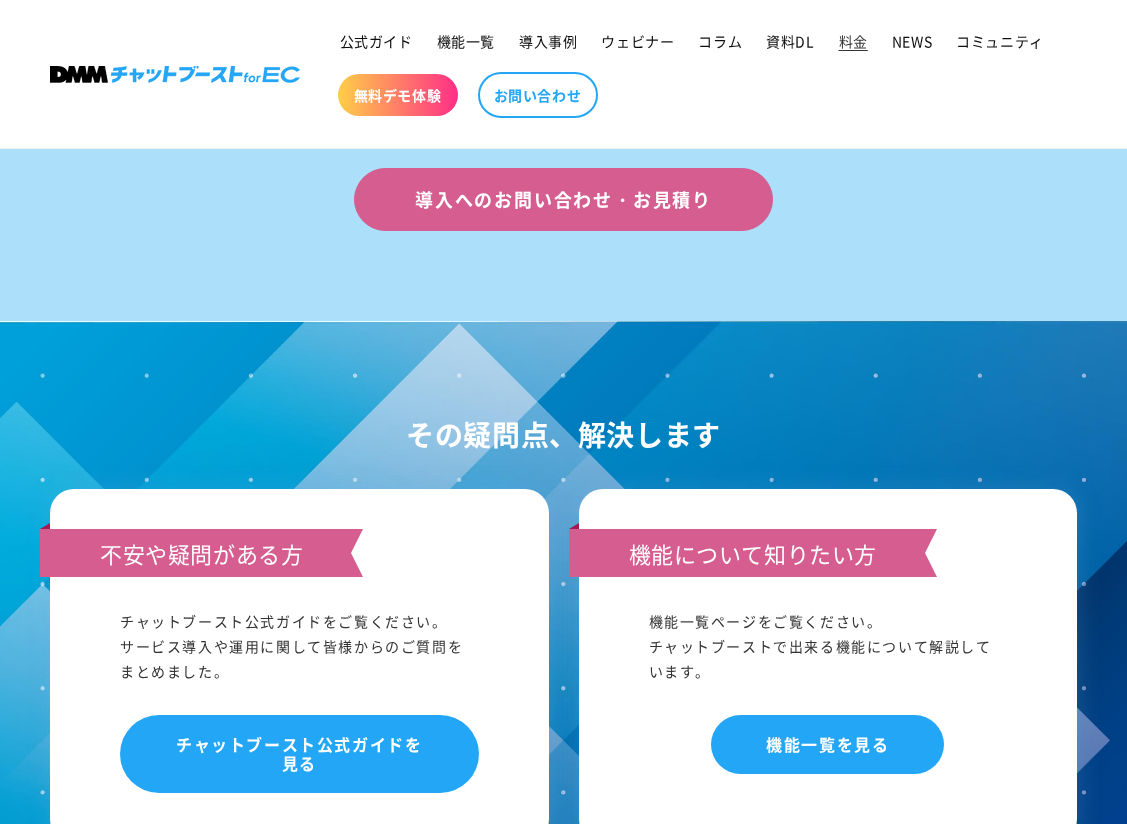 scroll, scrollTop: 1830, scrollLeft: 0, axis: vertical 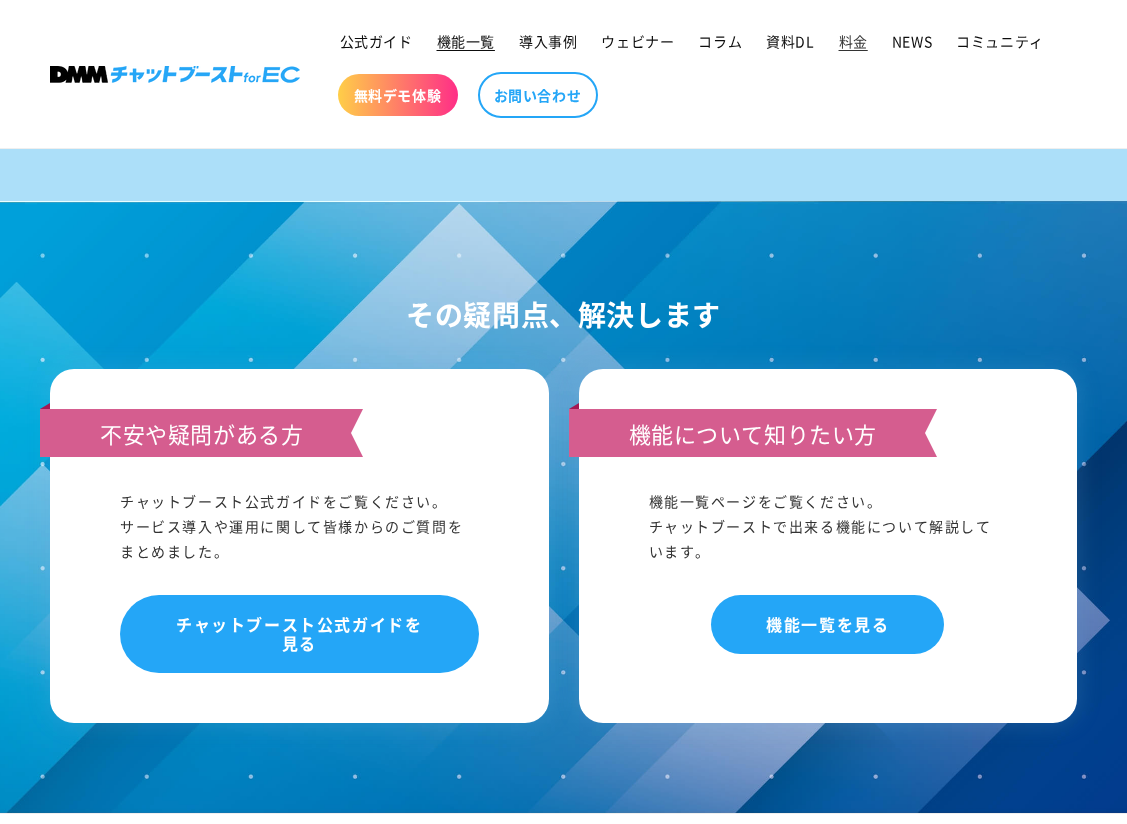 click on "機能一覧" at bounding box center (466, 41) 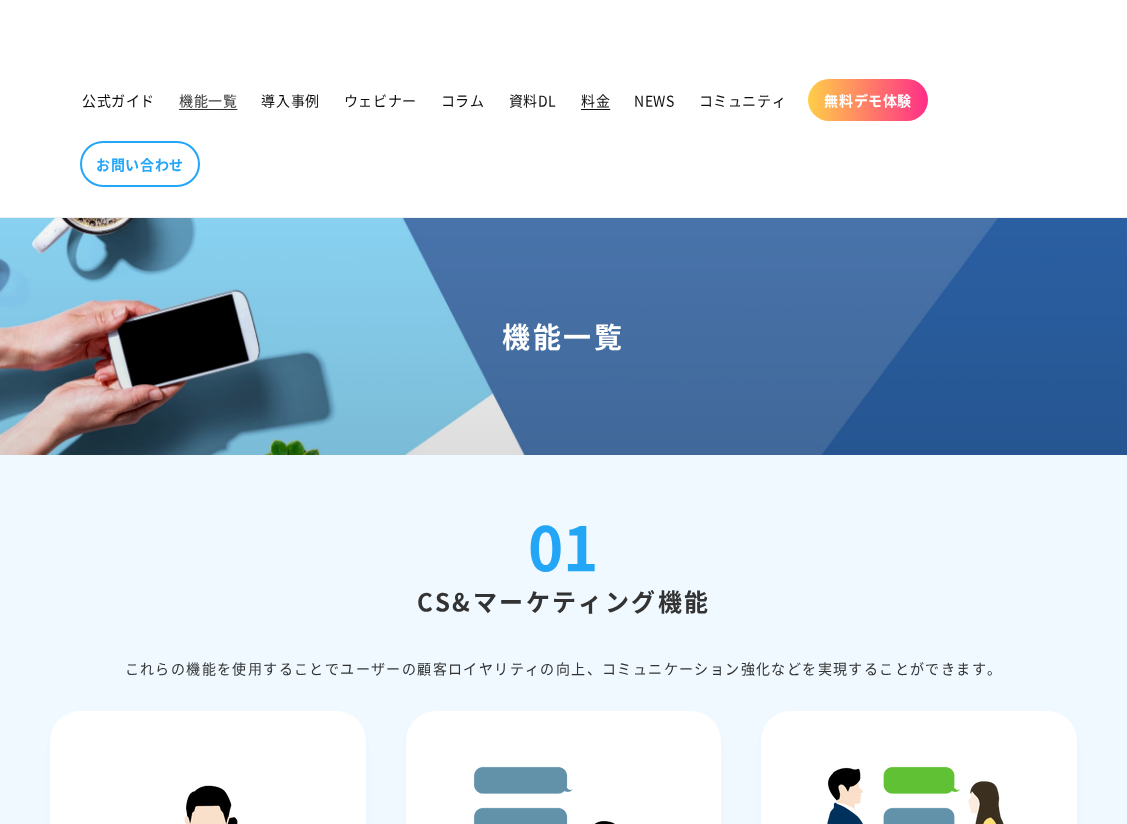 scroll, scrollTop: 0, scrollLeft: 0, axis: both 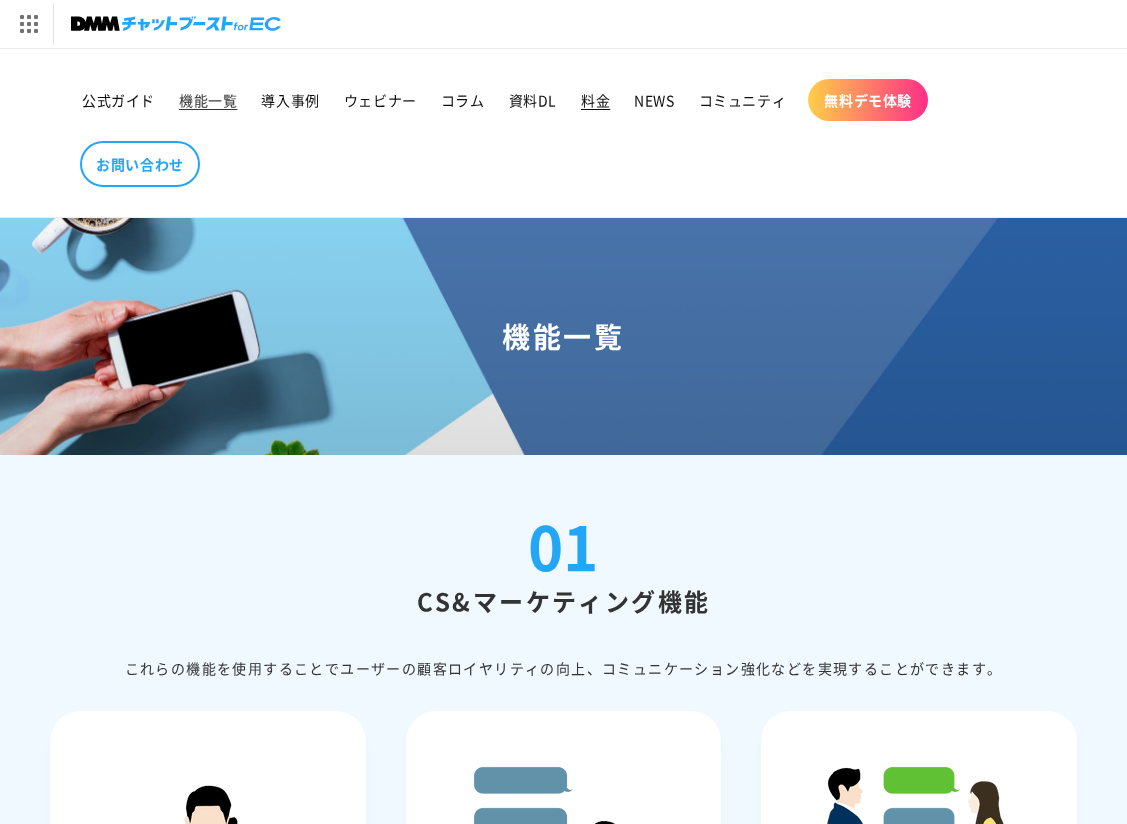 click on "料金" at bounding box center (595, 100) 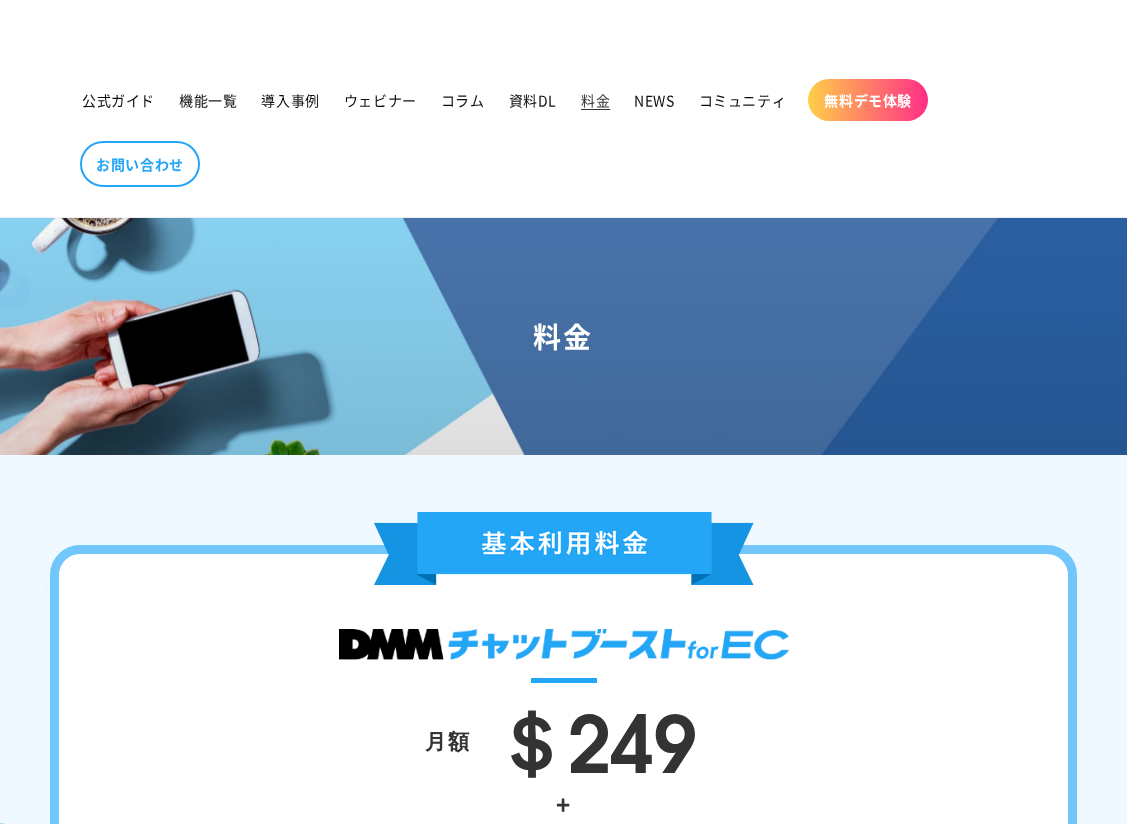 scroll, scrollTop: 0, scrollLeft: 0, axis: both 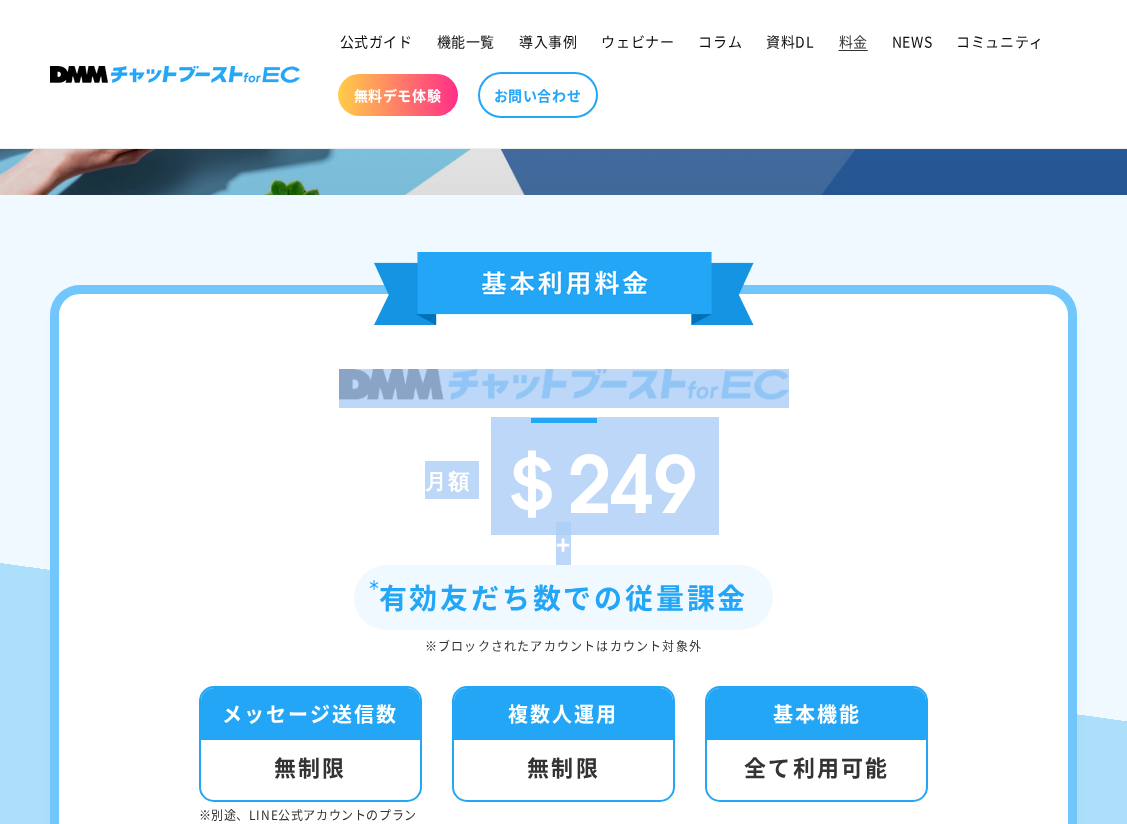 drag, startPoint x: 298, startPoint y: 374, endPoint x: 798, endPoint y: 550, distance: 530.0717 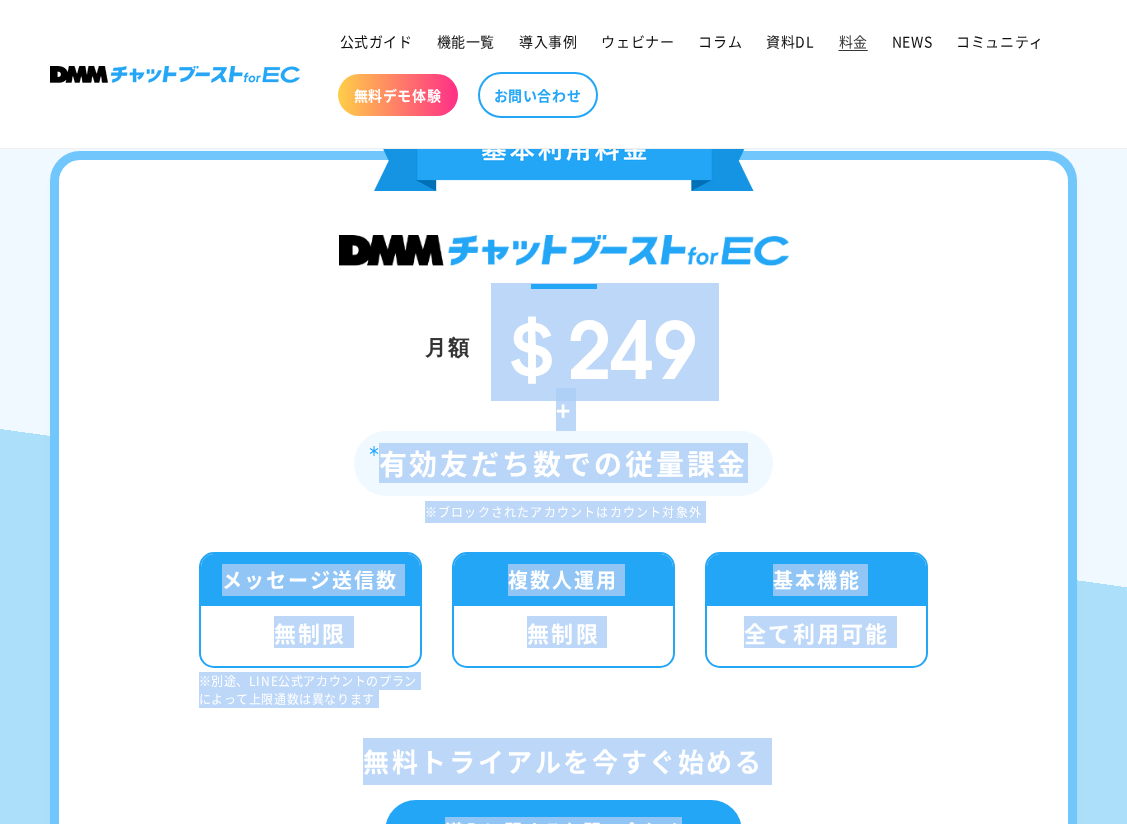 scroll, scrollTop: 360, scrollLeft: 0, axis: vertical 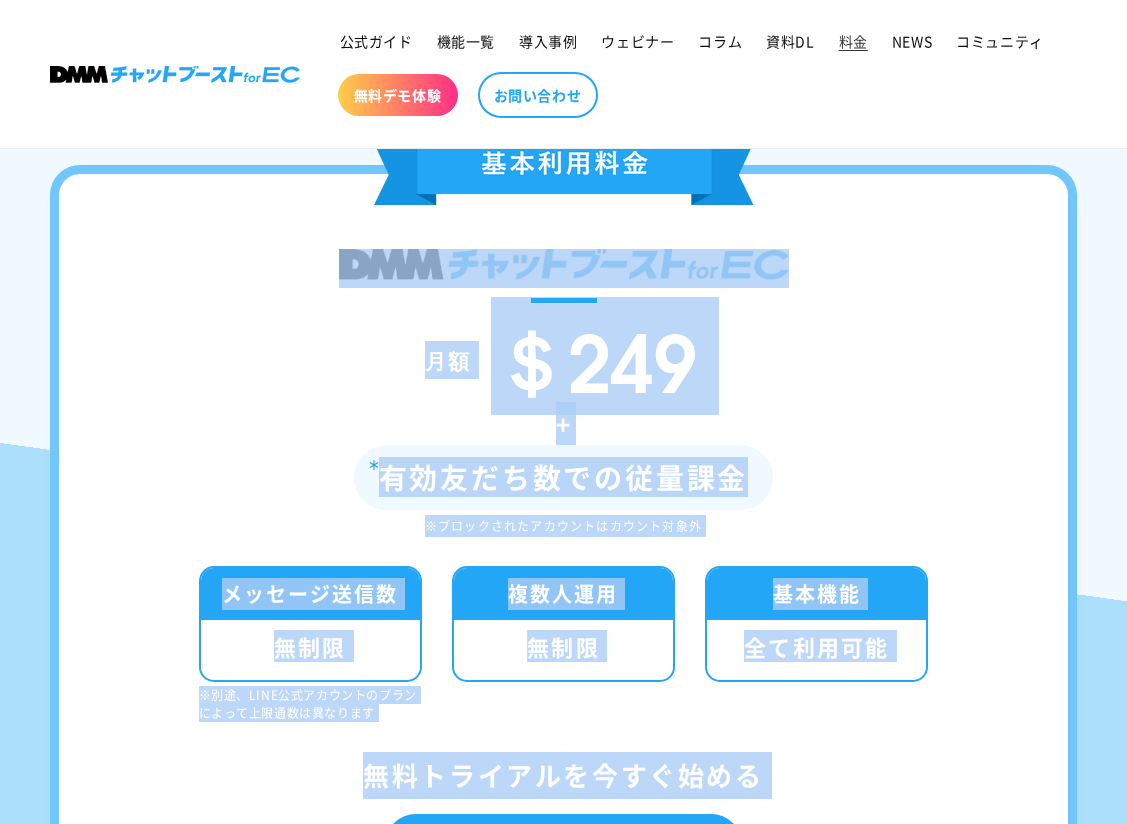 drag, startPoint x: 743, startPoint y: 559, endPoint x: 338, endPoint y: 240, distance: 515.5444 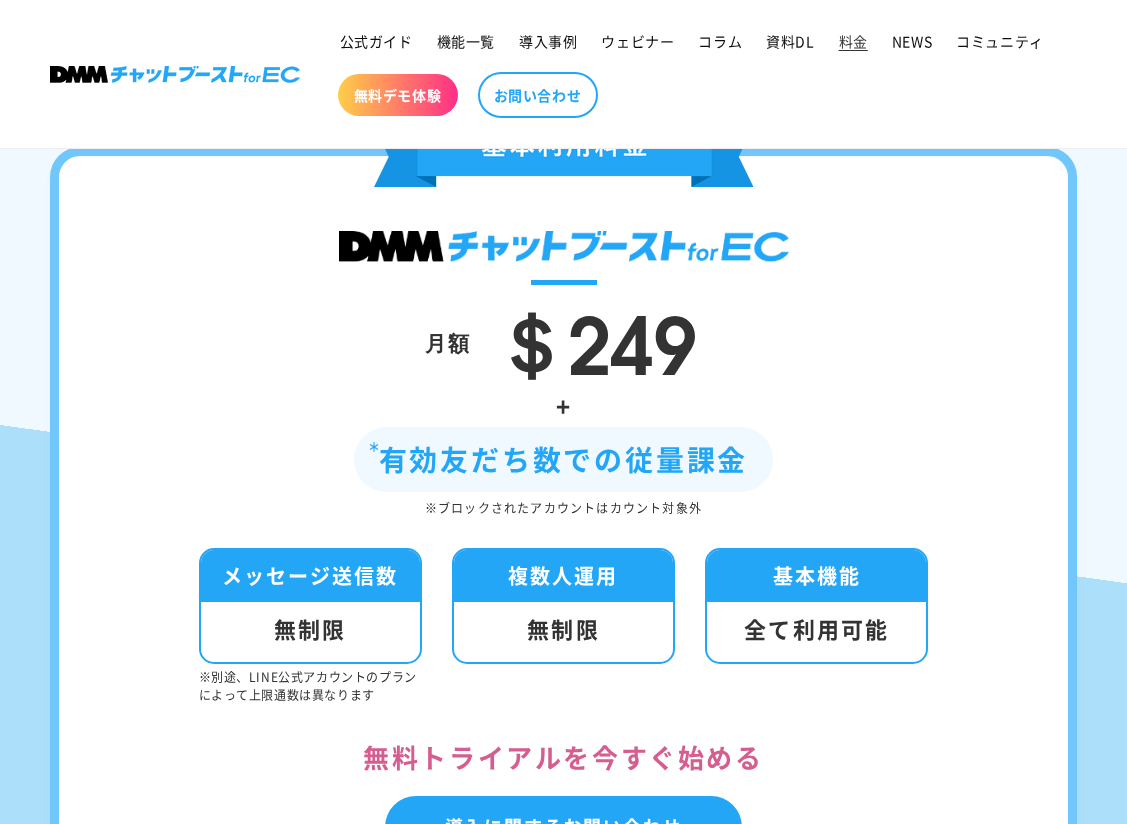 scroll, scrollTop: 600, scrollLeft: 0, axis: vertical 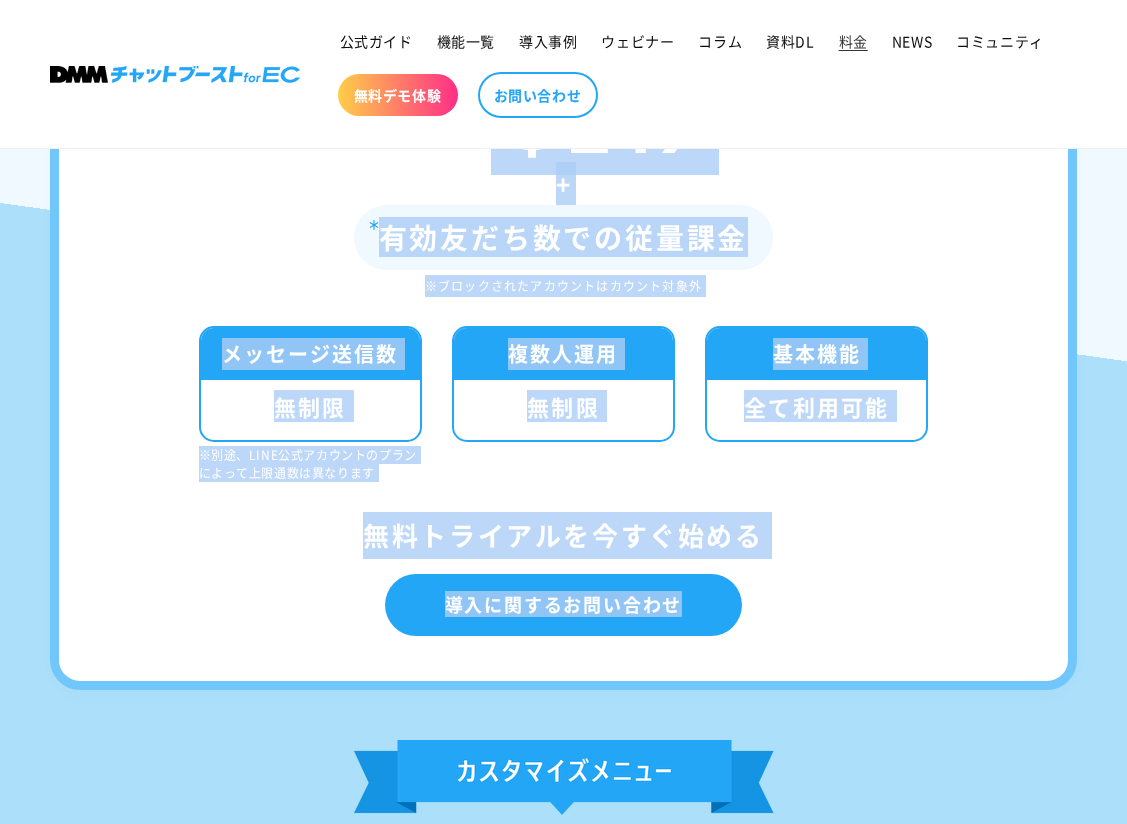 drag, startPoint x: 328, startPoint y: 233, endPoint x: 766, endPoint y: 601, distance: 572.0734 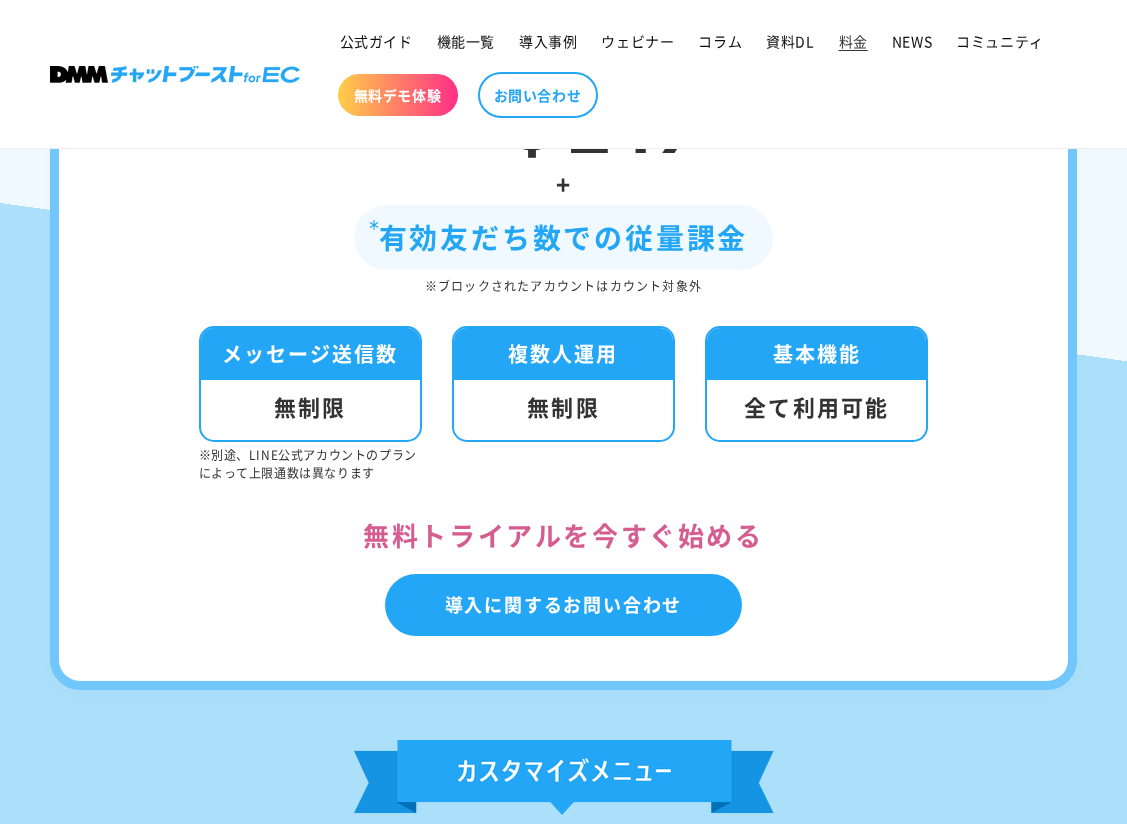 click on "無料トライアルを今すぐ始める
導入に関するお問い合わせ" at bounding box center [563, 573] 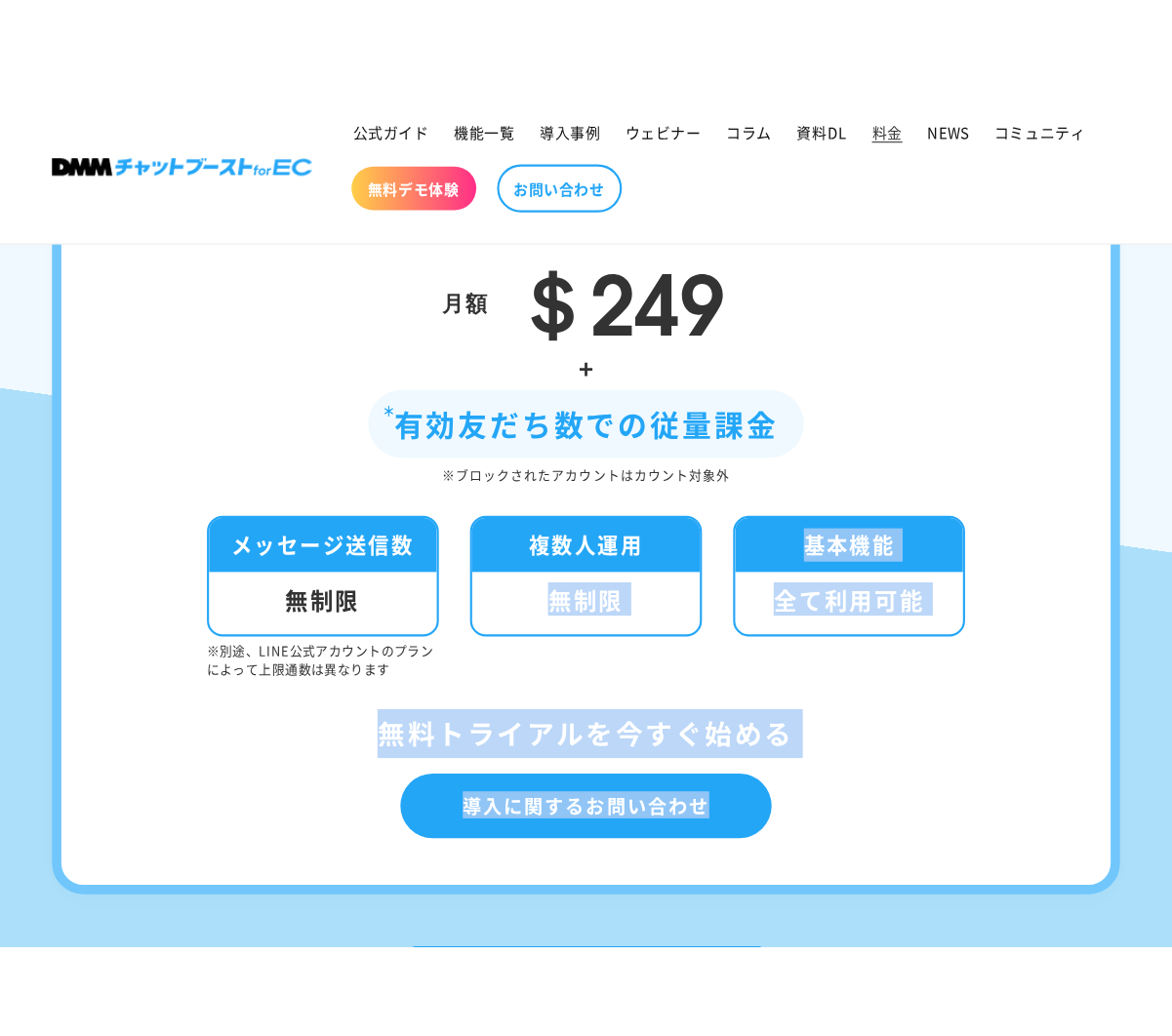 scroll, scrollTop: 468, scrollLeft: 0, axis: vertical 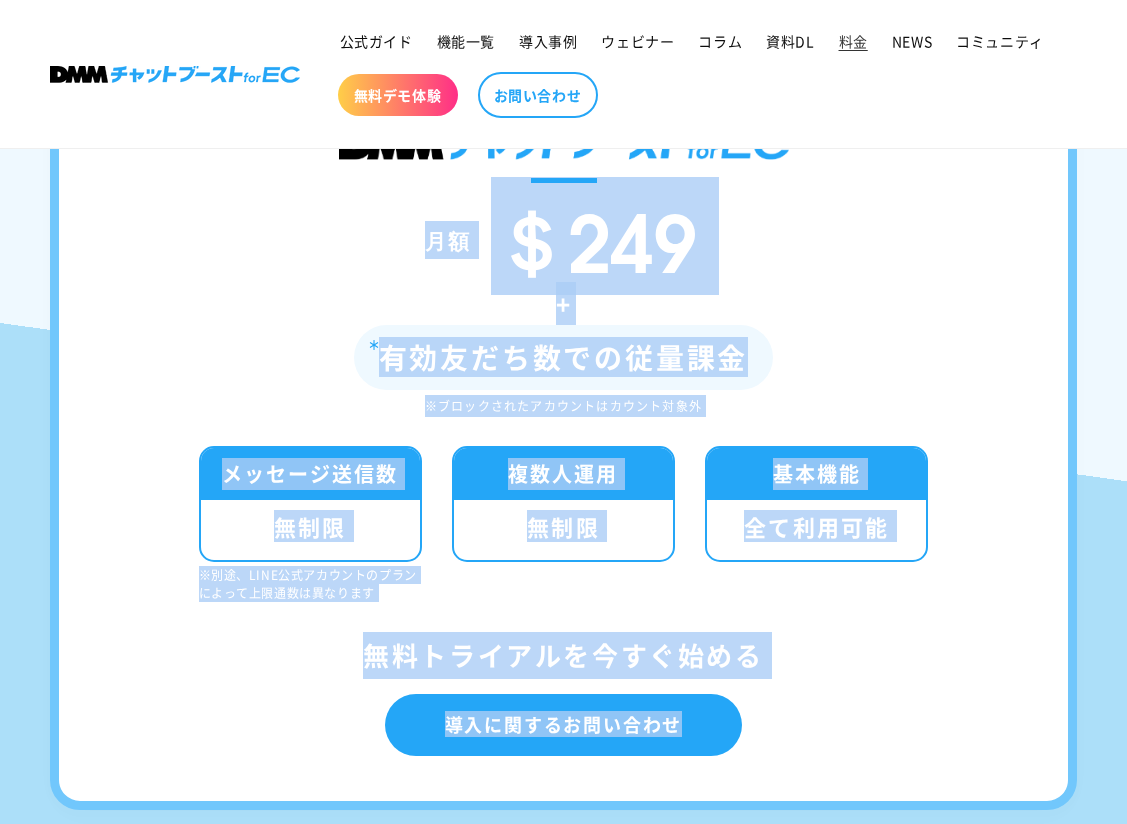 drag, startPoint x: 772, startPoint y: 616, endPoint x: 413, endPoint y: 219, distance: 535.2476 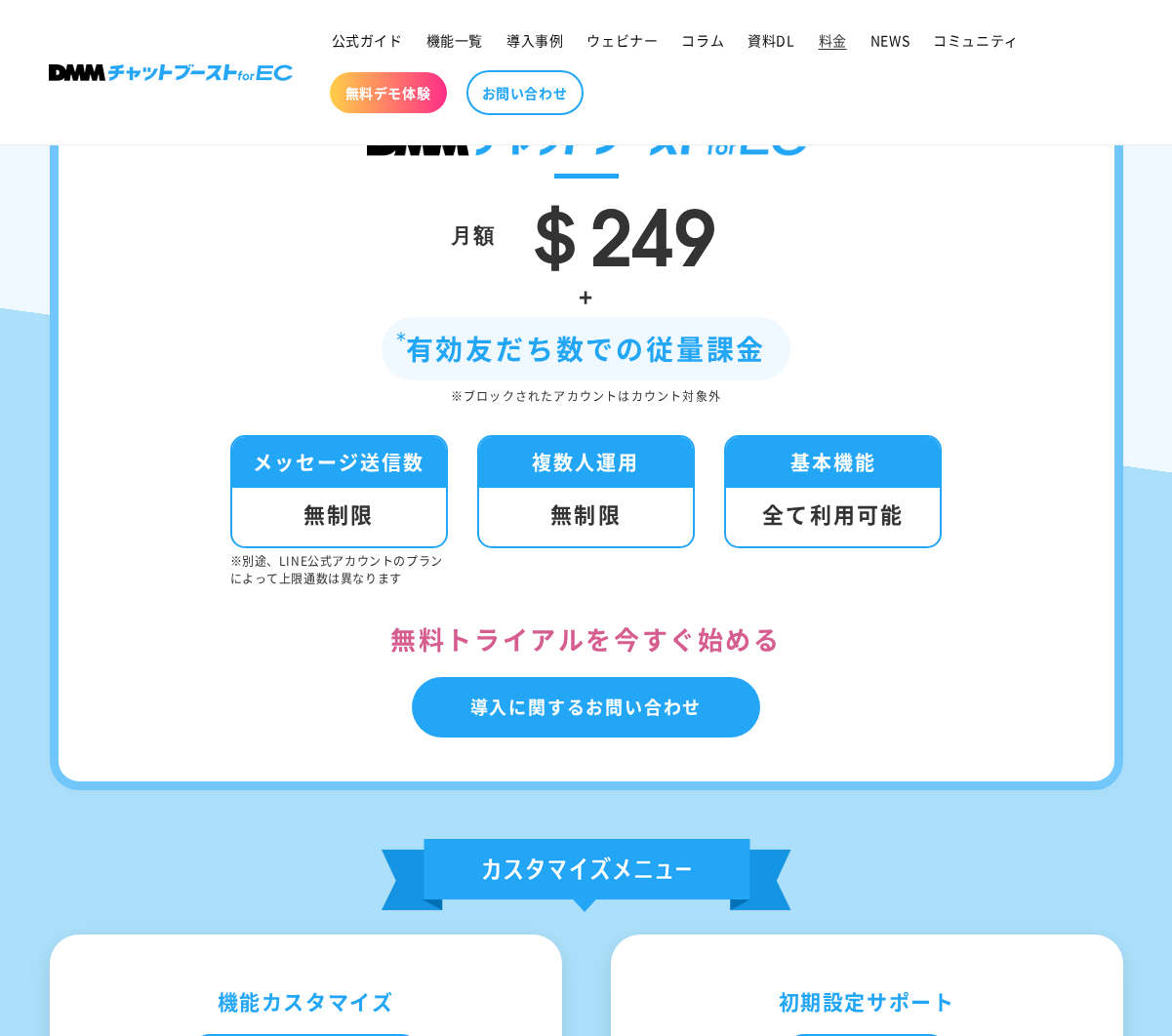 click on "月額
＄249
+
有効友だち数での従量課金
※ブロックされたアカウントはカウント対象外
メッセージ送信数
無制限
※別途、LINE公式アカウントのプランによって上限通数は異なります
複数人運用
無制限" at bounding box center [586, 417] 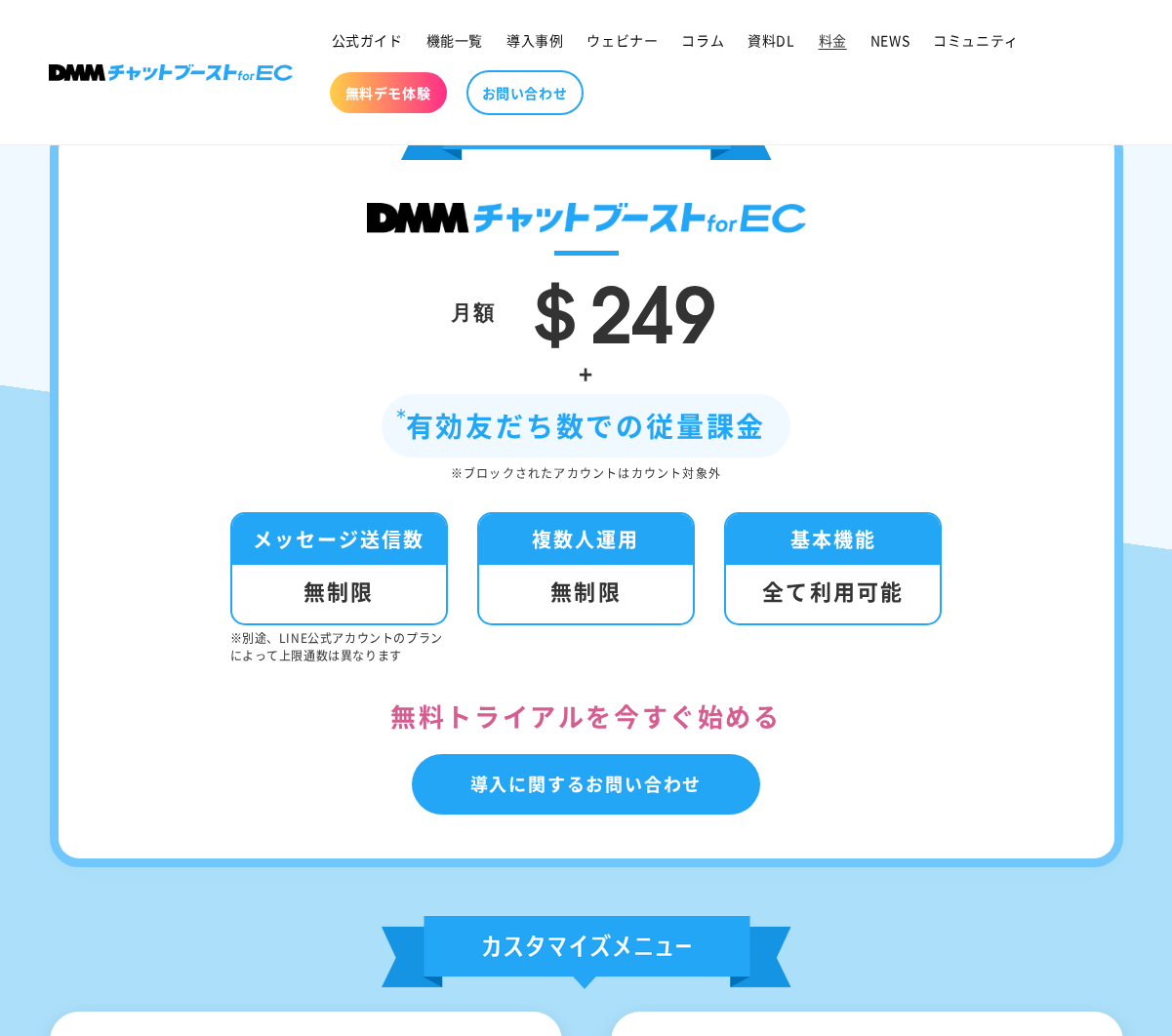 scroll, scrollTop: 351, scrollLeft: 0, axis: vertical 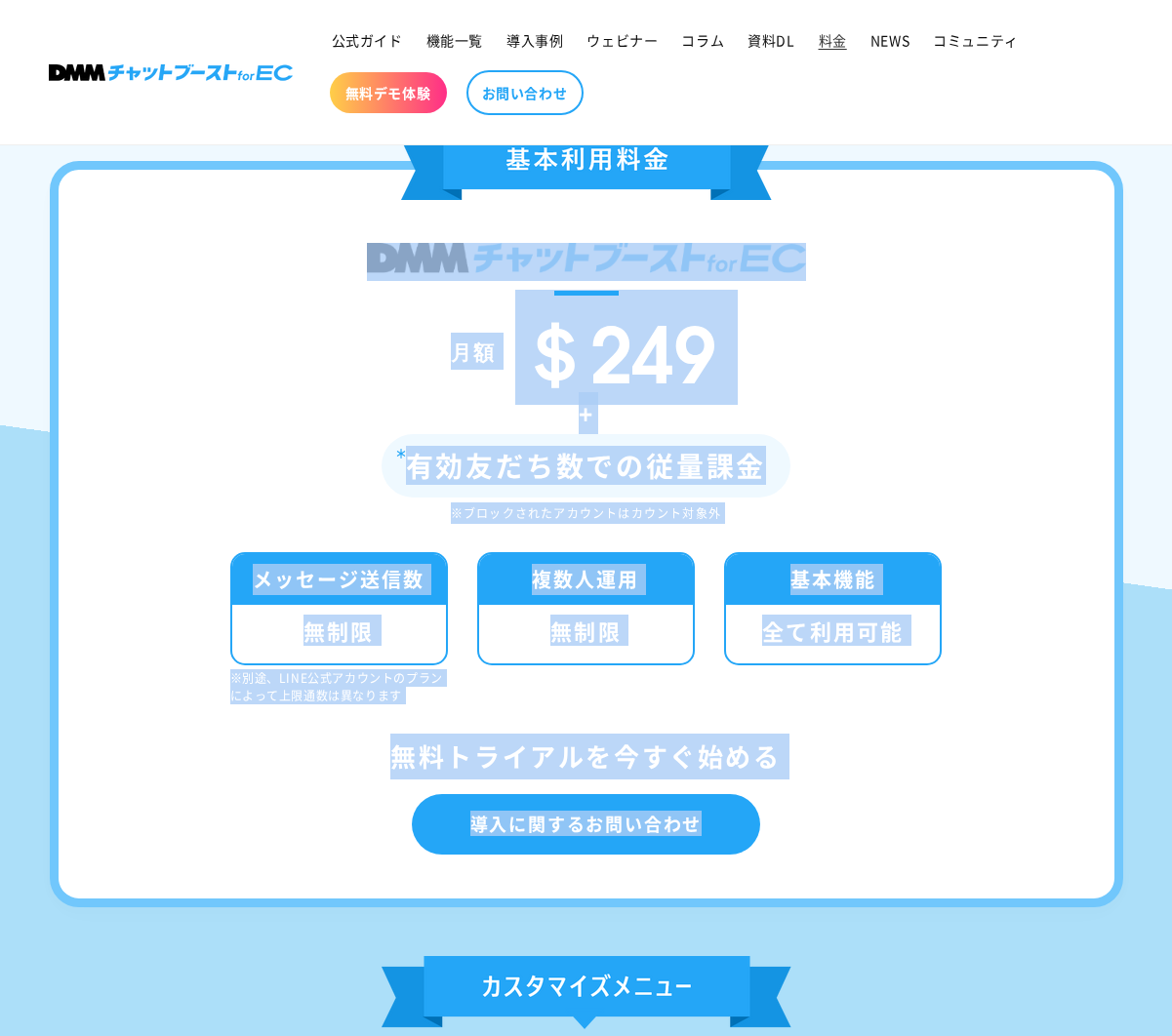 drag, startPoint x: 472, startPoint y: 345, endPoint x: 939, endPoint y: 876, distance: 707.1421 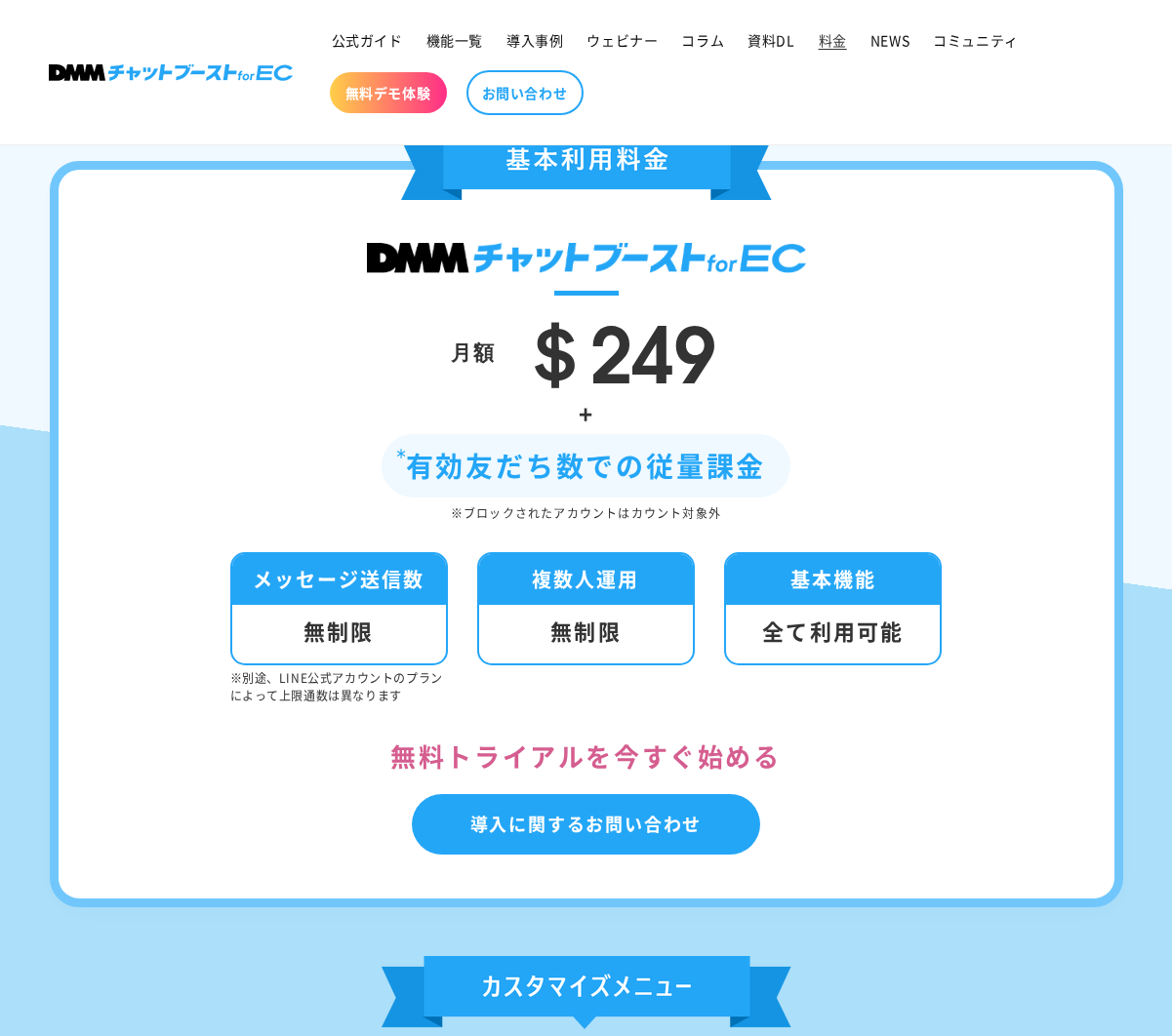 click on "無料トライアルを今すぐ始める
導入に関するお問い合わせ" at bounding box center (586, 793) 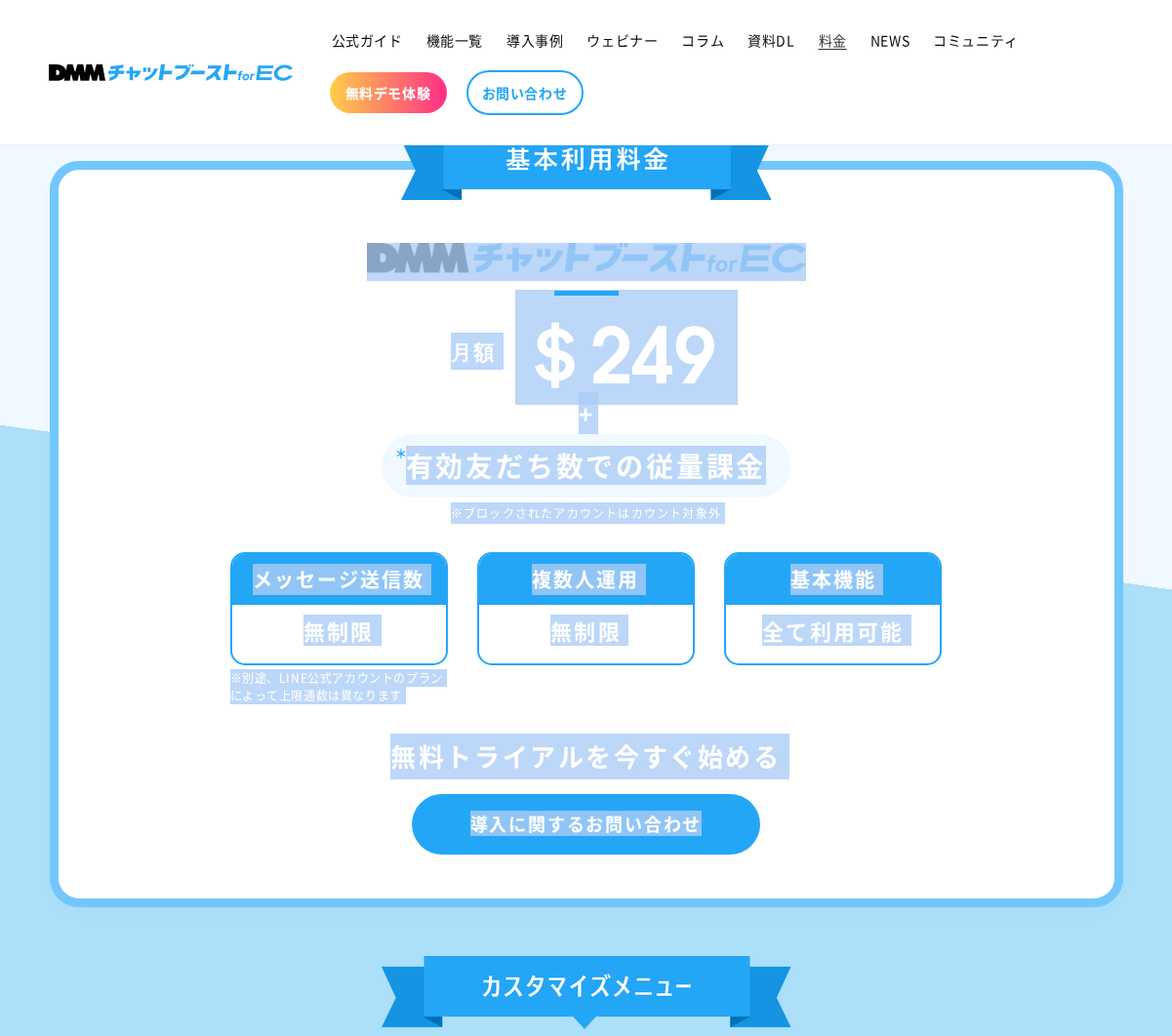 drag, startPoint x: 837, startPoint y: 843, endPoint x: 361, endPoint y: 249, distance: 761.1912 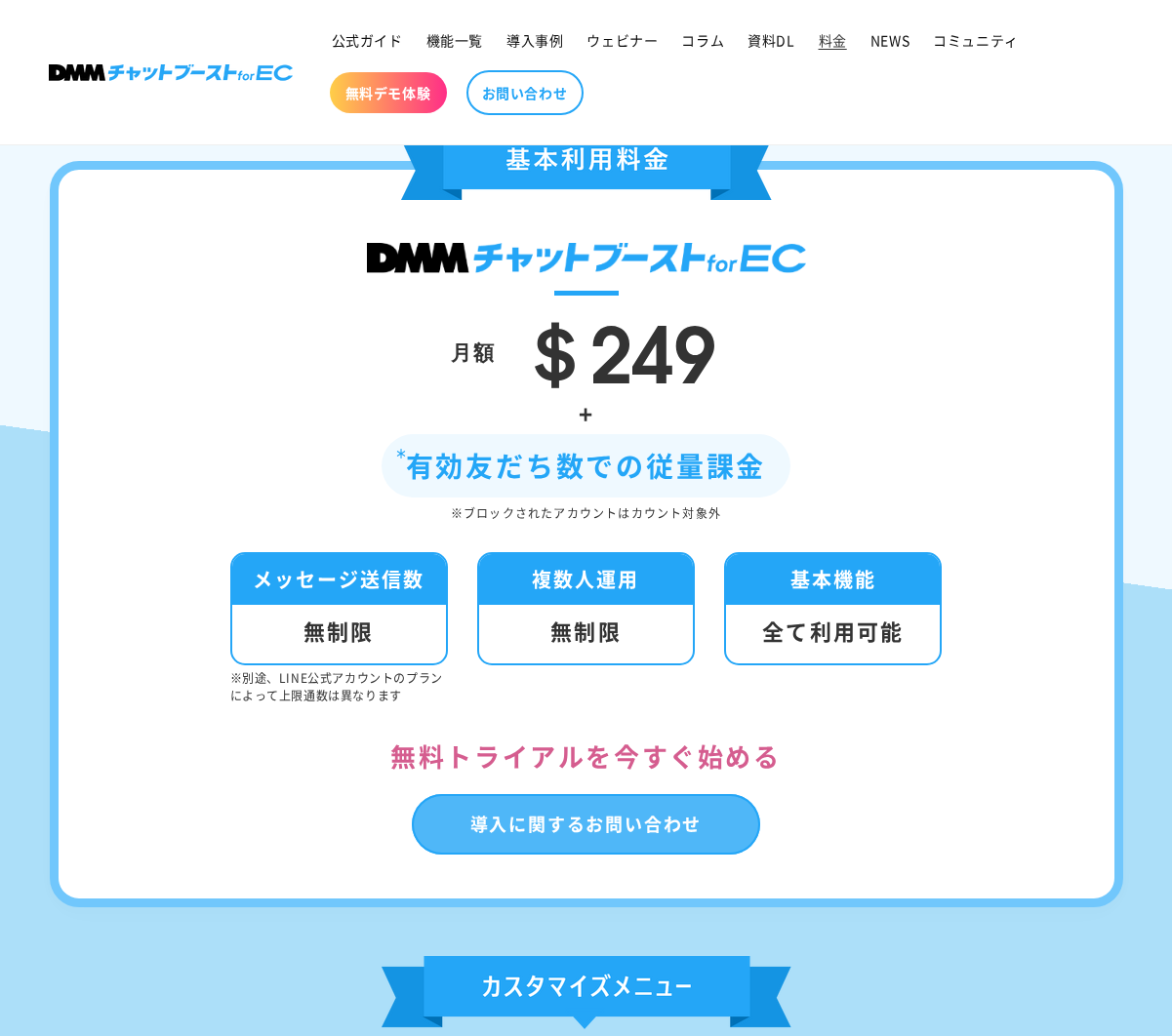 click on "導入に関するお問い合わせ" at bounding box center (586, 824) 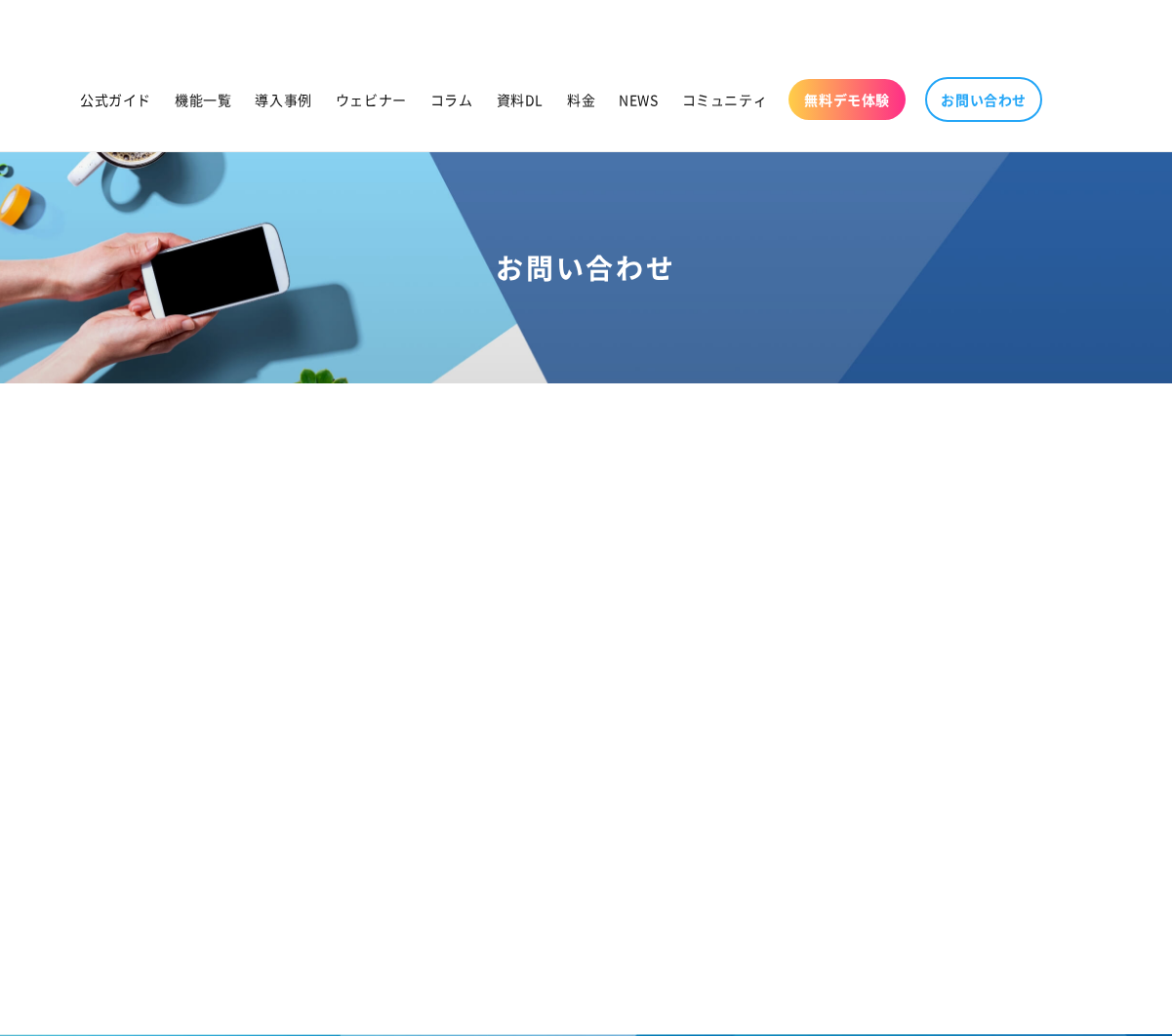 scroll, scrollTop: 0, scrollLeft: 0, axis: both 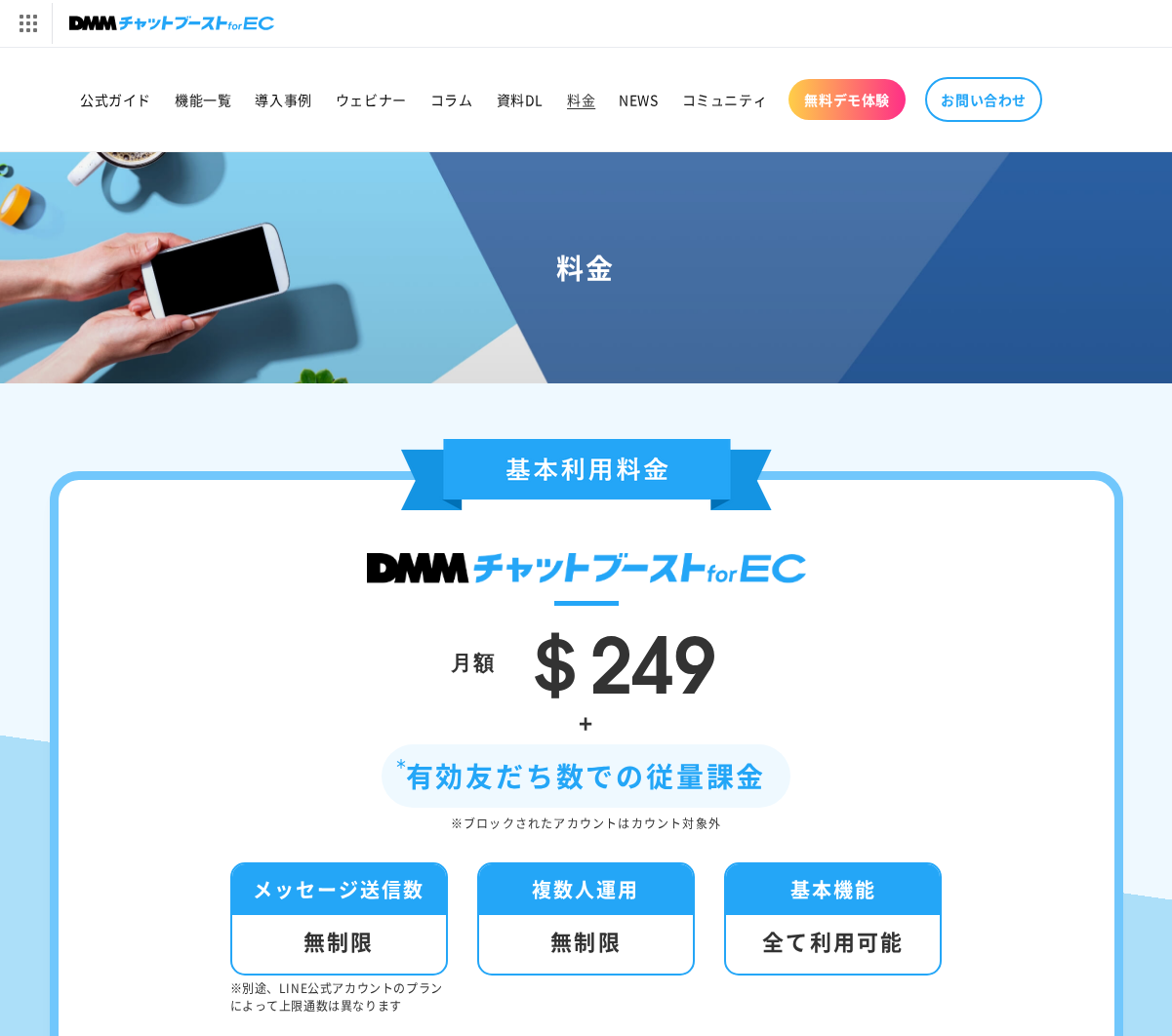 click at bounding box center (164, 23) 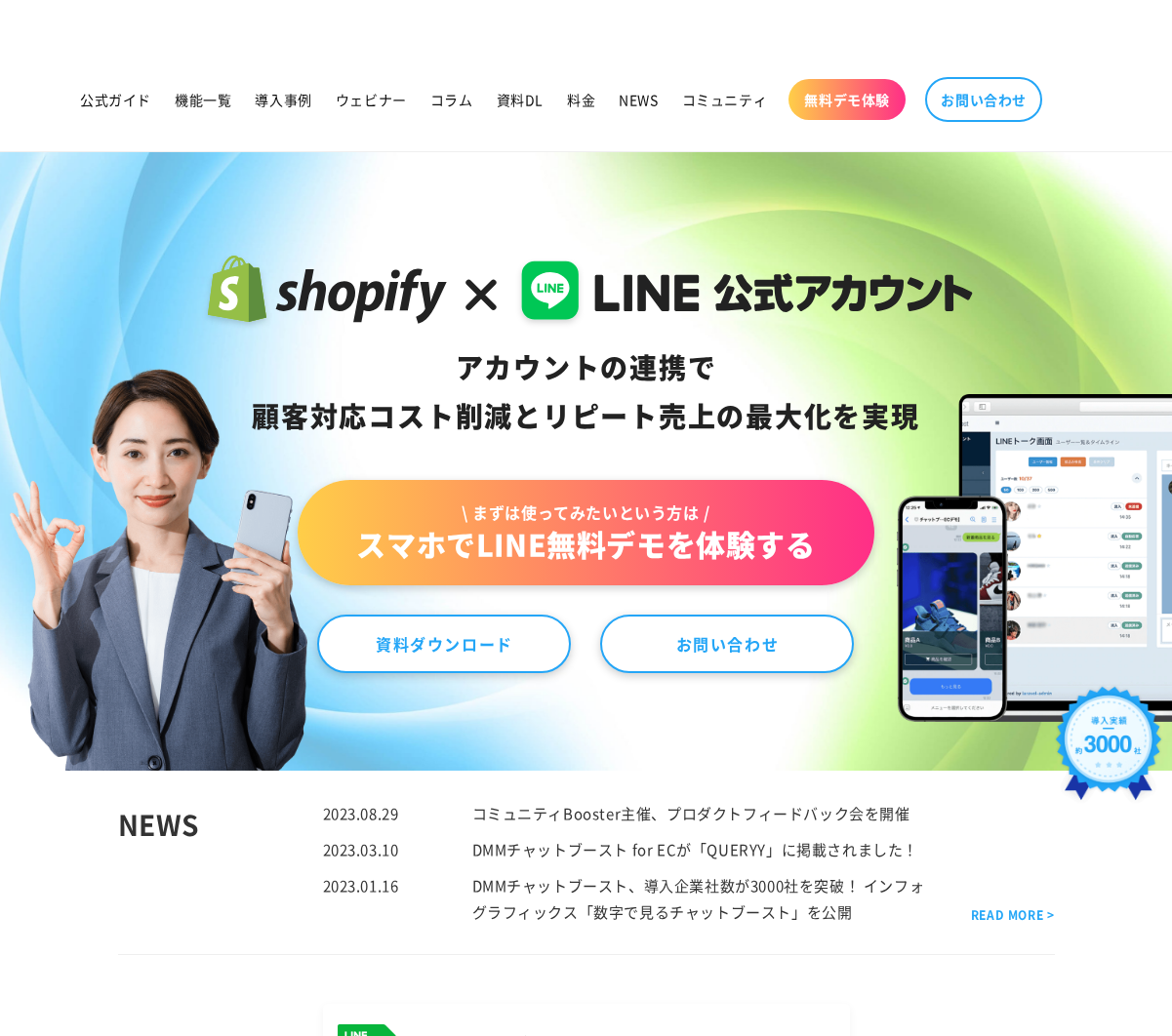 scroll, scrollTop: 0, scrollLeft: 0, axis: both 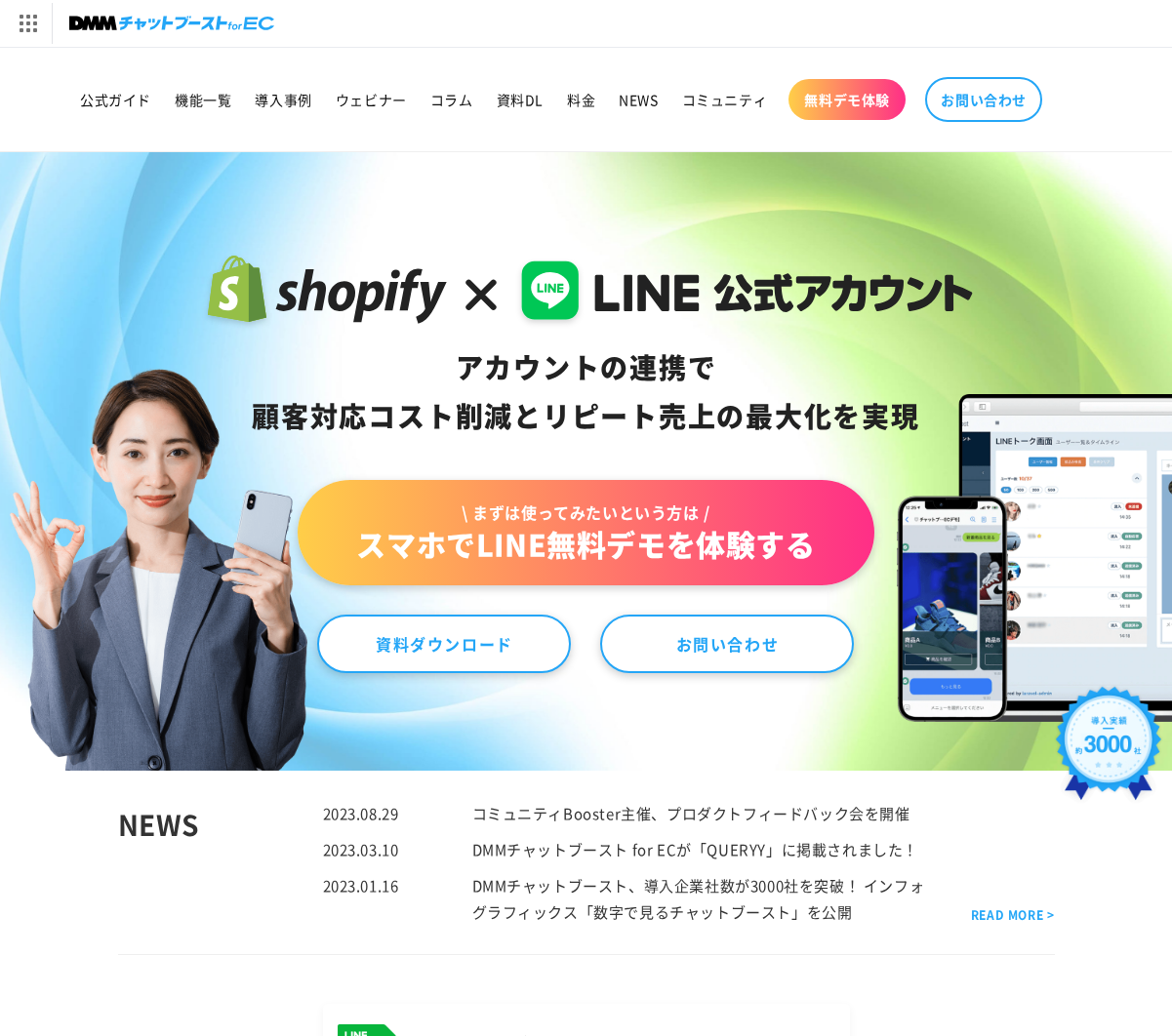 drag, startPoint x: 442, startPoint y: 262, endPoint x: 804, endPoint y: 689, distance: 559.7973 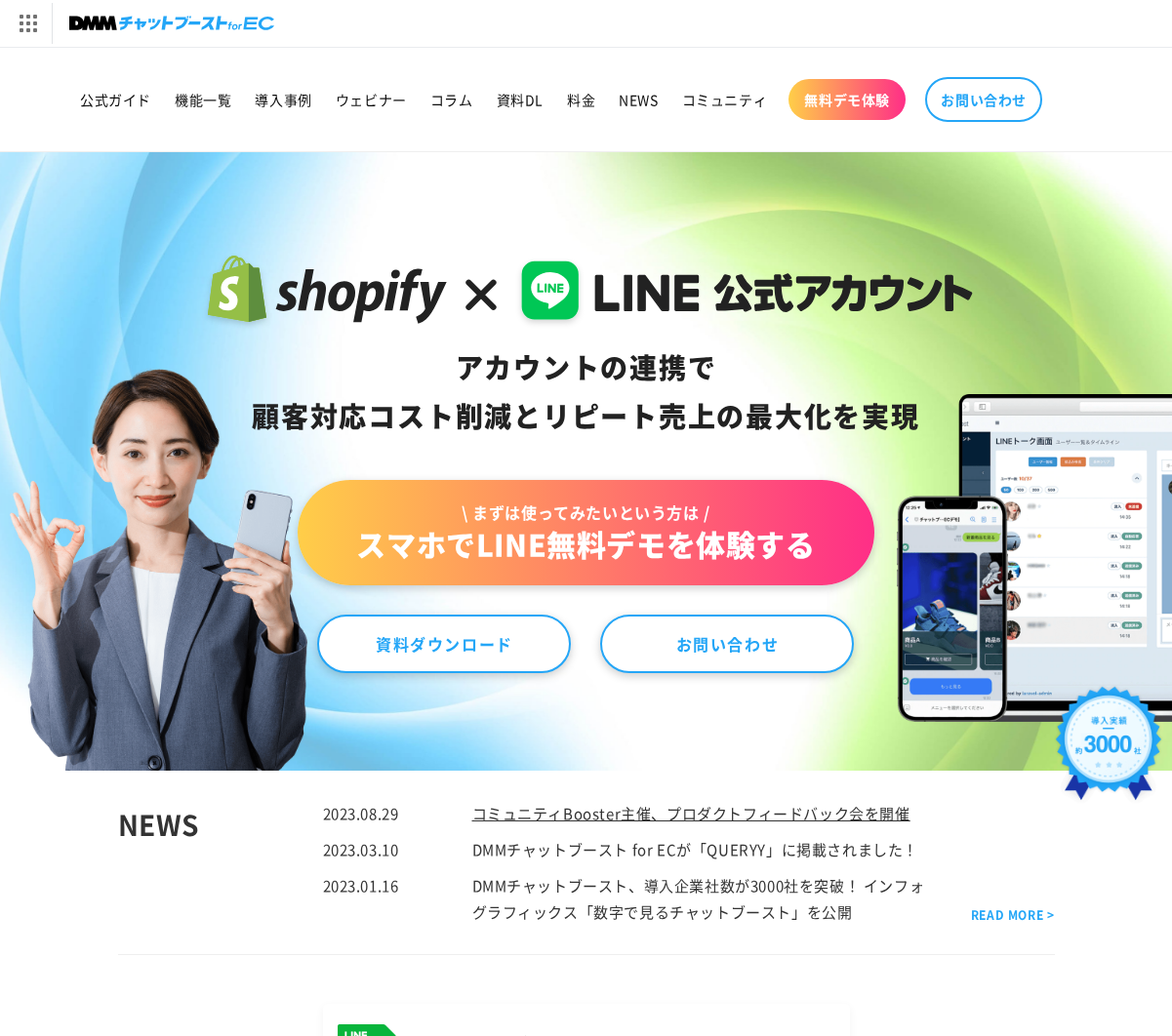 drag, startPoint x: 263, startPoint y: 237, endPoint x: 793, endPoint y: 806, distance: 777.59951 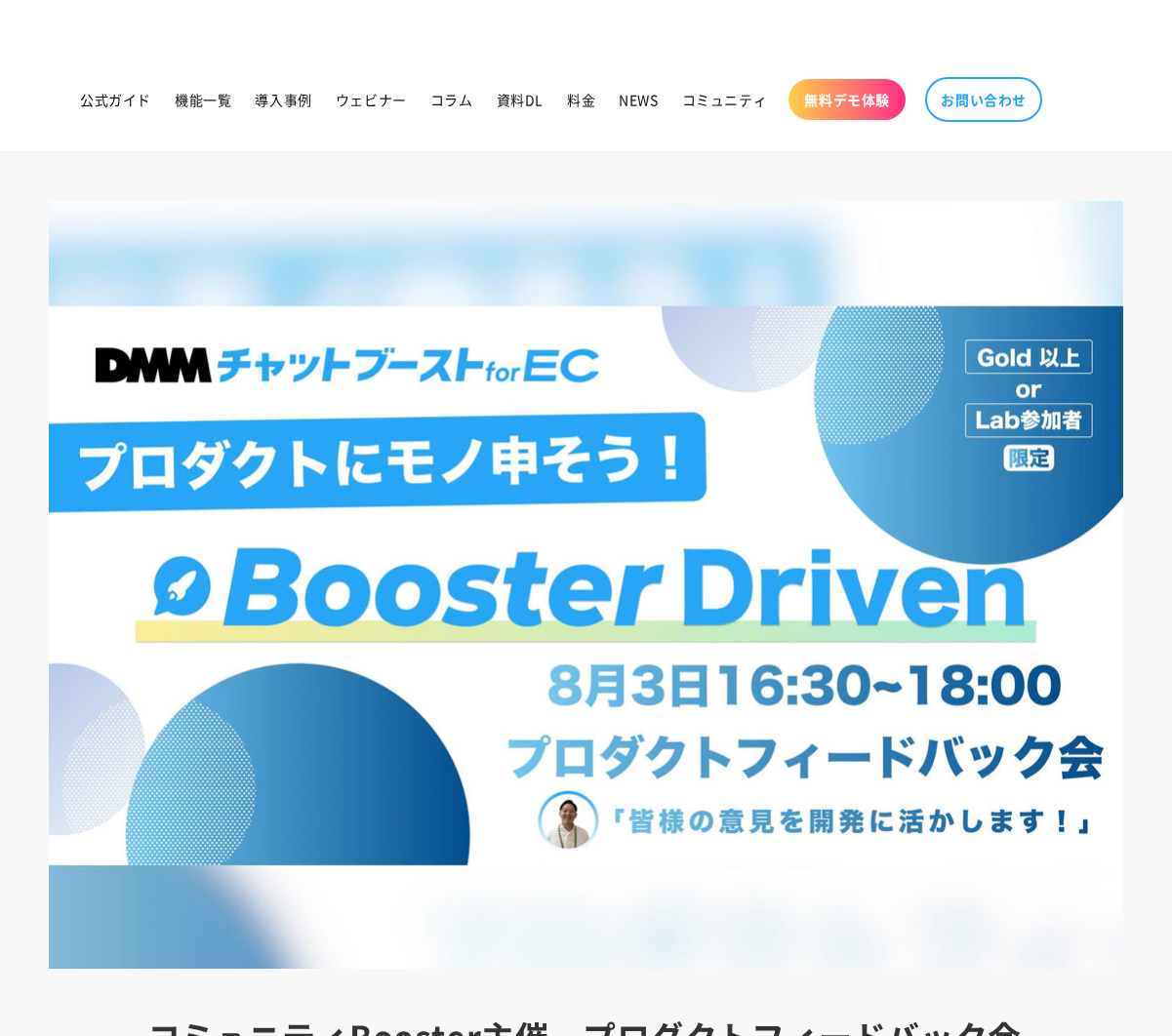 scroll, scrollTop: 0, scrollLeft: 0, axis: both 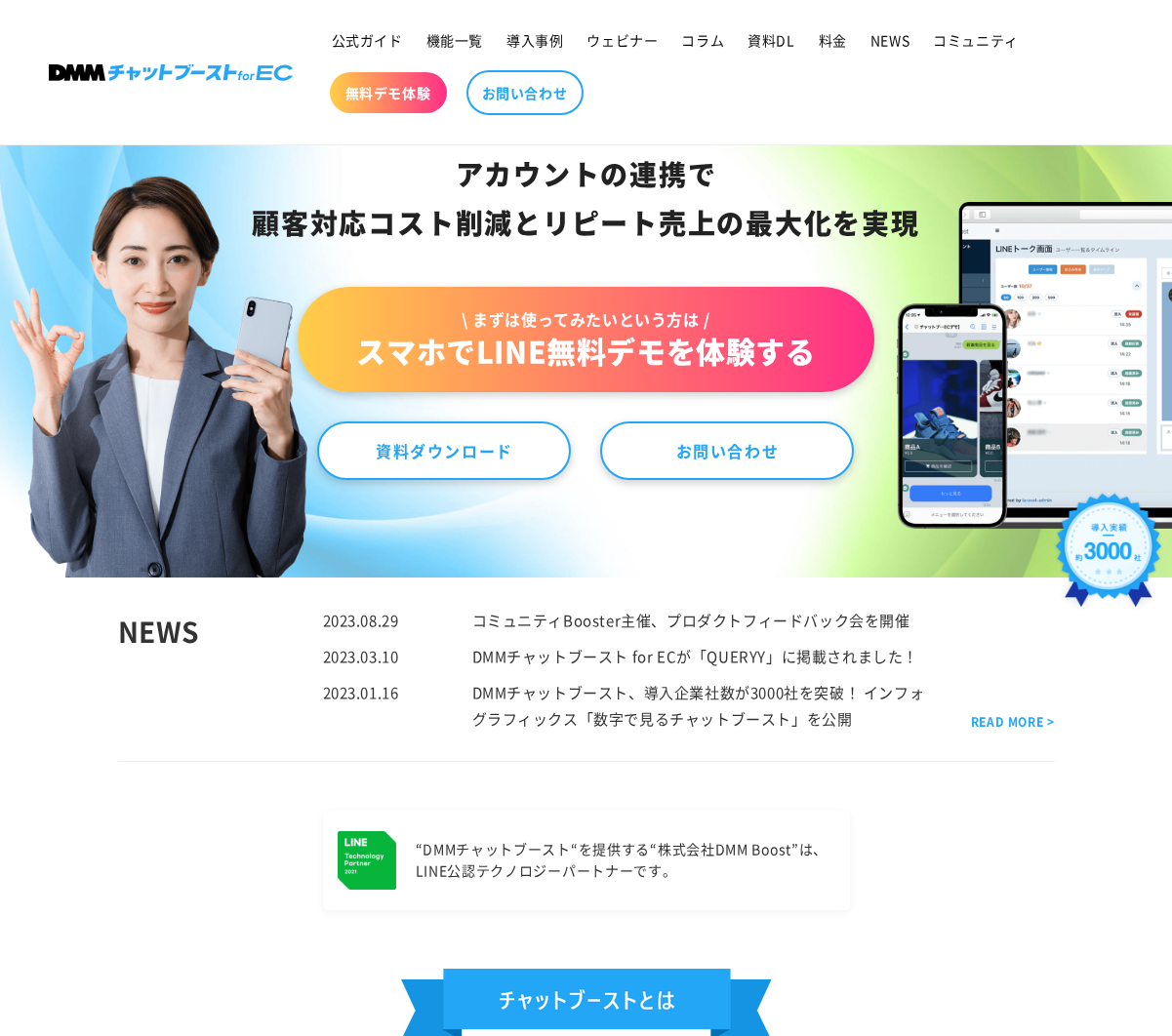 drag, startPoint x: 856, startPoint y: 750, endPoint x: 37, endPoint y: 629, distance: 827.8901 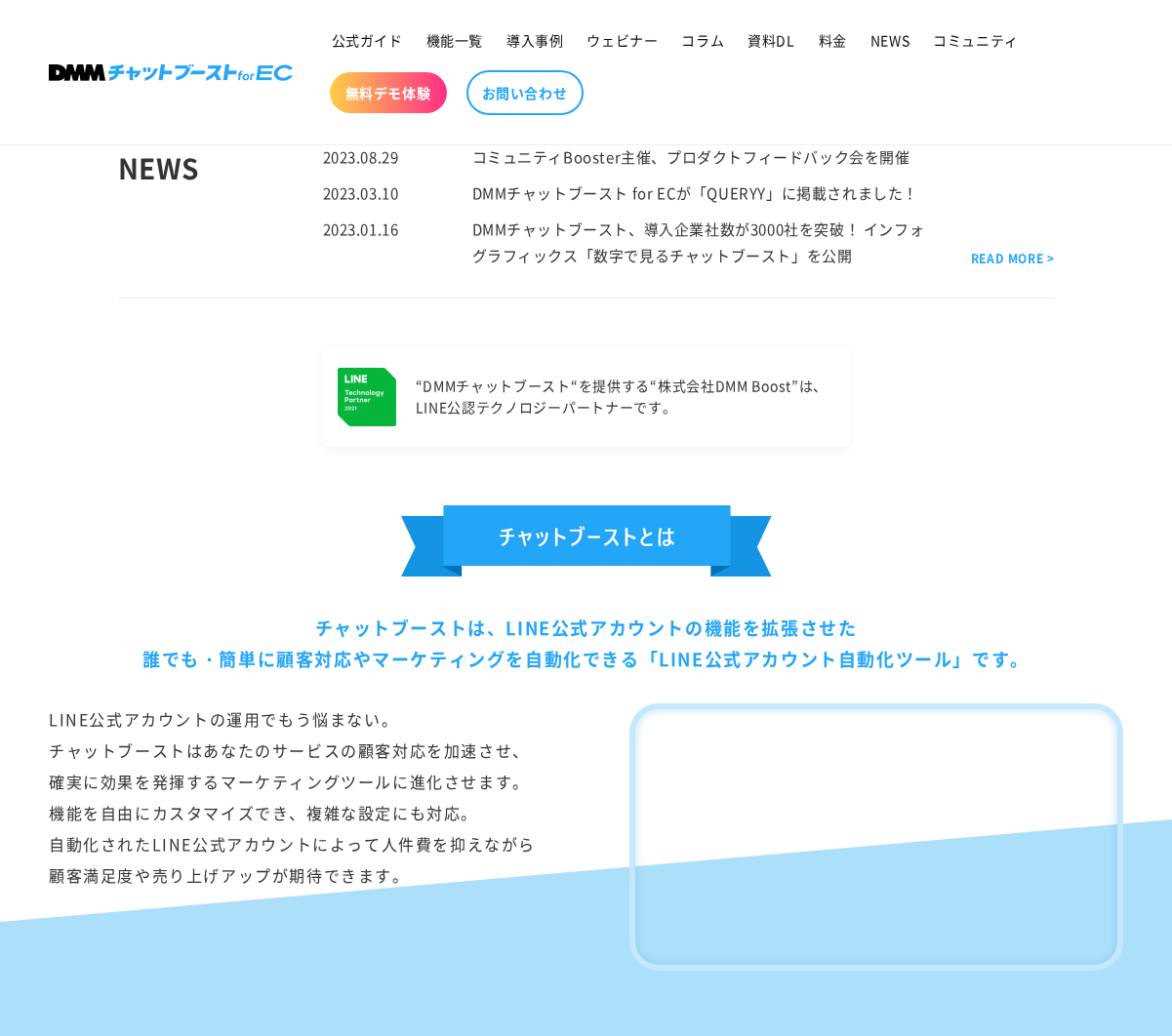 scroll, scrollTop: 702, scrollLeft: 0, axis: vertical 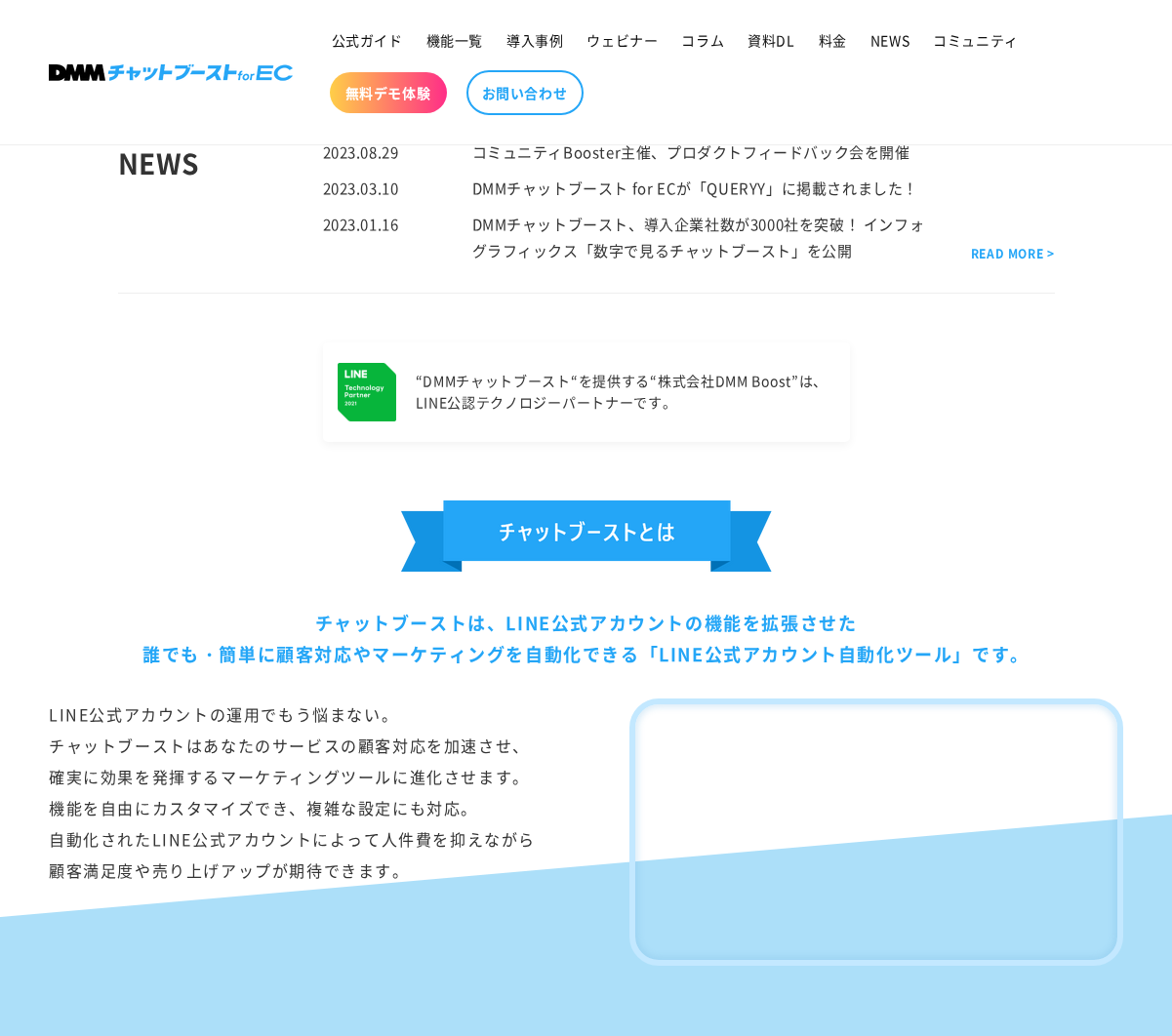 click on "チャットブーストは、LINE公式アカウントの機能を拡張させた
誰でも・簡単に顧客対応やマーケティングを自動化できる「LINE公式アカウント自動化ツール」です。" at bounding box center [586, 638] 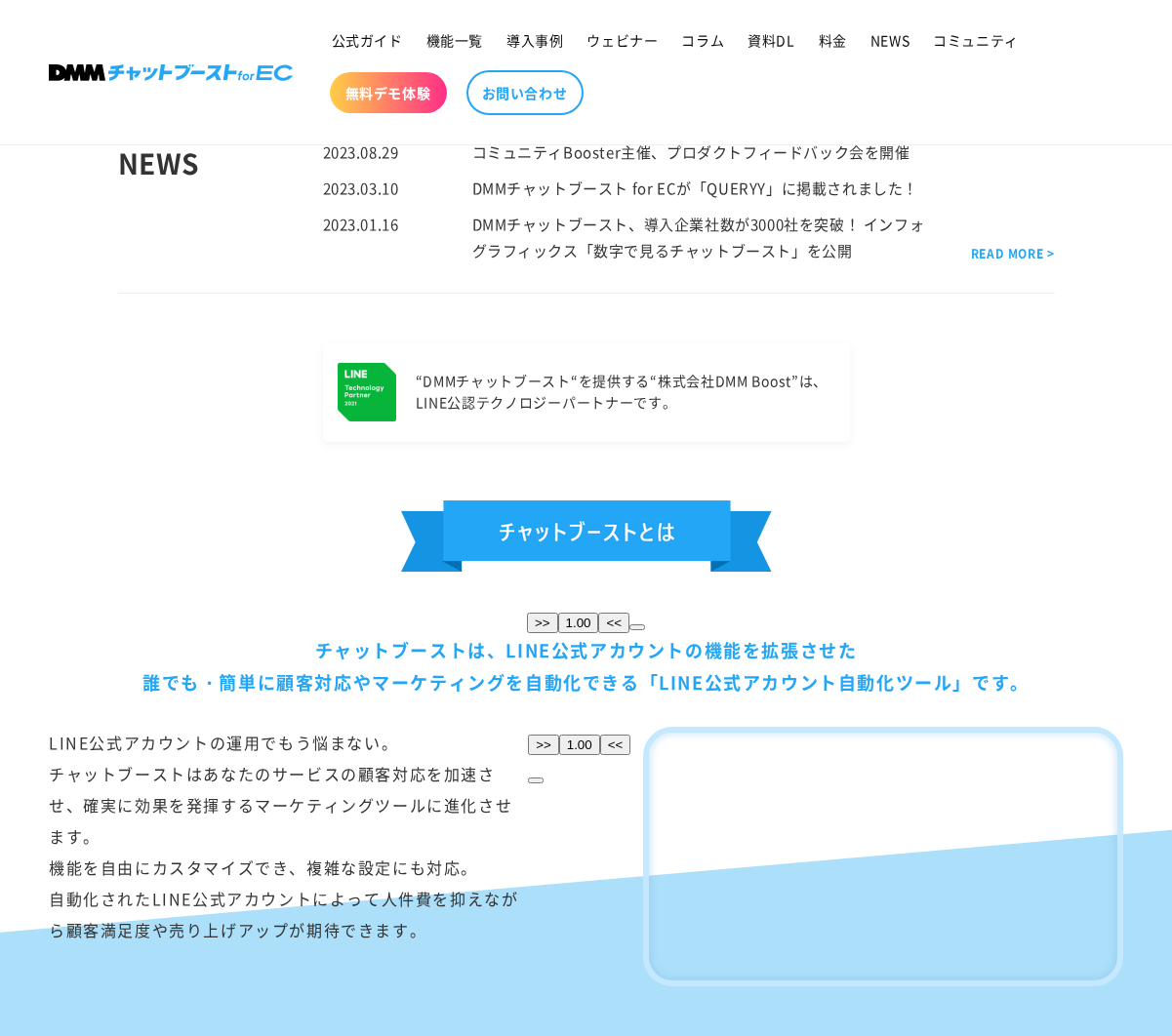 click on "チャットブーストは、LINE公式アカウントの機能を拡張させた
誰でも・簡単に顧客対応やマーケティングを自動化できる「LINE公式アカウント自動化ツール」です。" at bounding box center [586, 665] 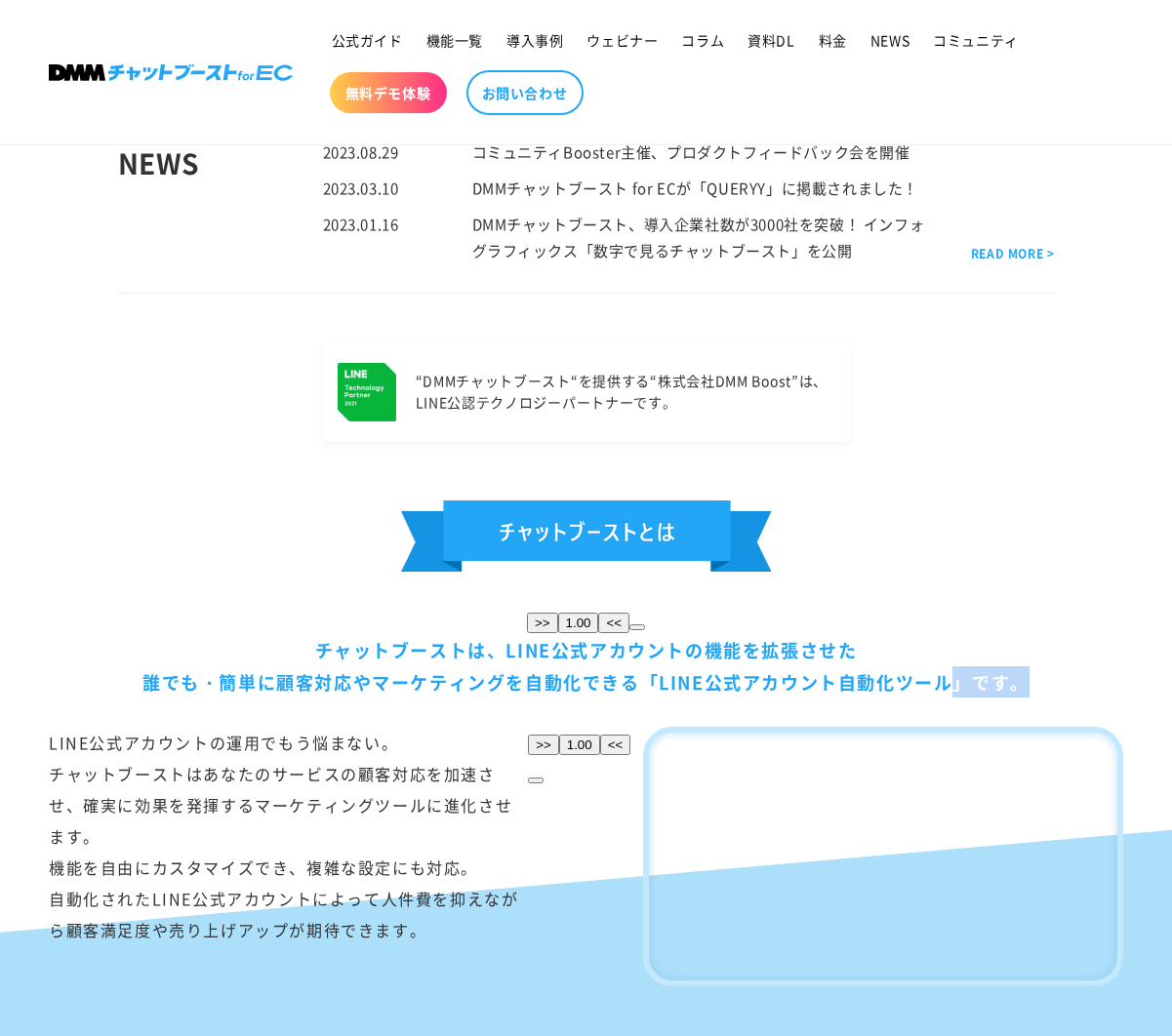 click on "チャットブーストは、LINE公式アカウントの機能を拡張させた
誰でも・簡単に顧客対応やマーケティングを自動化できる「LINE公式アカウント自動化ツール」です。" at bounding box center [586, 665] 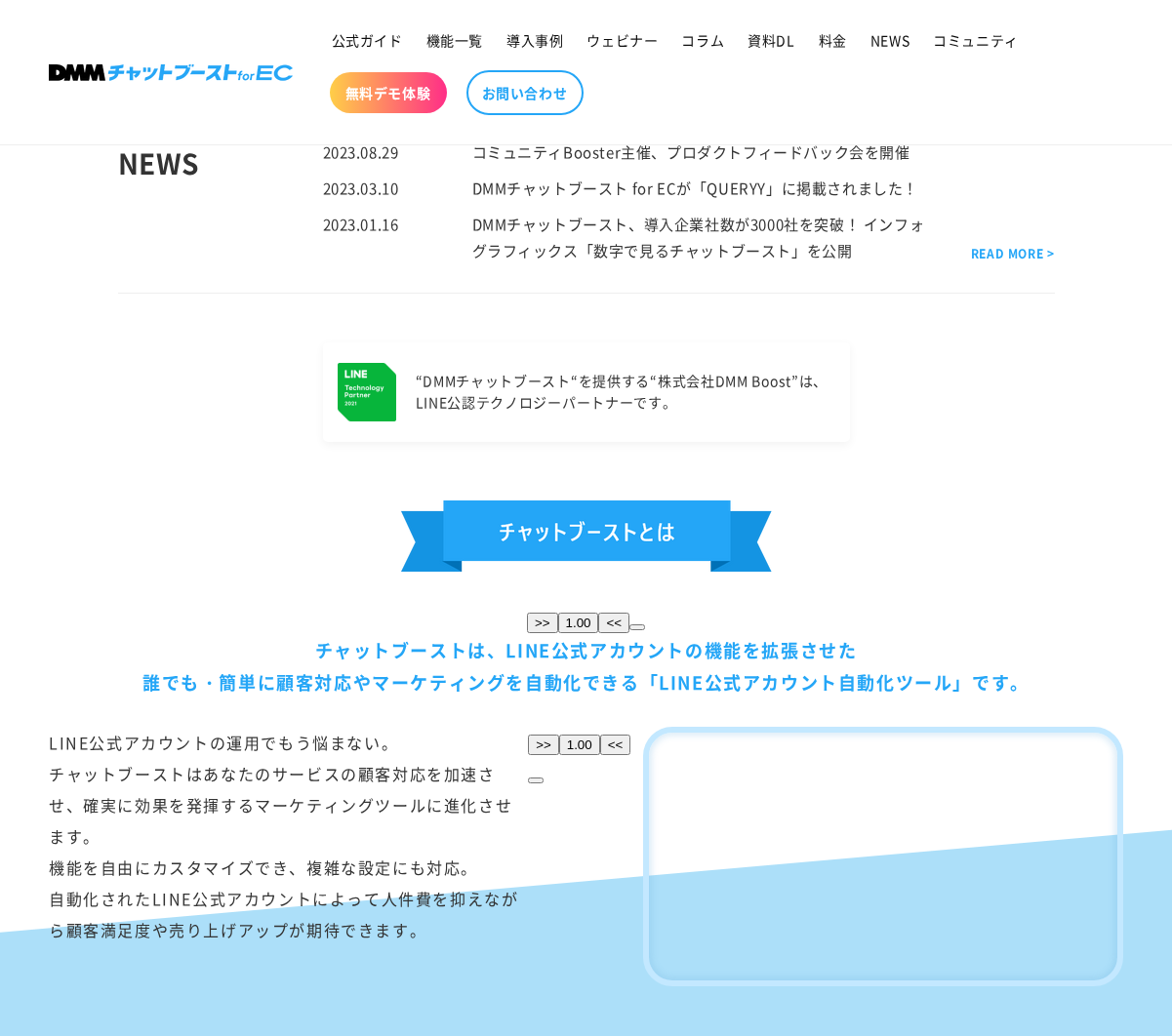 click on "チャットブーストは、LINE公式アカウントの機能を拡張させた
誰でも・簡単に顧客対応やマーケティングを自動化できる「LINE公式アカウント自動化ツール」です。" at bounding box center (586, 665) 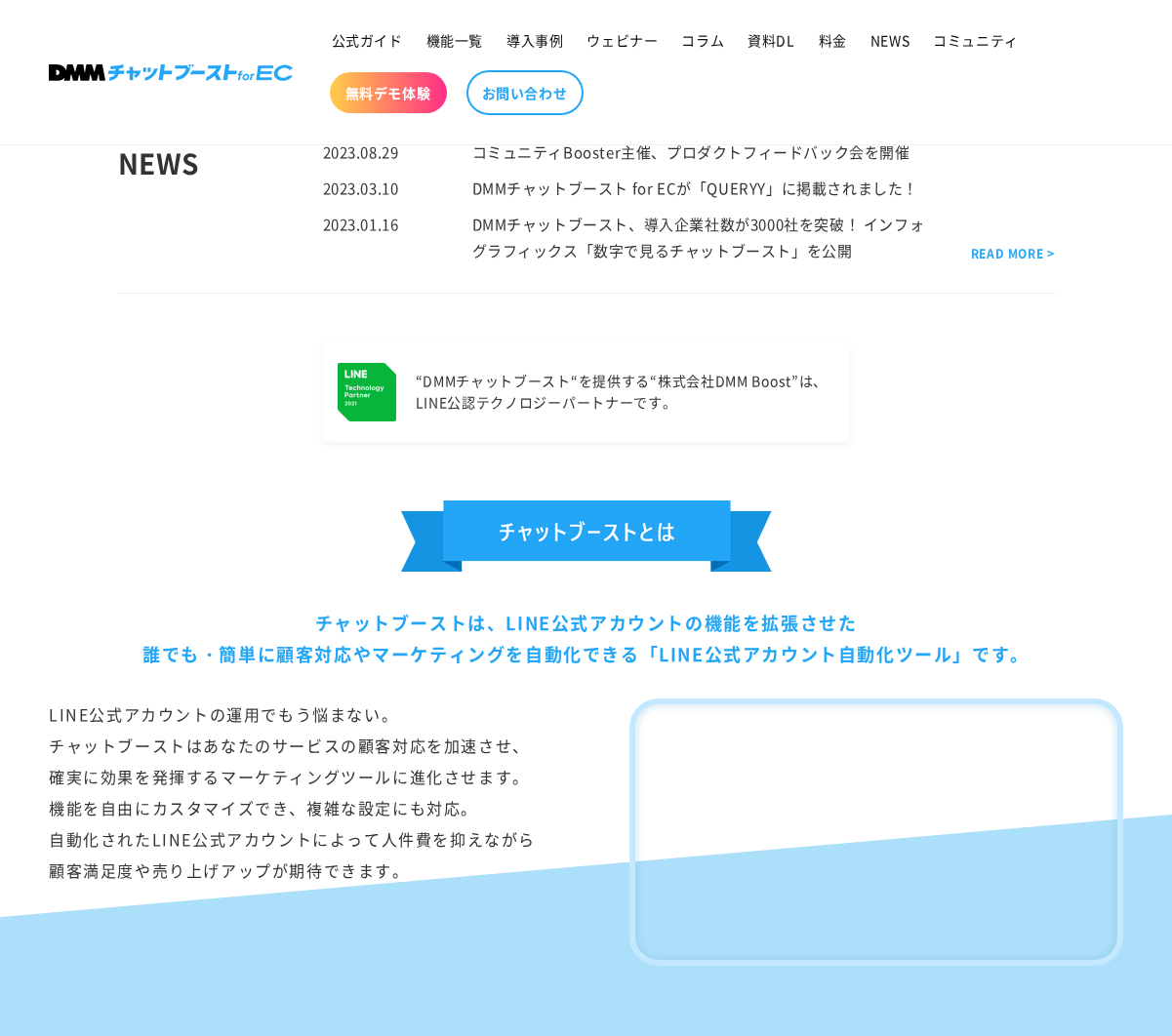 click on "チャットブーストは、LINE公式アカウントの機能を拡張させた
誰でも・簡単に顧客対応やマーケティングを自動化できる「LINE公式アカウント自動化ツール」です。" at bounding box center [586, 638] 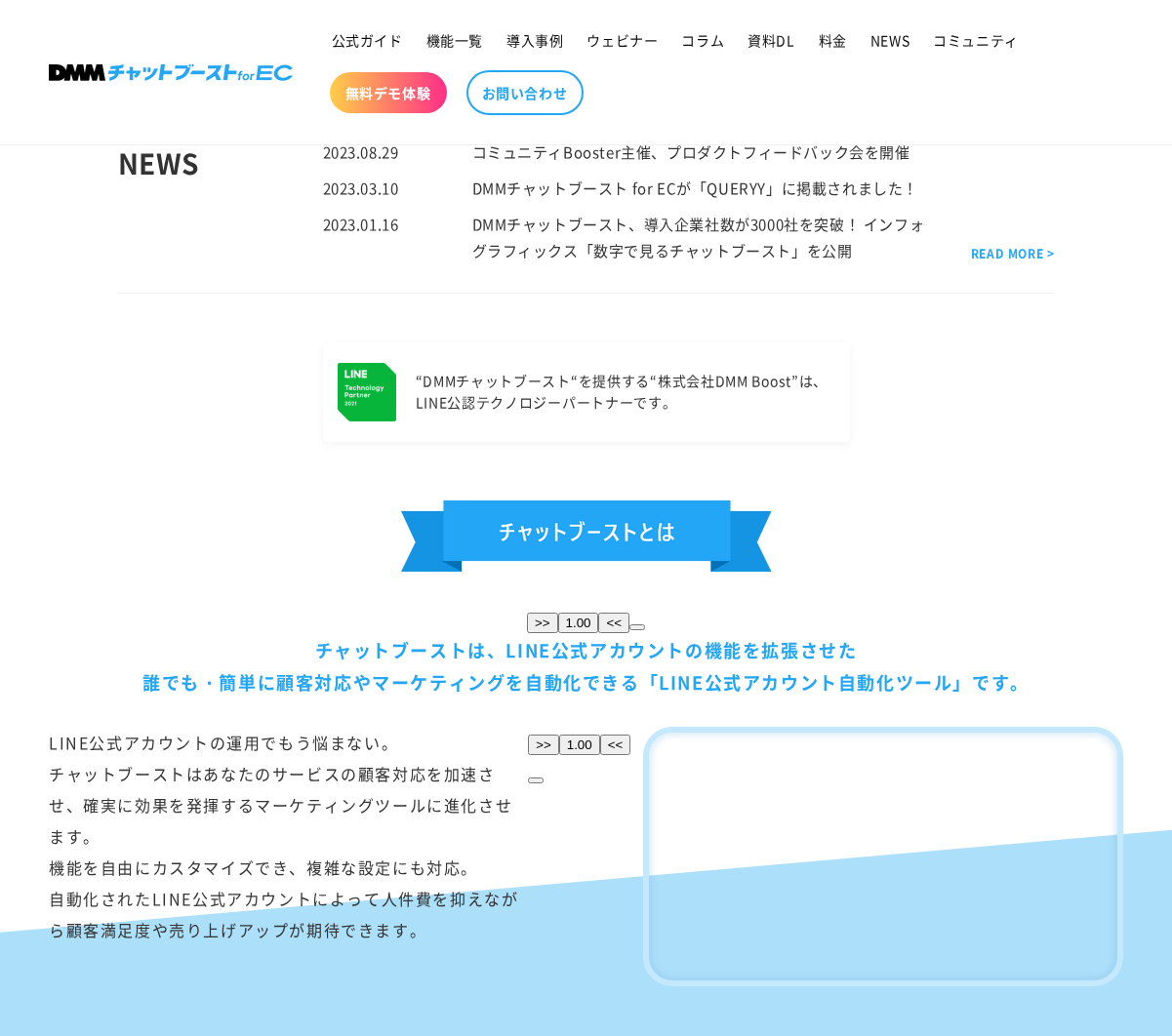 click on "チャットブーストは、LINE公式アカウントの機能を拡張させた
誰でも・簡単に顧客対応やマーケティングを自動化できる「LINE公式アカウント自動化ツール」です。" at bounding box center [586, 665] 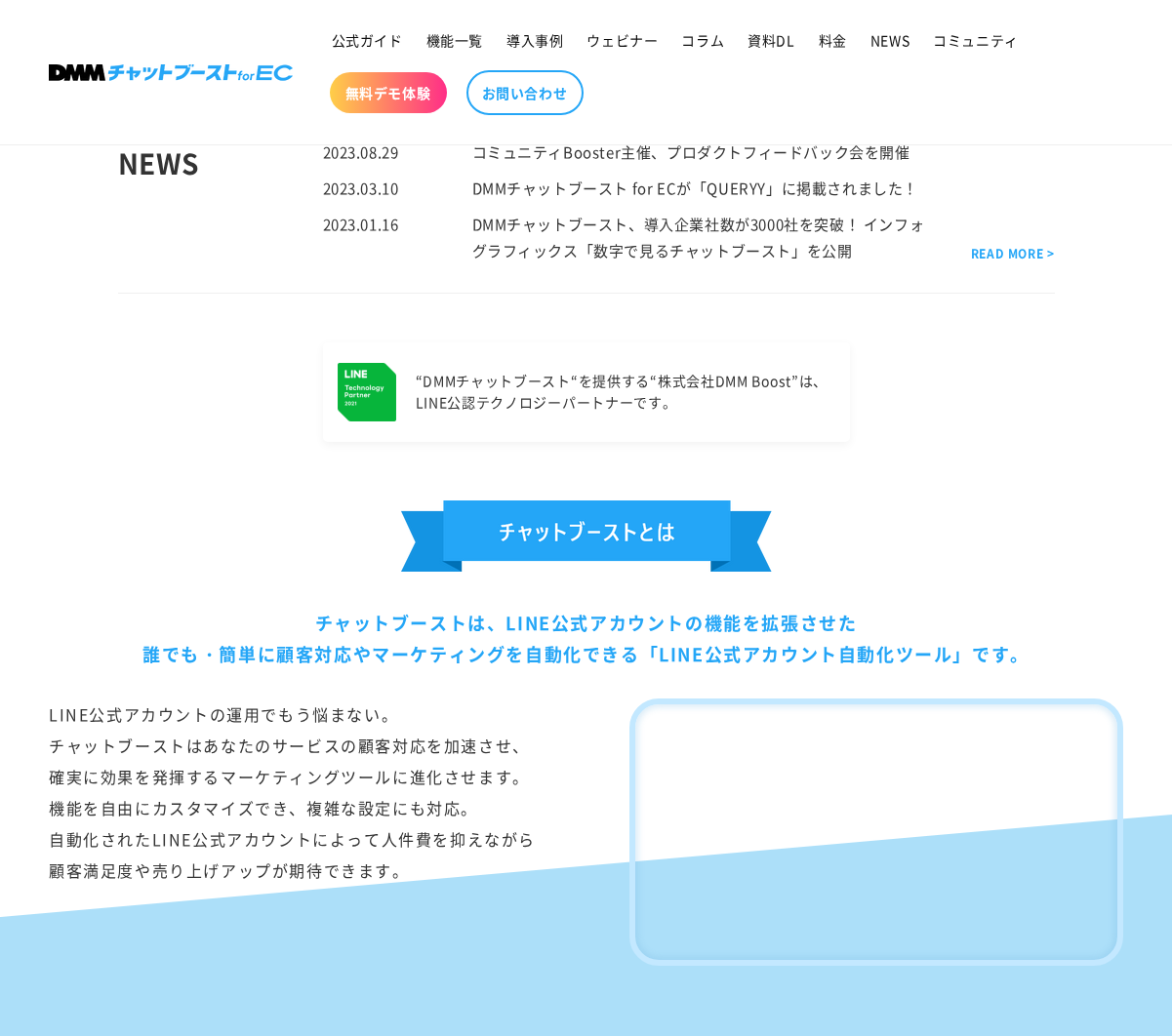 drag, startPoint x: 1044, startPoint y: 657, endPoint x: 311, endPoint y: 414, distance: 772.2292 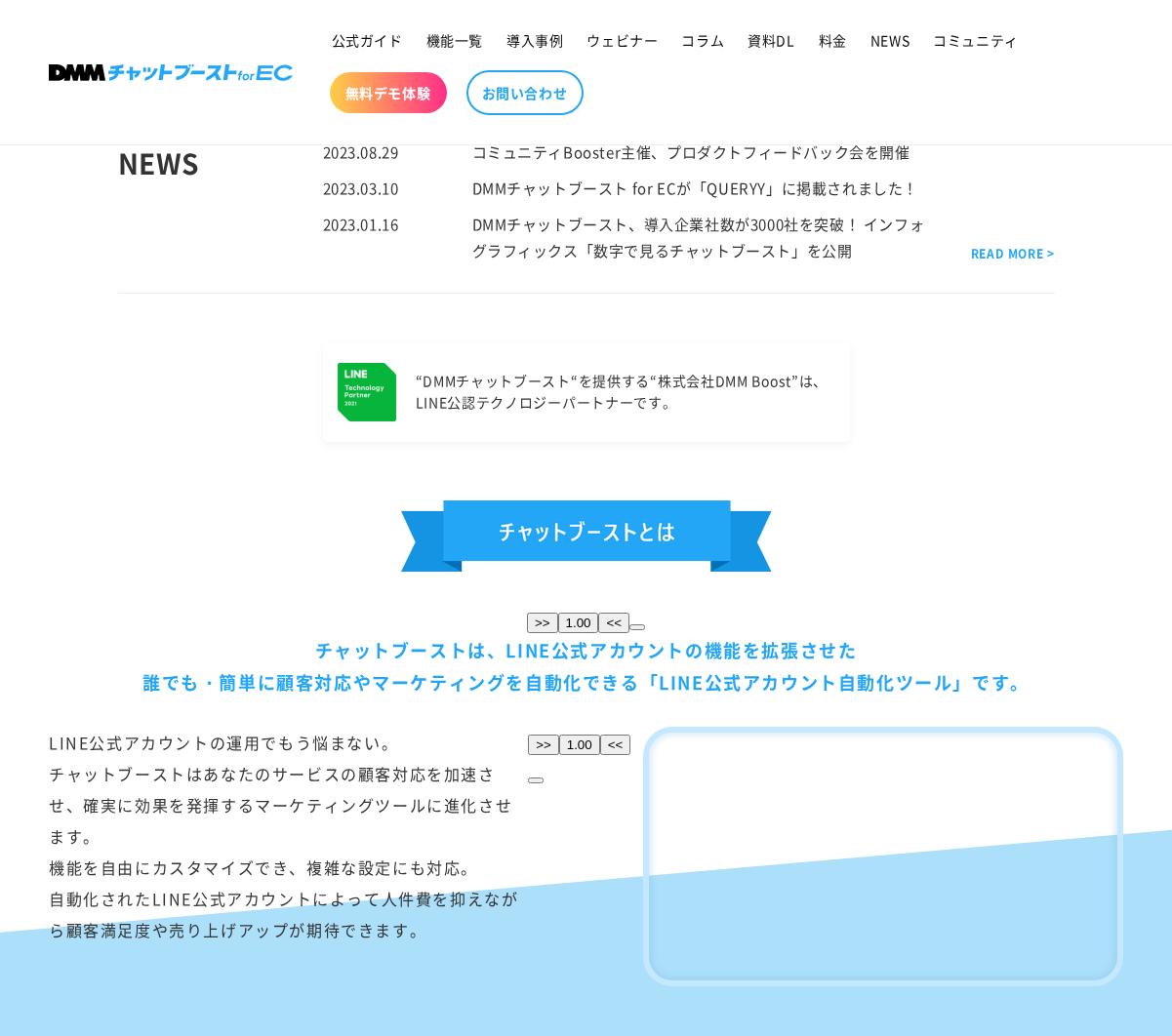 drag, startPoint x: 290, startPoint y: 348, endPoint x: 1015, endPoint y: 652, distance: 786.1558 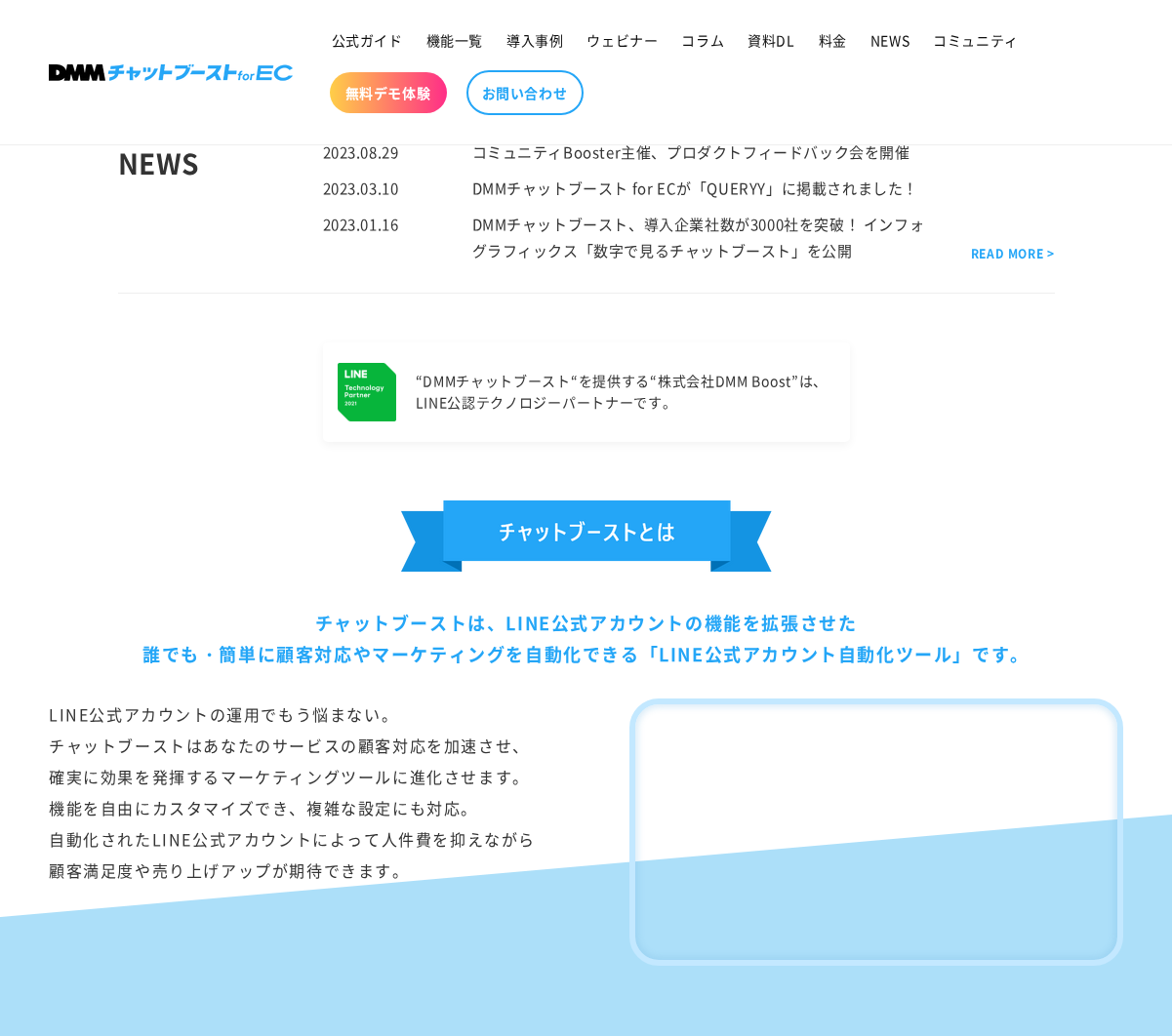 drag, startPoint x: 1044, startPoint y: 660, endPoint x: 203, endPoint y: 334, distance: 901.97395 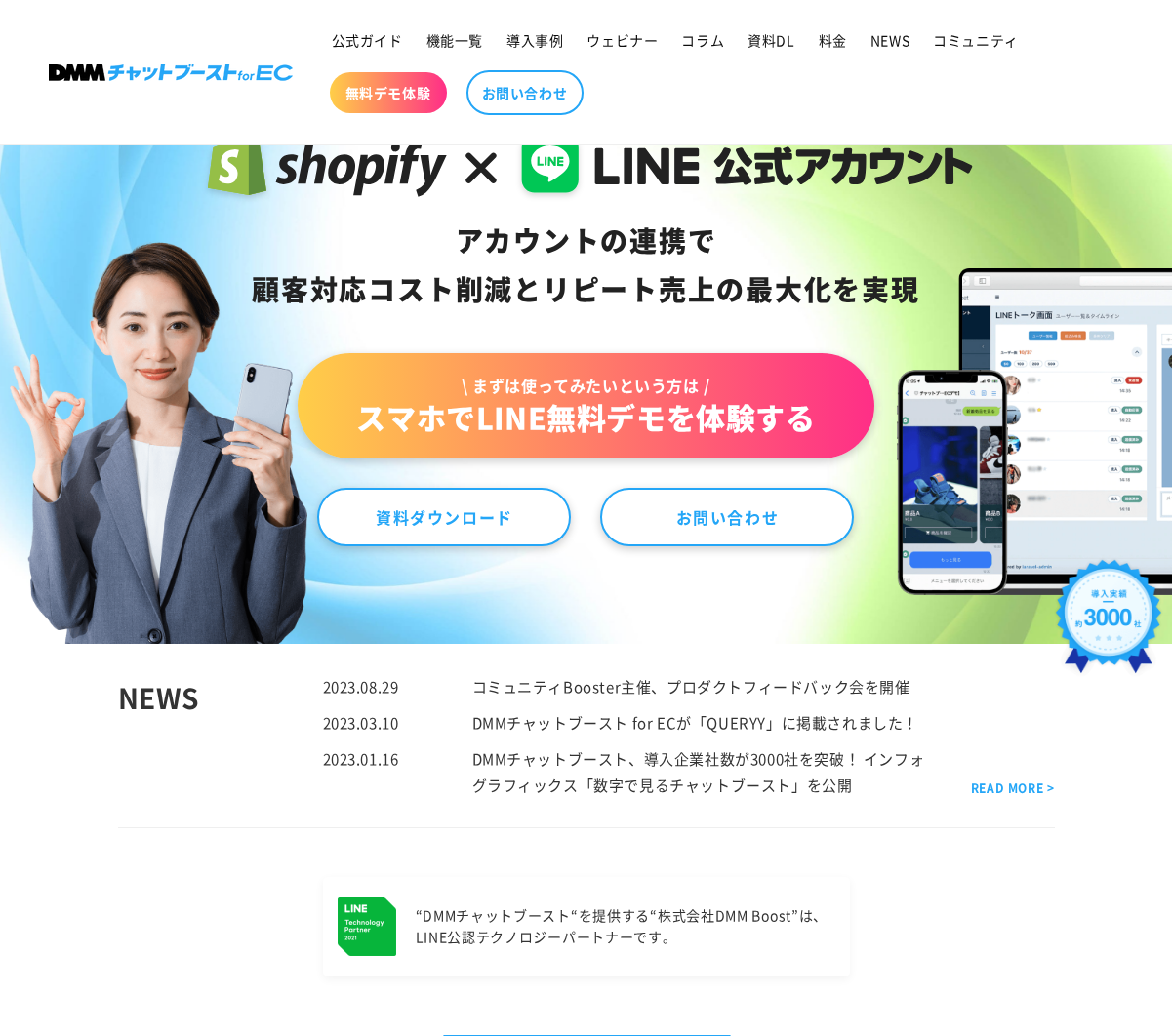 scroll, scrollTop: 0, scrollLeft: 0, axis: both 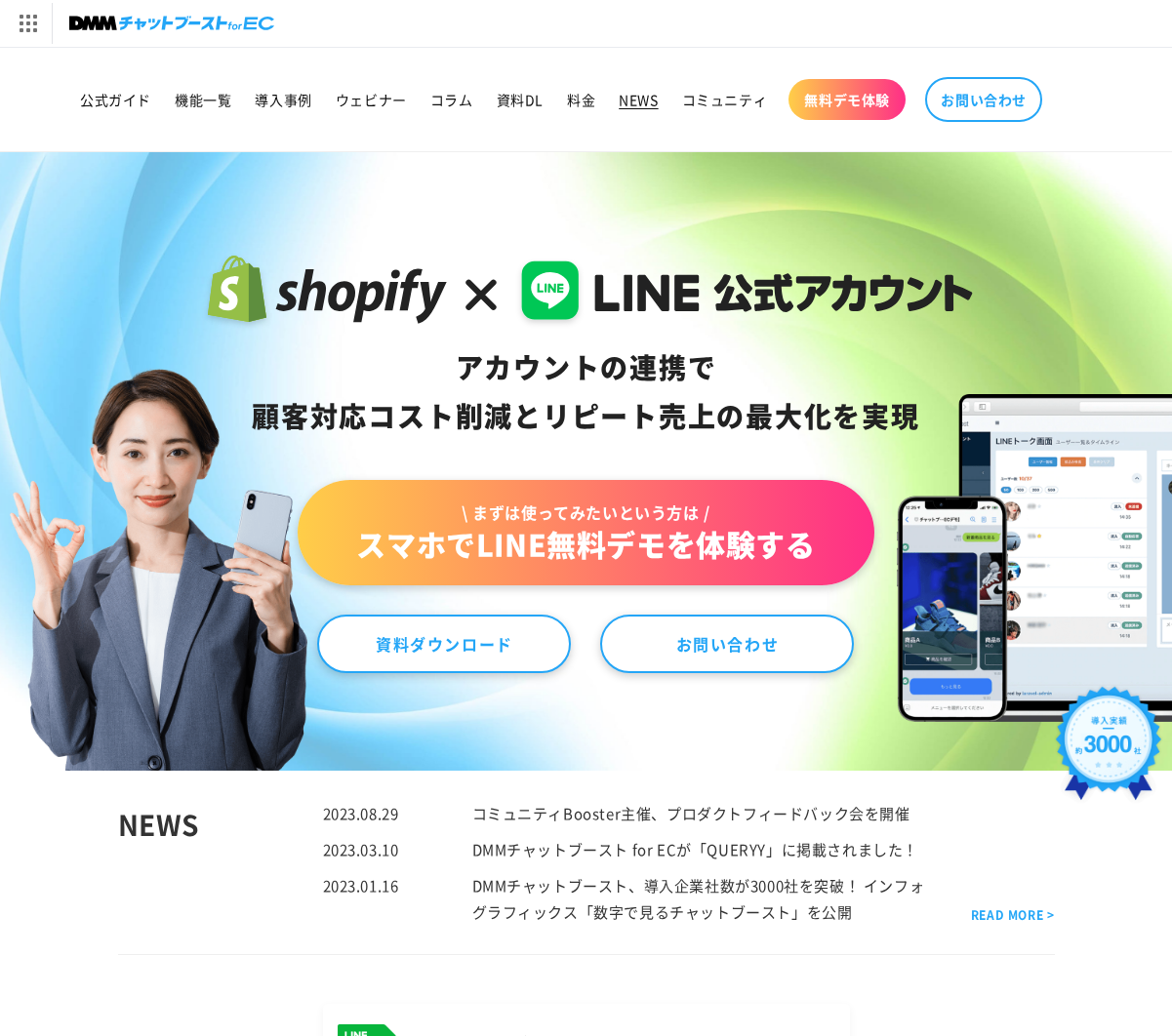 click on "NEWS" at bounding box center (638, 100) 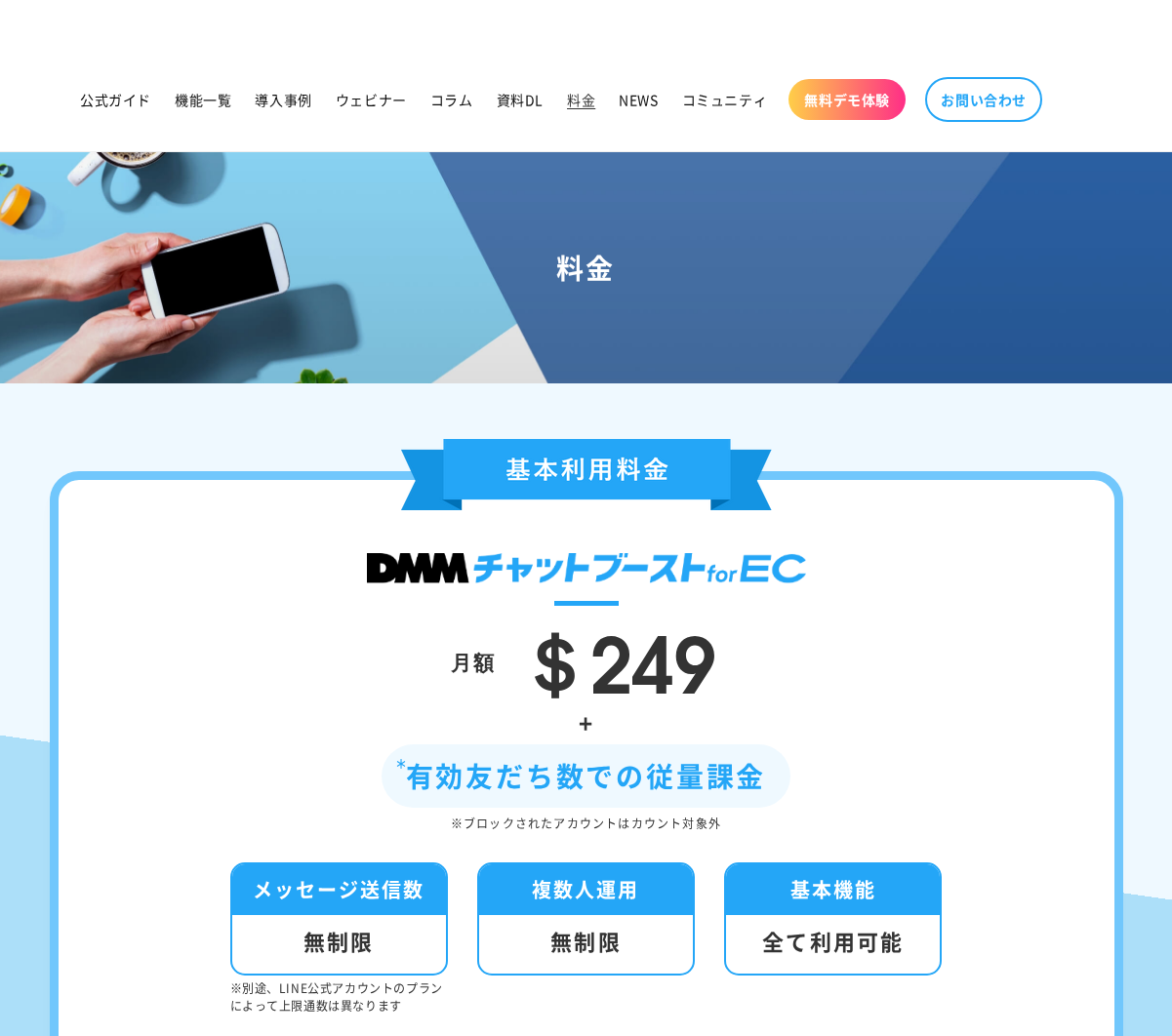 scroll, scrollTop: 0, scrollLeft: 0, axis: both 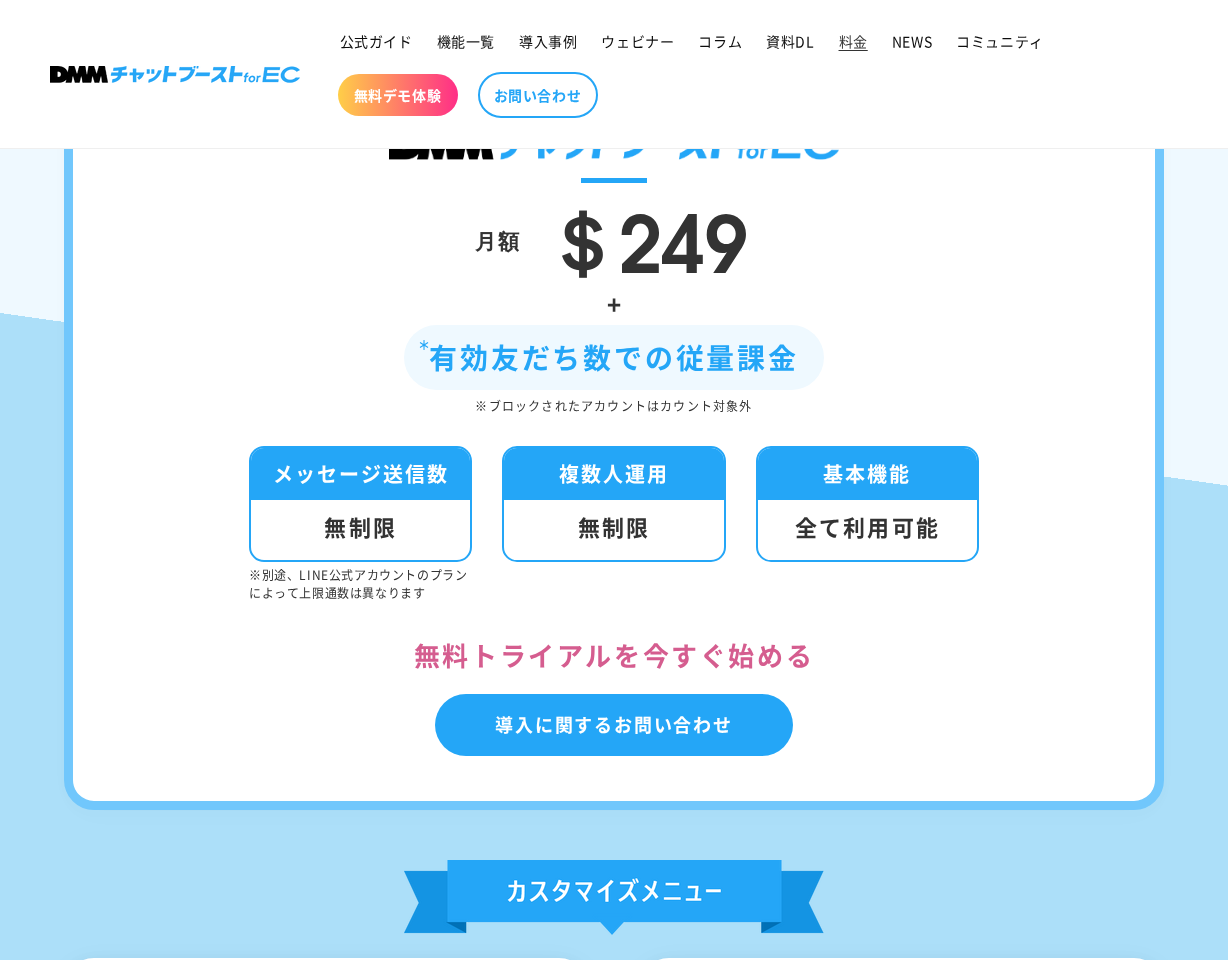 click on "＄249" at bounding box center [645, 236] 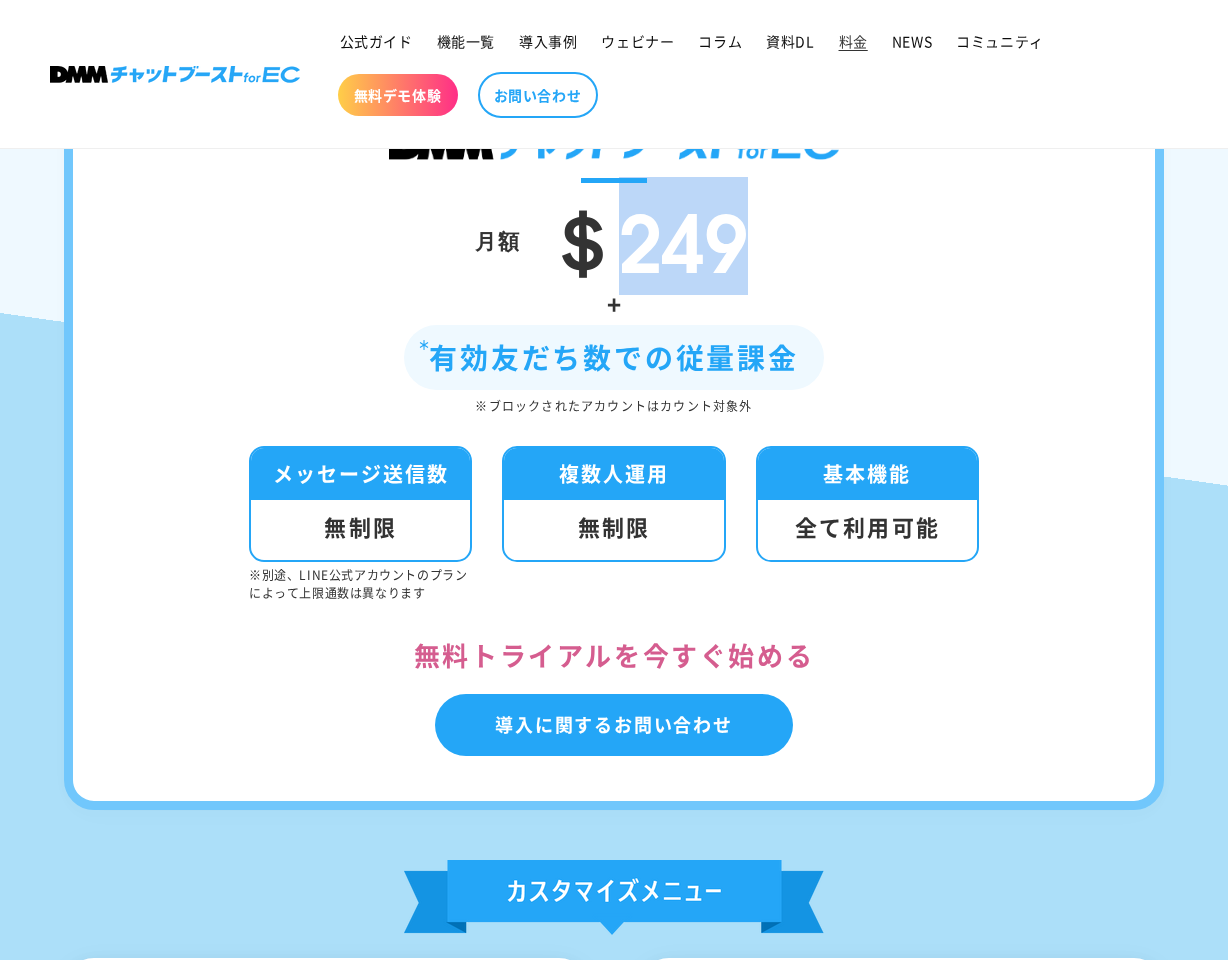 click on "＄249" at bounding box center (645, 236) 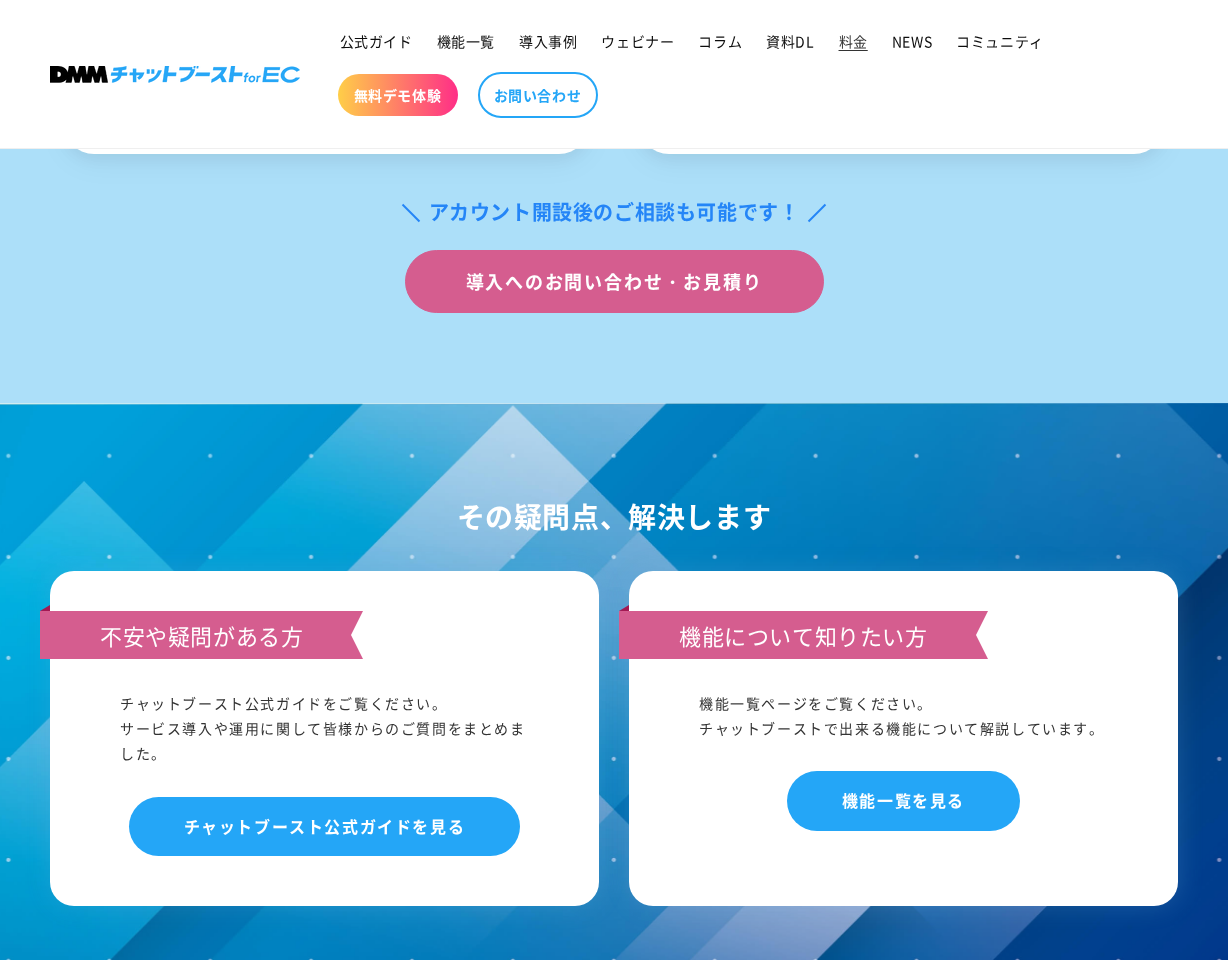 scroll, scrollTop: 1685, scrollLeft: 0, axis: vertical 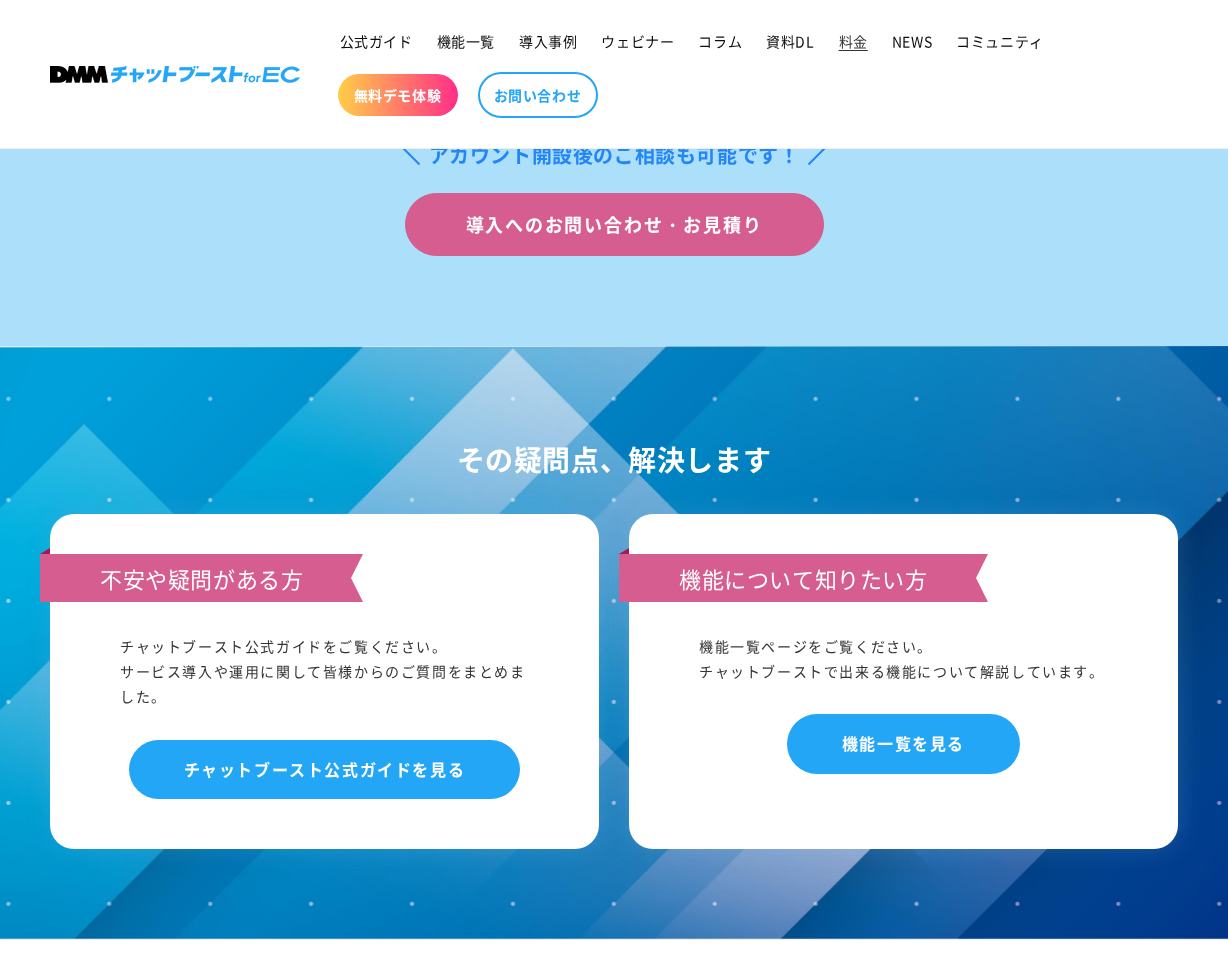 drag, startPoint x: 457, startPoint y: 433, endPoint x: 1085, endPoint y: 778, distance: 716.52563 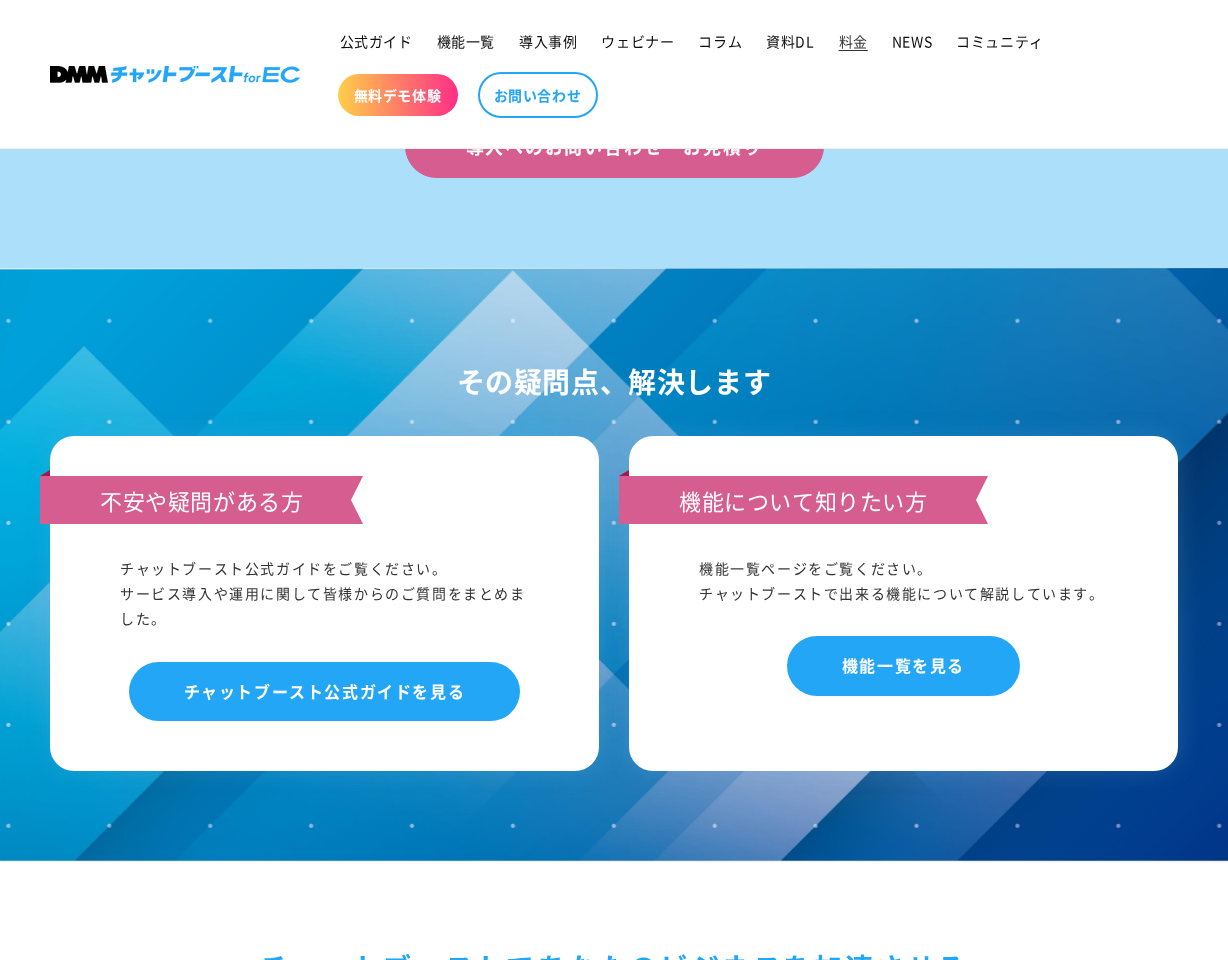 scroll, scrollTop: 1805, scrollLeft: 0, axis: vertical 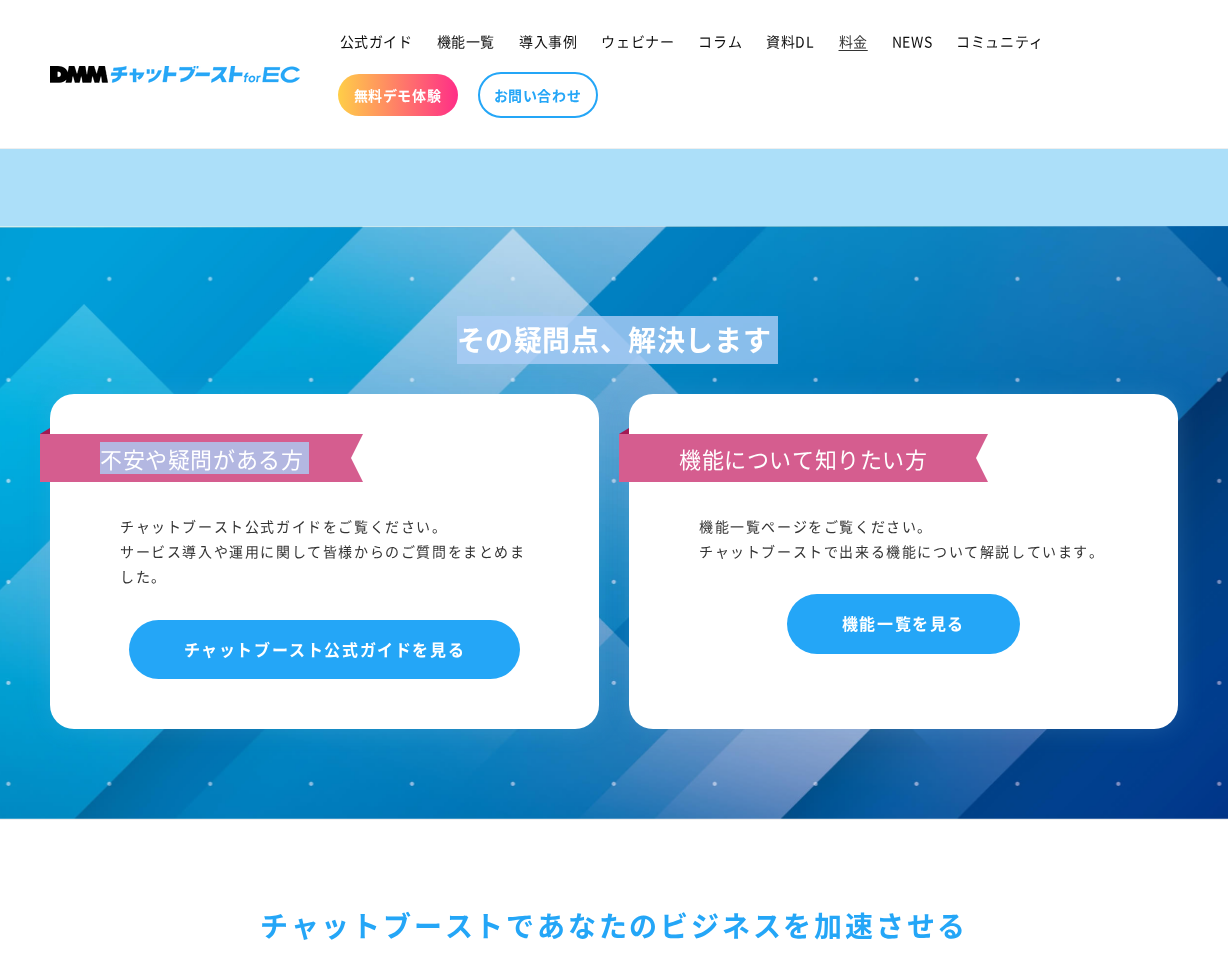 drag, startPoint x: 162, startPoint y: 168, endPoint x: 664, endPoint y: 589, distance: 655.1679 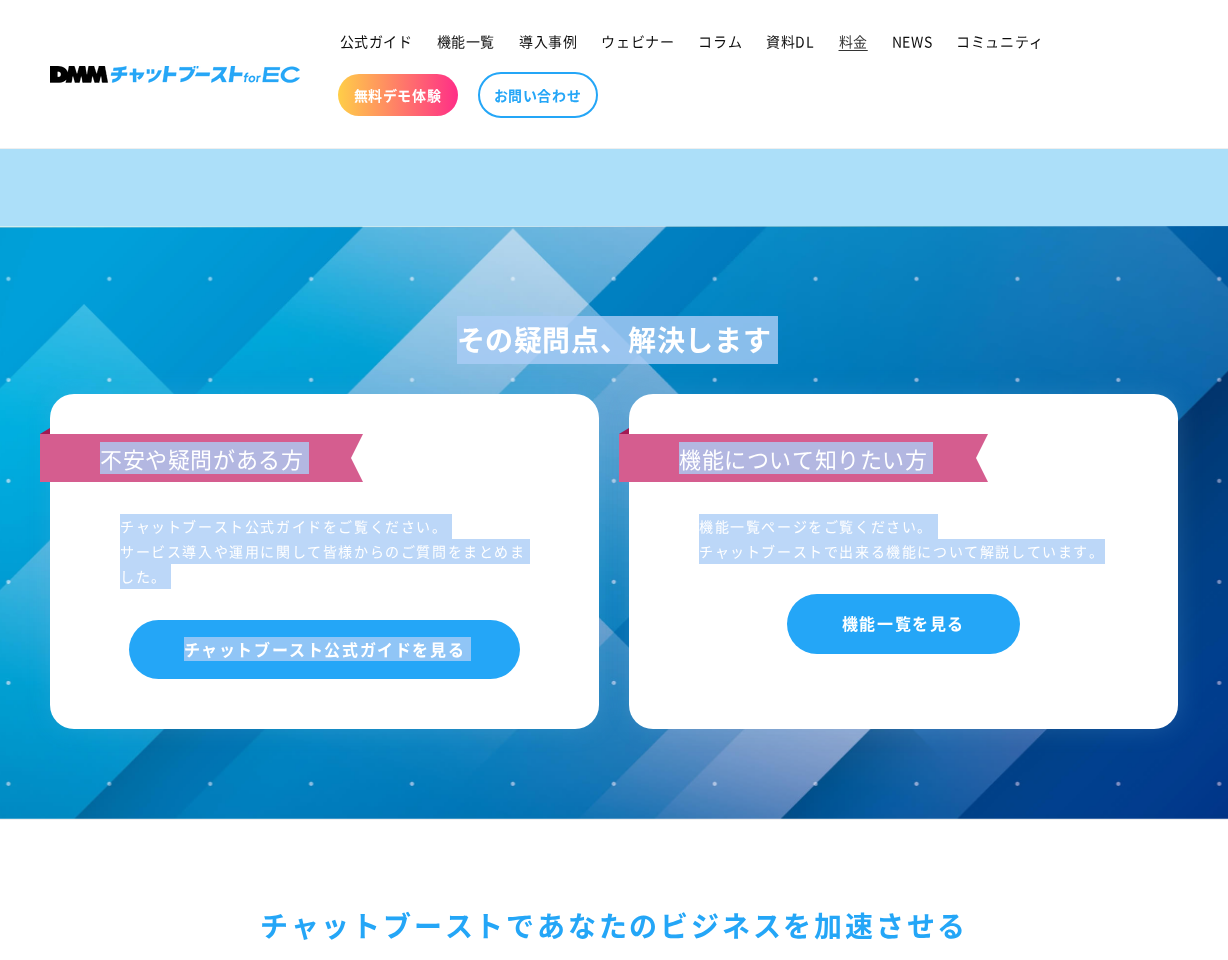 click on "その疑問点、解決します
不安や疑問がある方
チャットブースト公式ガイドをご覧ください。 サービス導入や運用に関して皆様からのご質問をまとめました。
チャットブースト公式ガイドを見る
機能について知りたい方
機能一覧ページをご覧ください。 チャットブーストで出来る機能について解説しています。
機能一覧を見る" at bounding box center (614, 522) 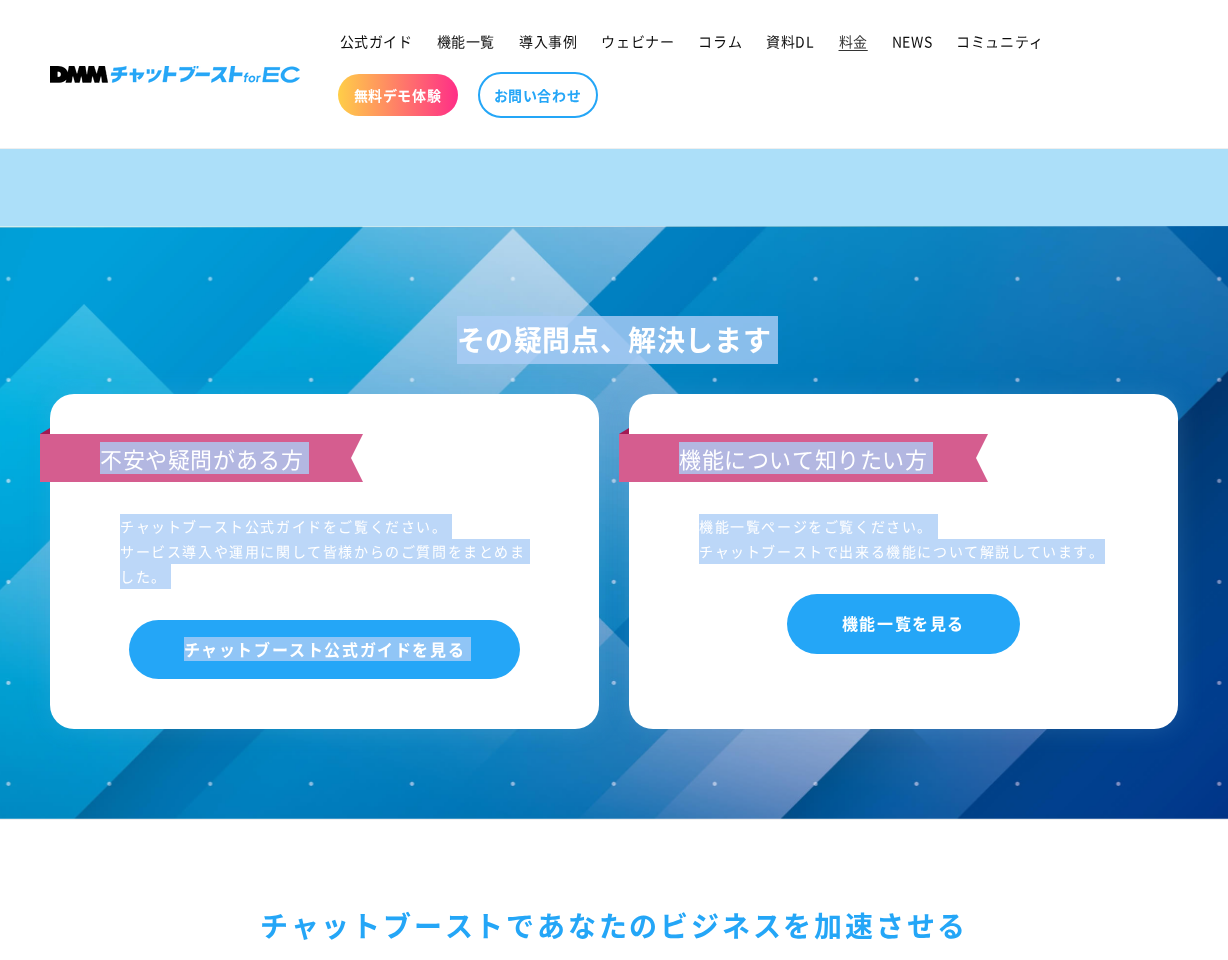 drag, startPoint x: 1052, startPoint y: 546, endPoint x: 383, endPoint y: 300, distance: 712.7952 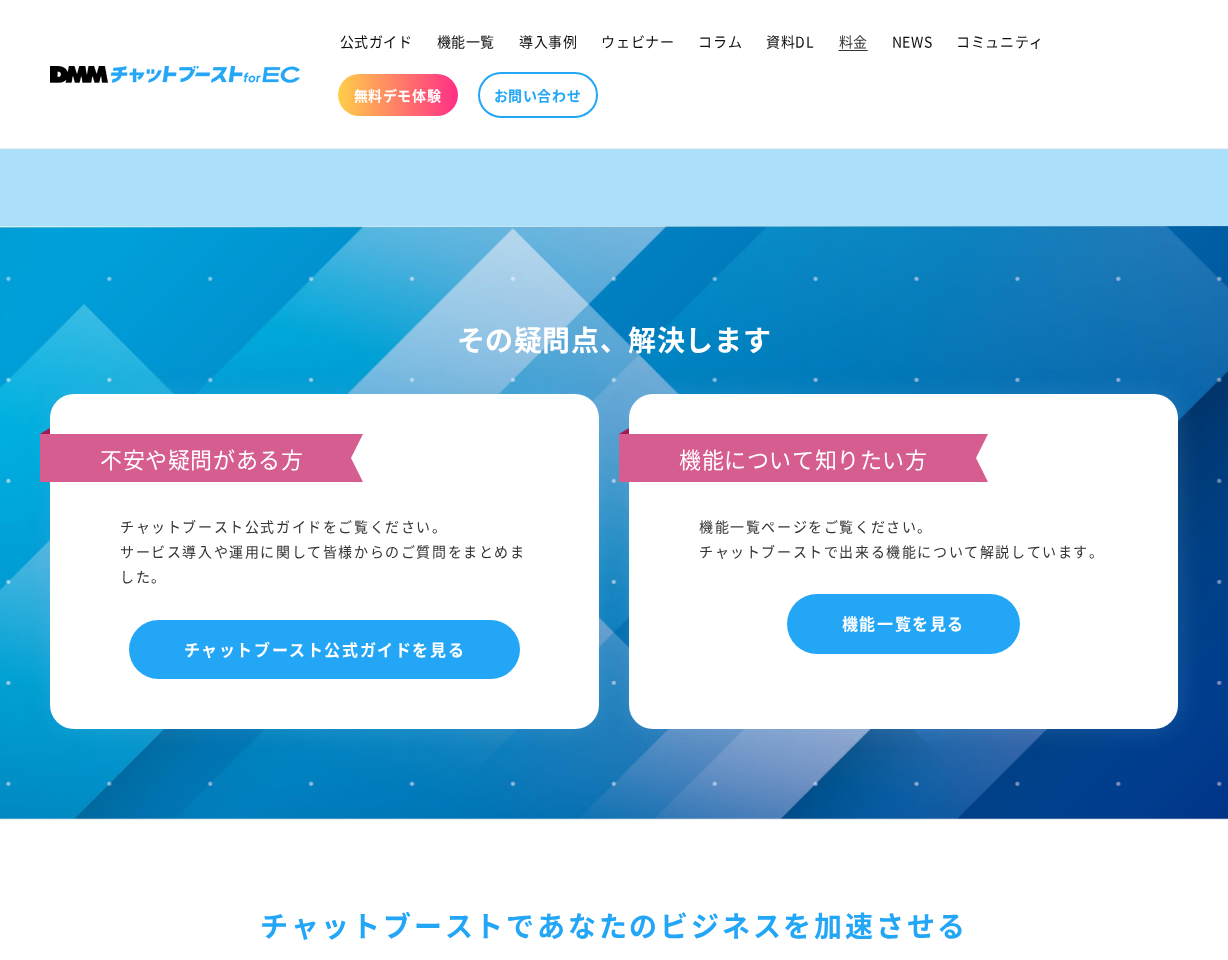 drag, startPoint x: 416, startPoint y: 305, endPoint x: 1160, endPoint y: 796, distance: 891.4129 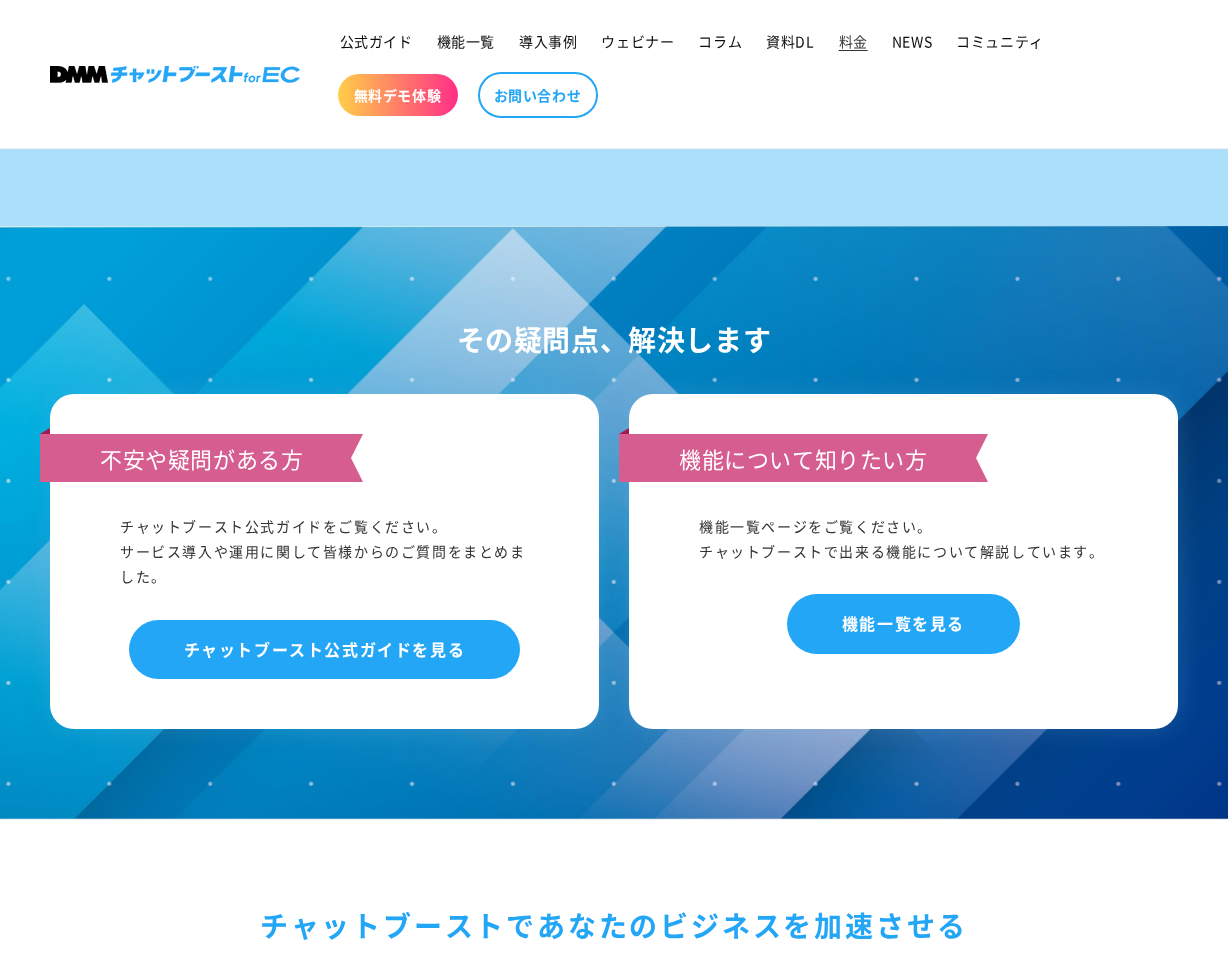 click on "機能について知りたい方
機能一覧ページをご覧ください。 チャットブーストで出来る機能について解説しています。
機能一覧を見る" at bounding box center [903, 561] 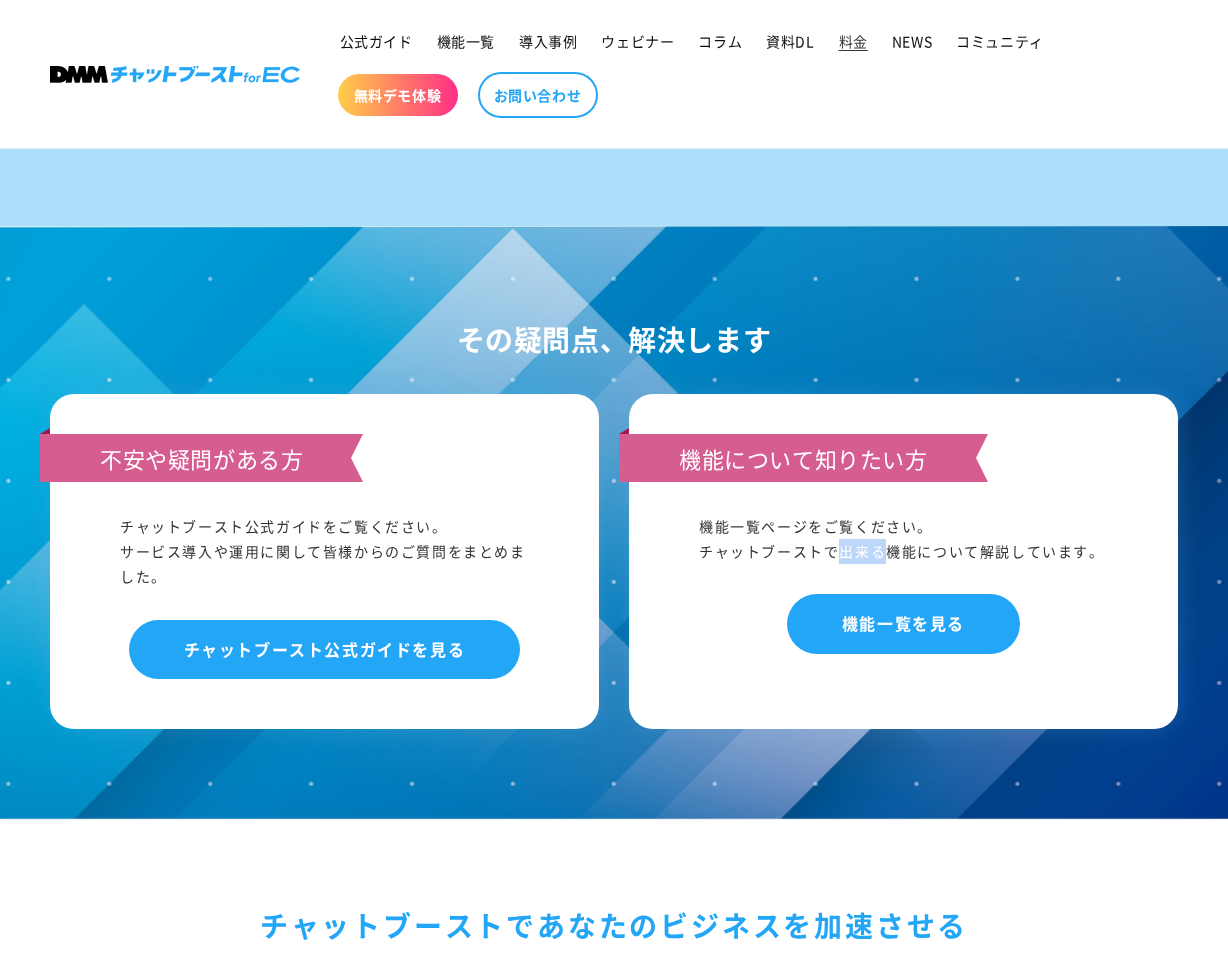 click on "機能一覧ページをご覧ください。 チャットブーストで出来る機能について解説しています。" at bounding box center [903, 539] 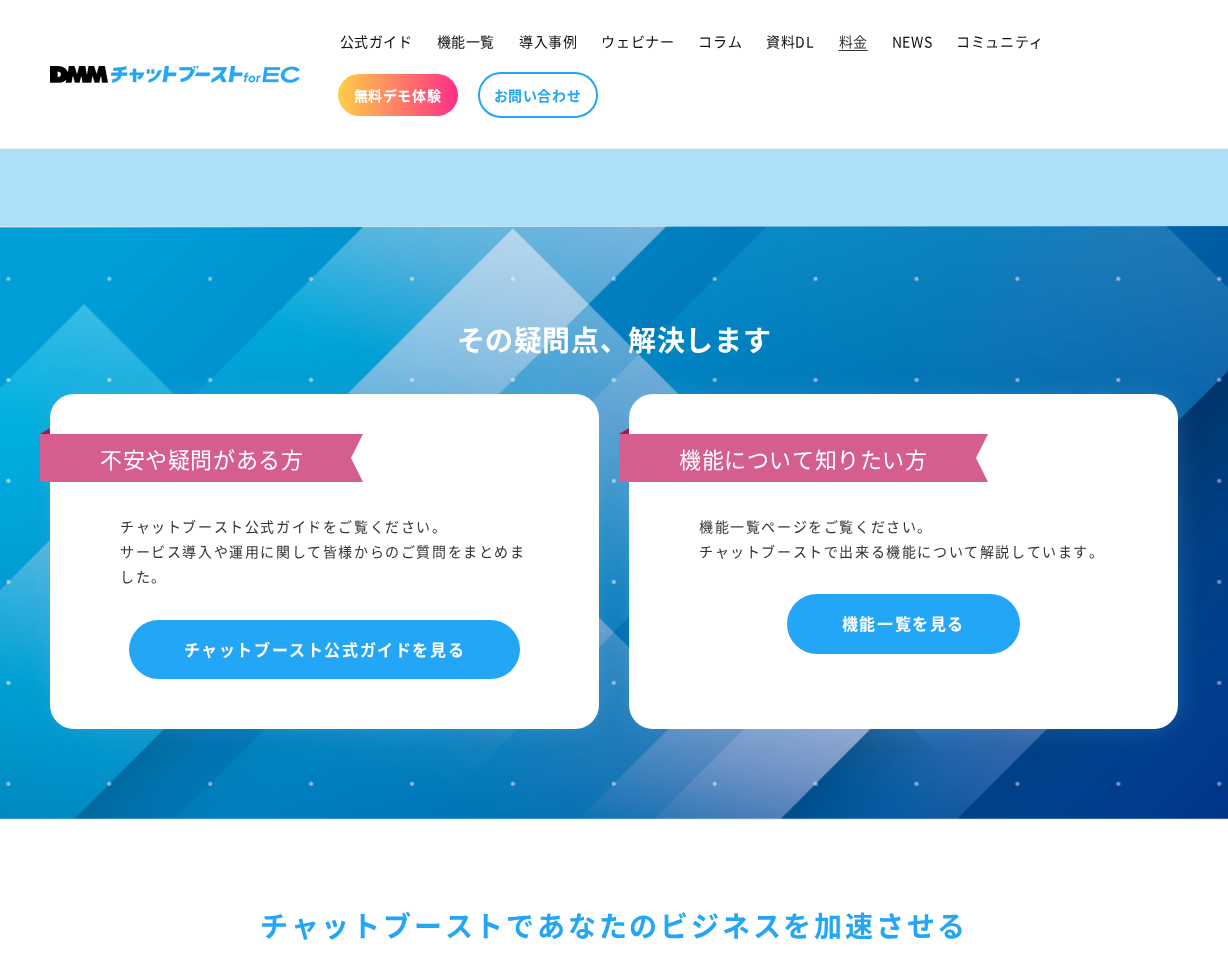 click on "機能一覧ページをご覧ください。 チャットブーストで出来る機能について解説しています。" at bounding box center [903, 539] 